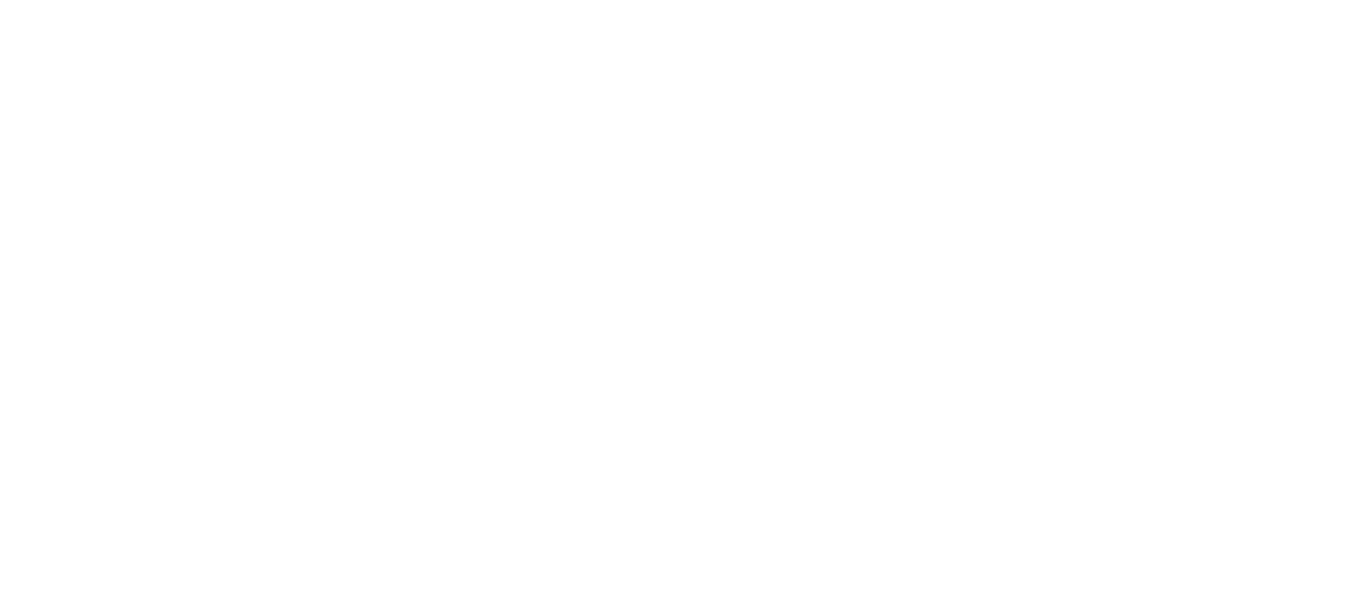 scroll, scrollTop: 0, scrollLeft: 0, axis: both 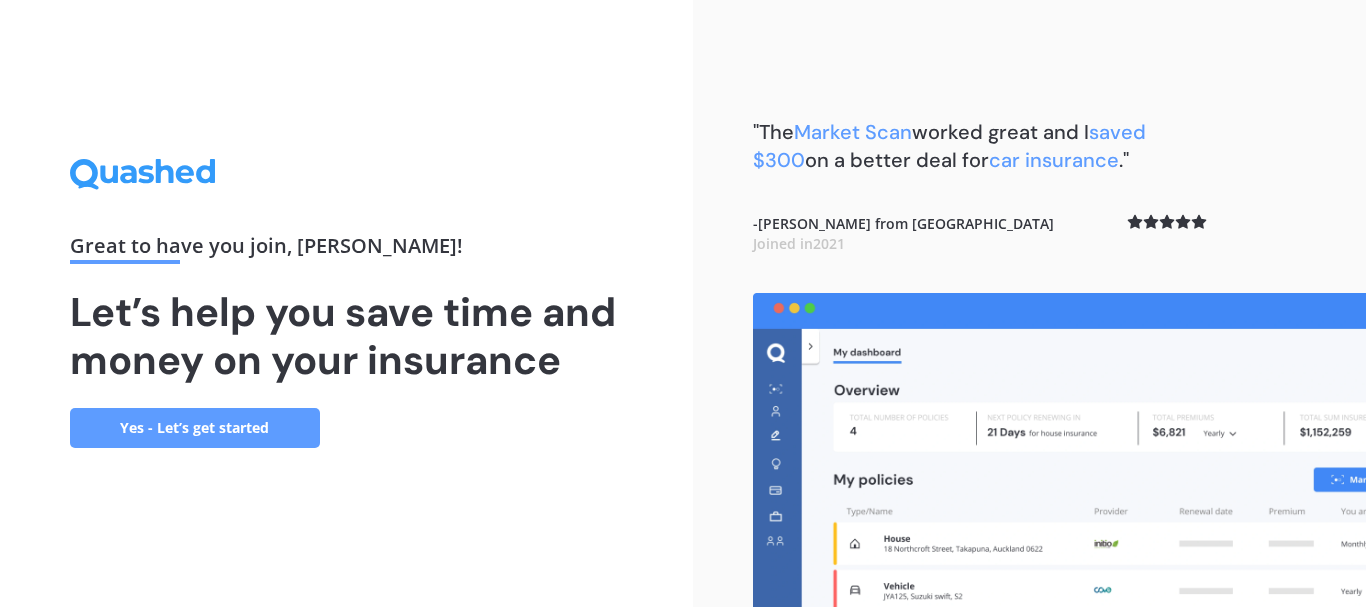 click on "Yes - Let’s get started" at bounding box center [195, 428] 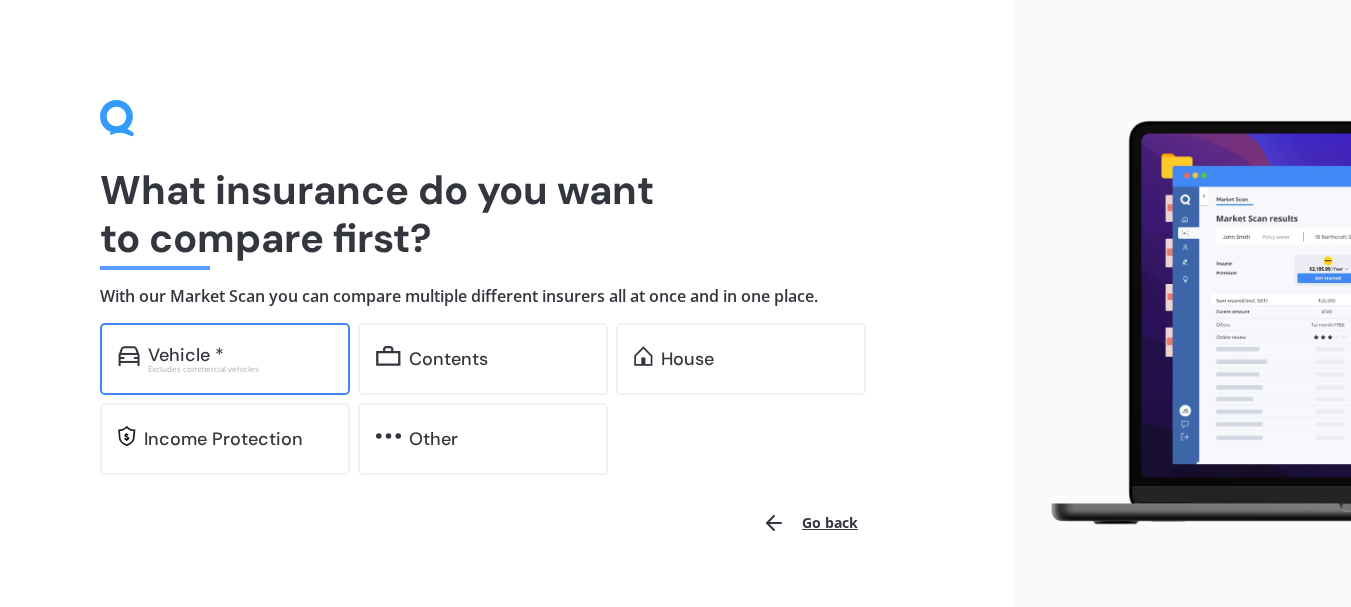 click on "Vehicle *" at bounding box center (186, 355) 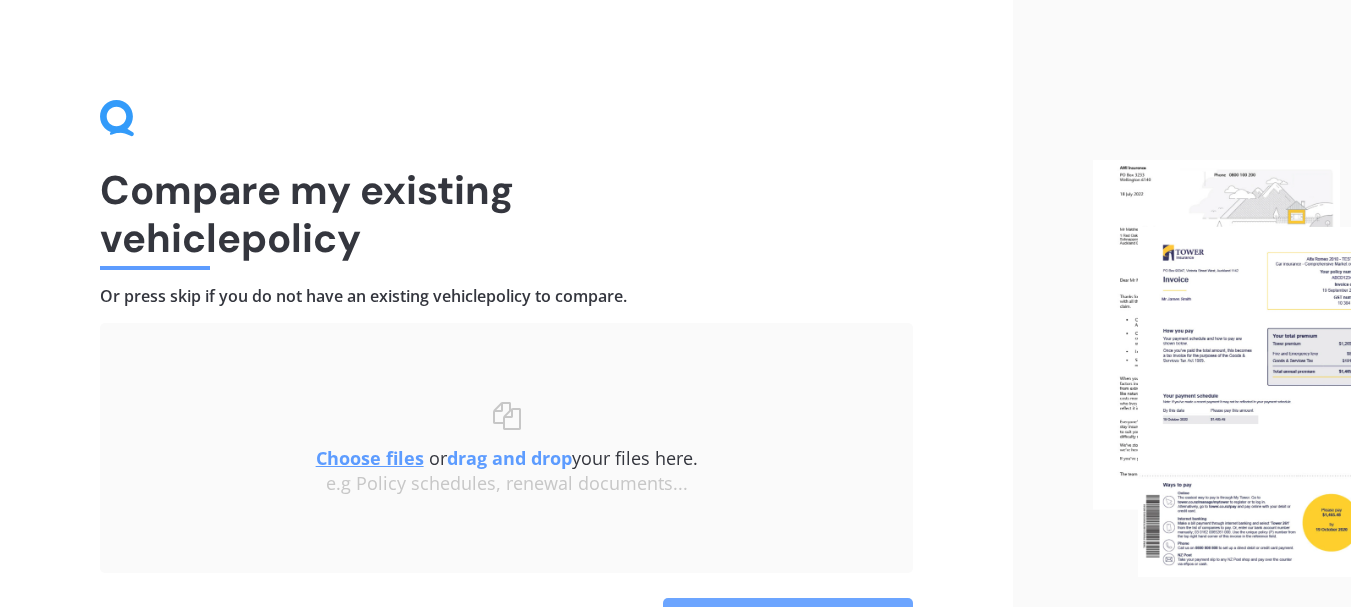 drag, startPoint x: 756, startPoint y: 600, endPoint x: 841, endPoint y: 603, distance: 85.052925 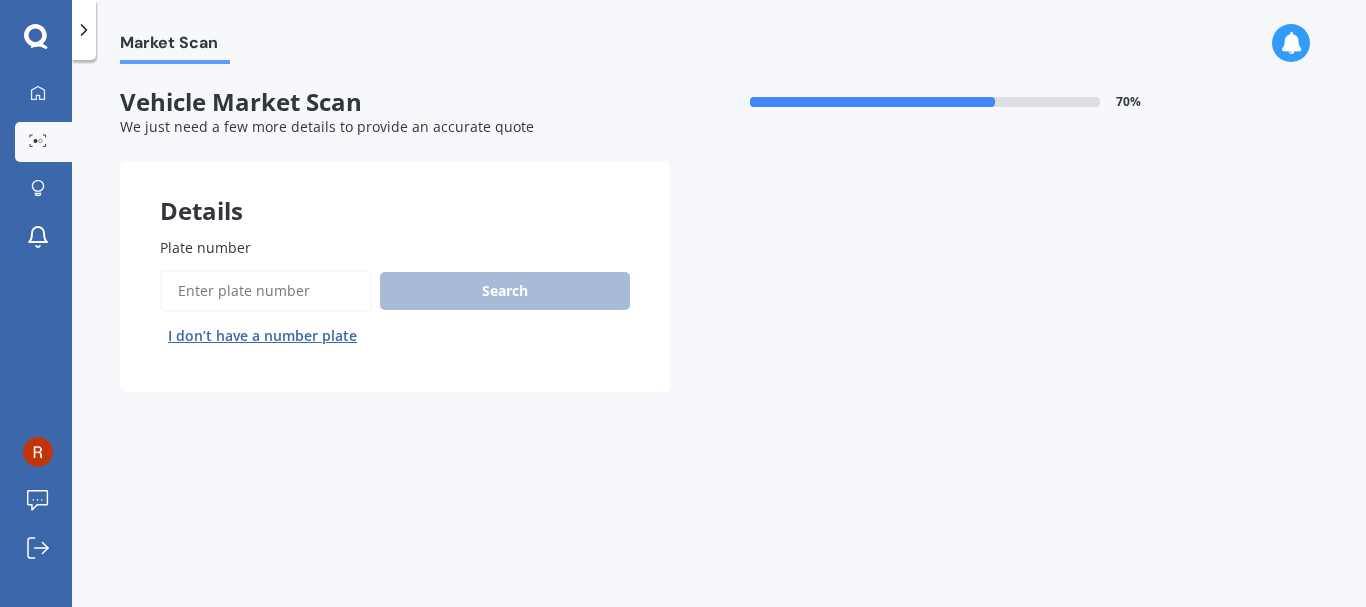 click on "Plate number" at bounding box center [266, 291] 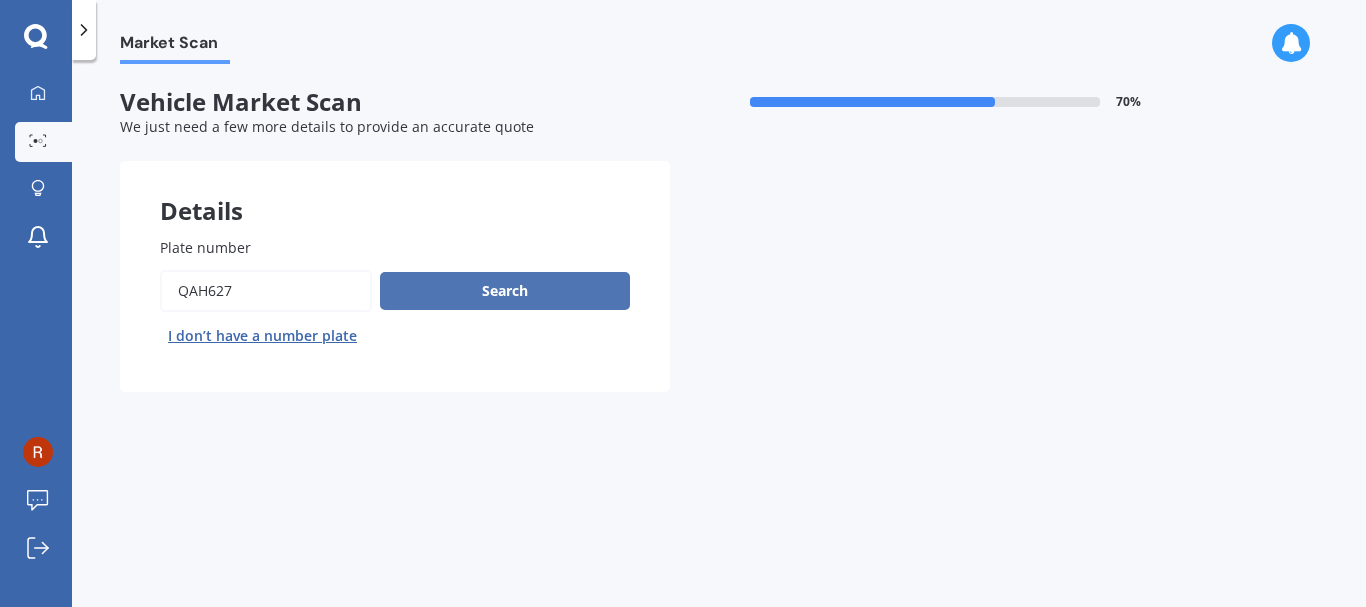 type on "QAH627" 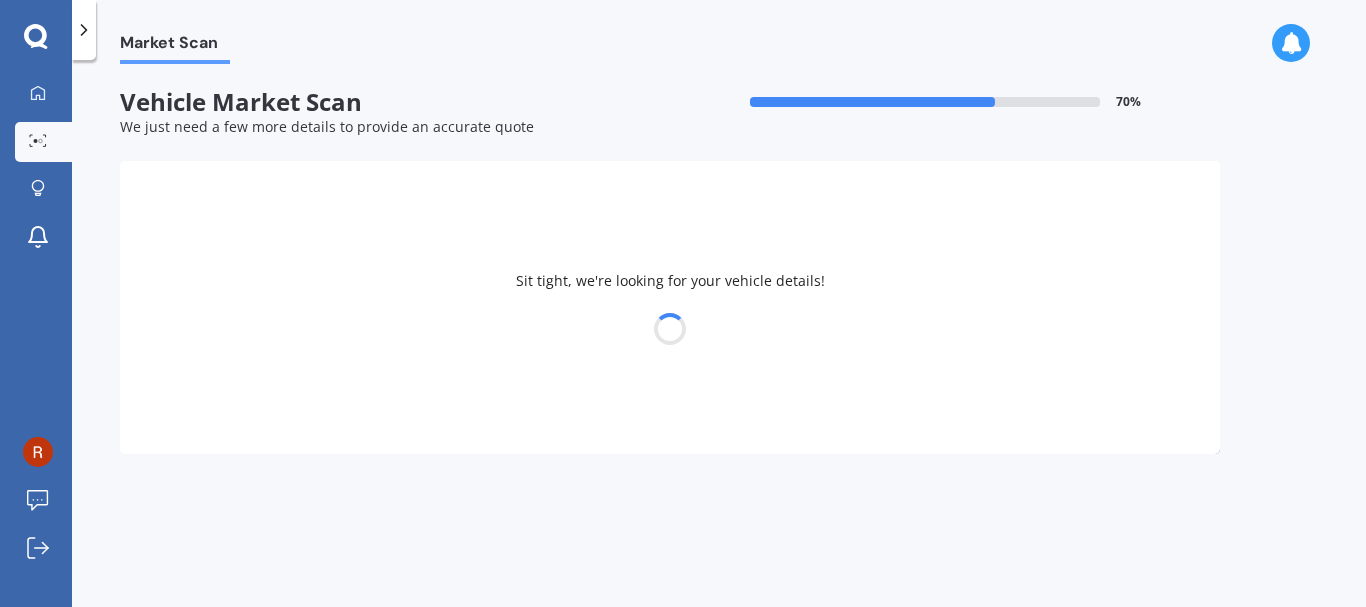 select on "SUBARU" 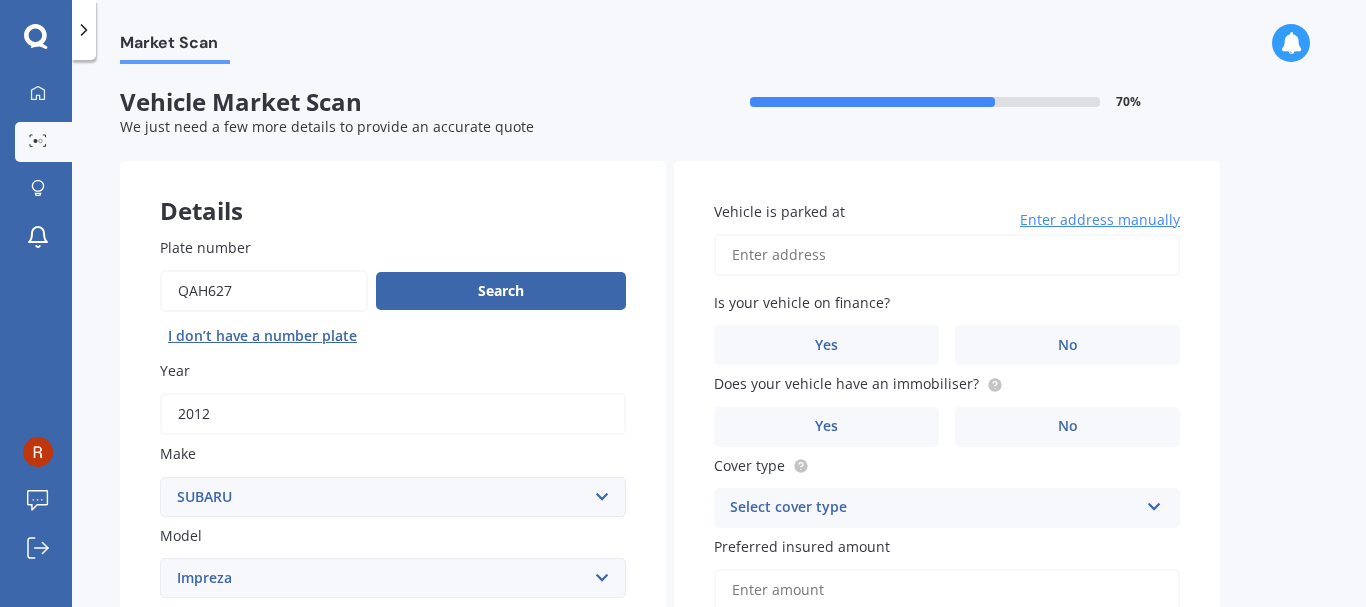 click on "Vehicle is parked at" at bounding box center [947, 255] 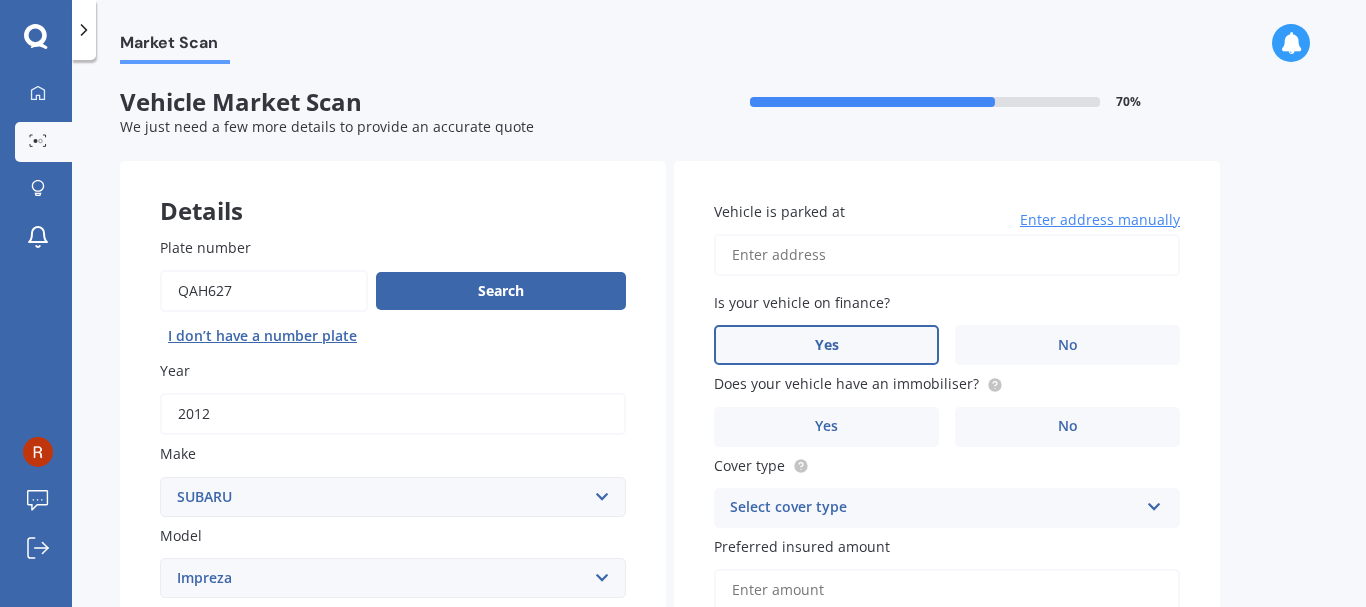 type on "[STREET_ADDRESS]" 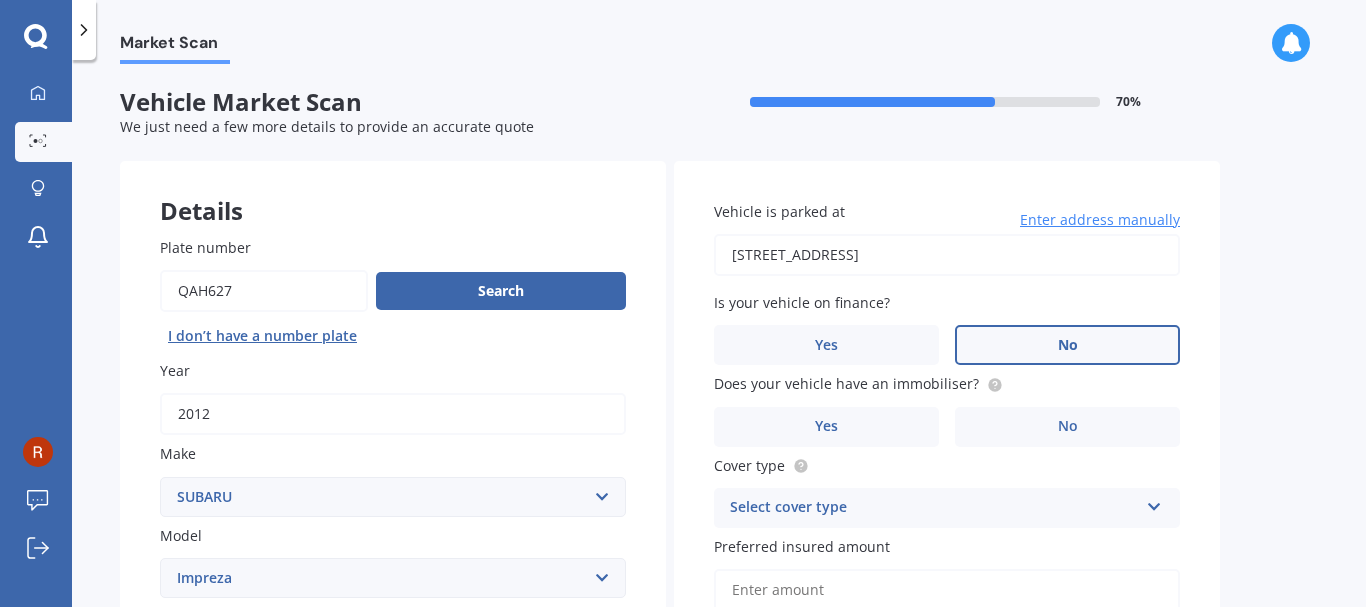 click on "No" at bounding box center (1067, 345) 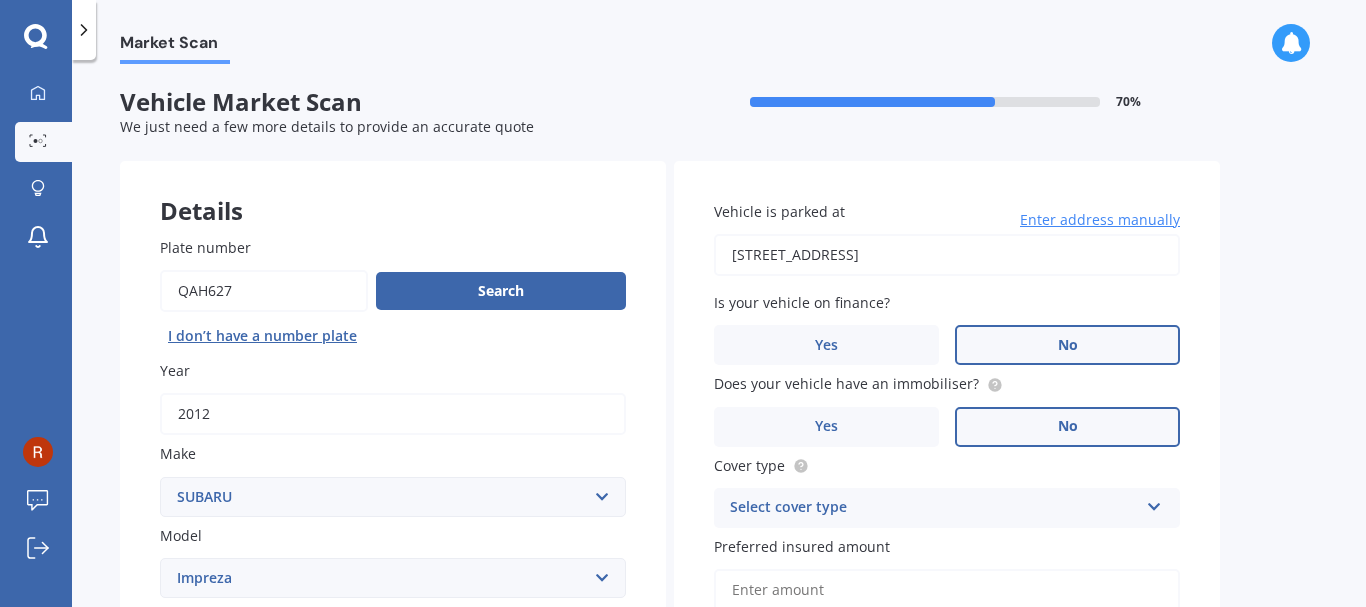 click on "No" at bounding box center [1068, 426] 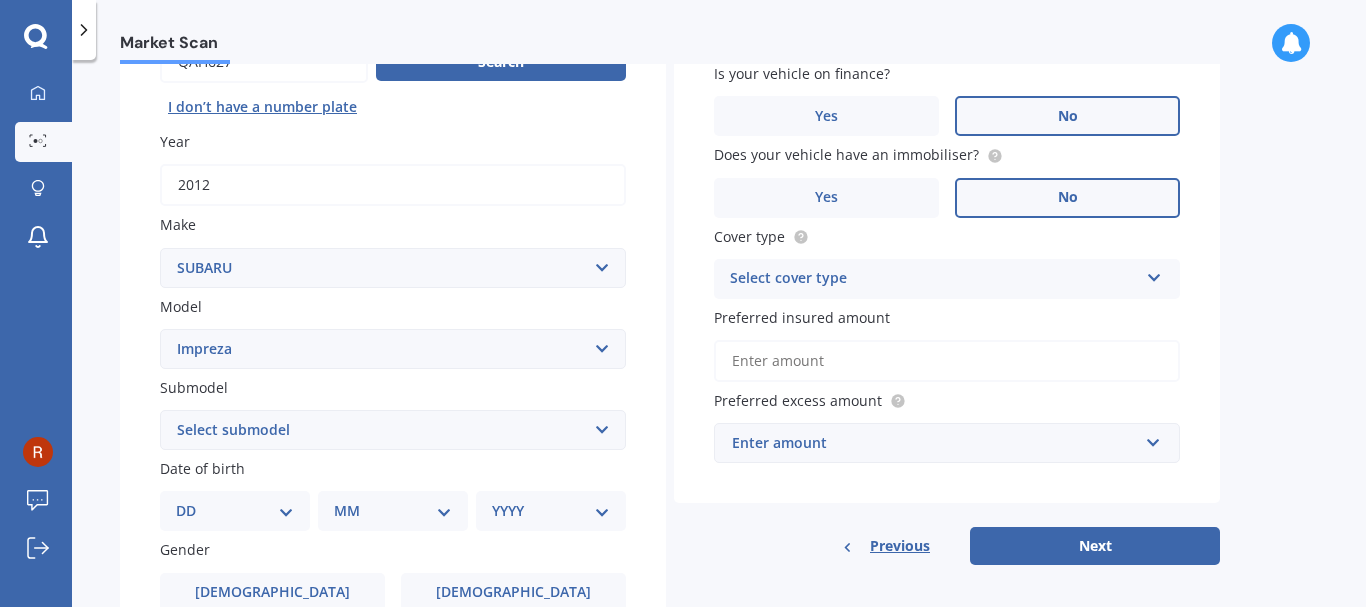 scroll, scrollTop: 286, scrollLeft: 0, axis: vertical 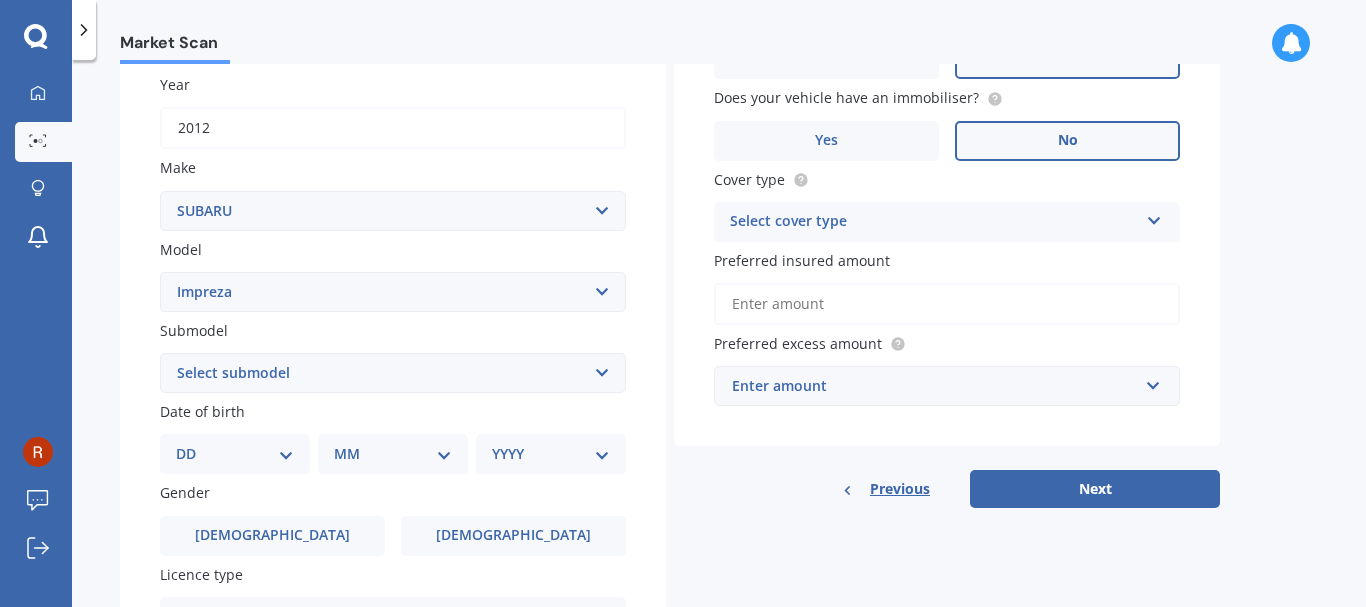 click at bounding box center (1154, 217) 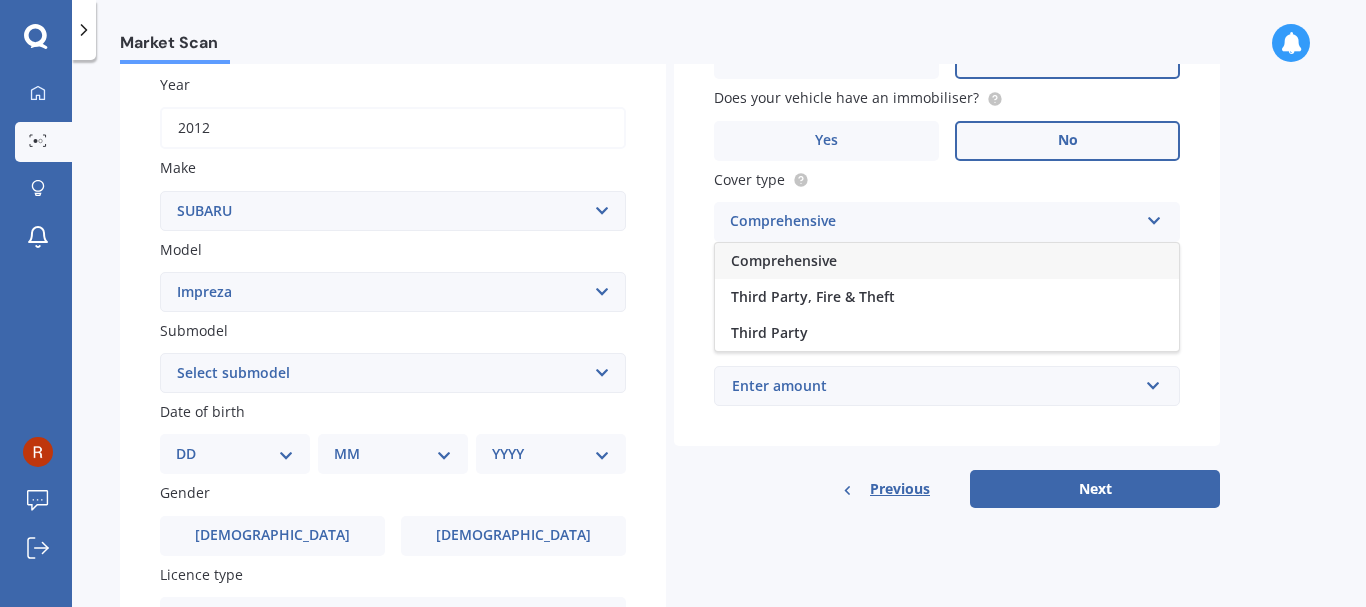 click on "Comprehensive" at bounding box center [784, 260] 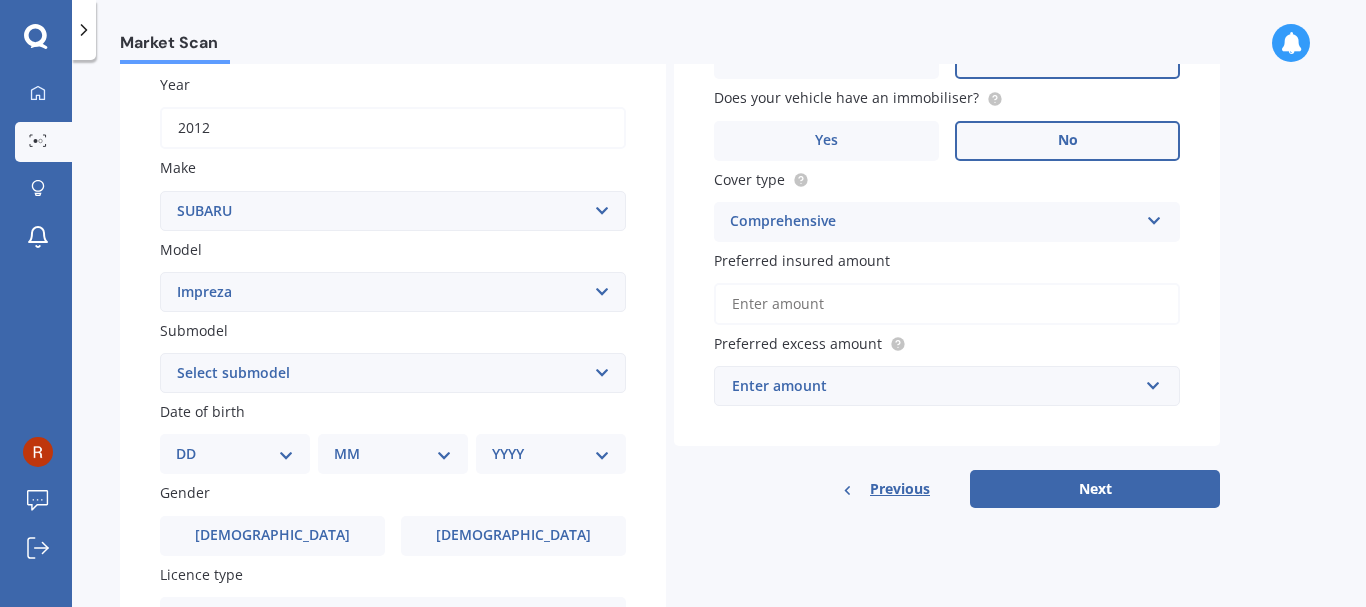 click on "Preferred insured amount" at bounding box center [947, 304] 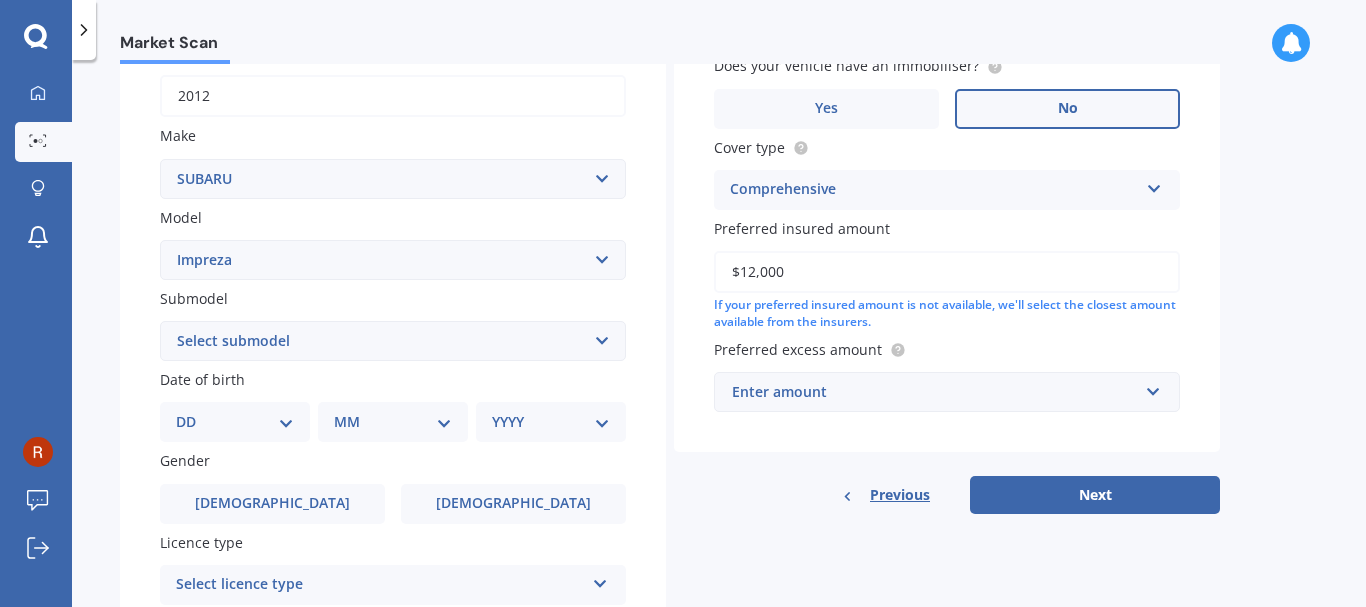 scroll, scrollTop: 331, scrollLeft: 0, axis: vertical 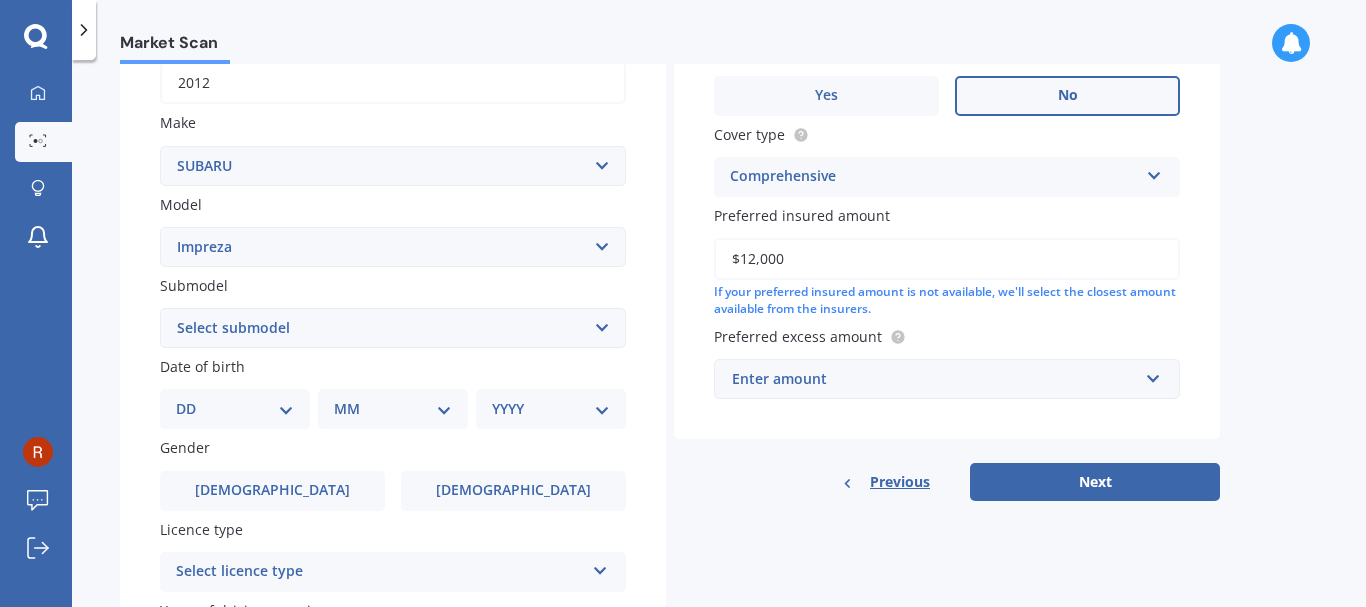 type on "$12,000" 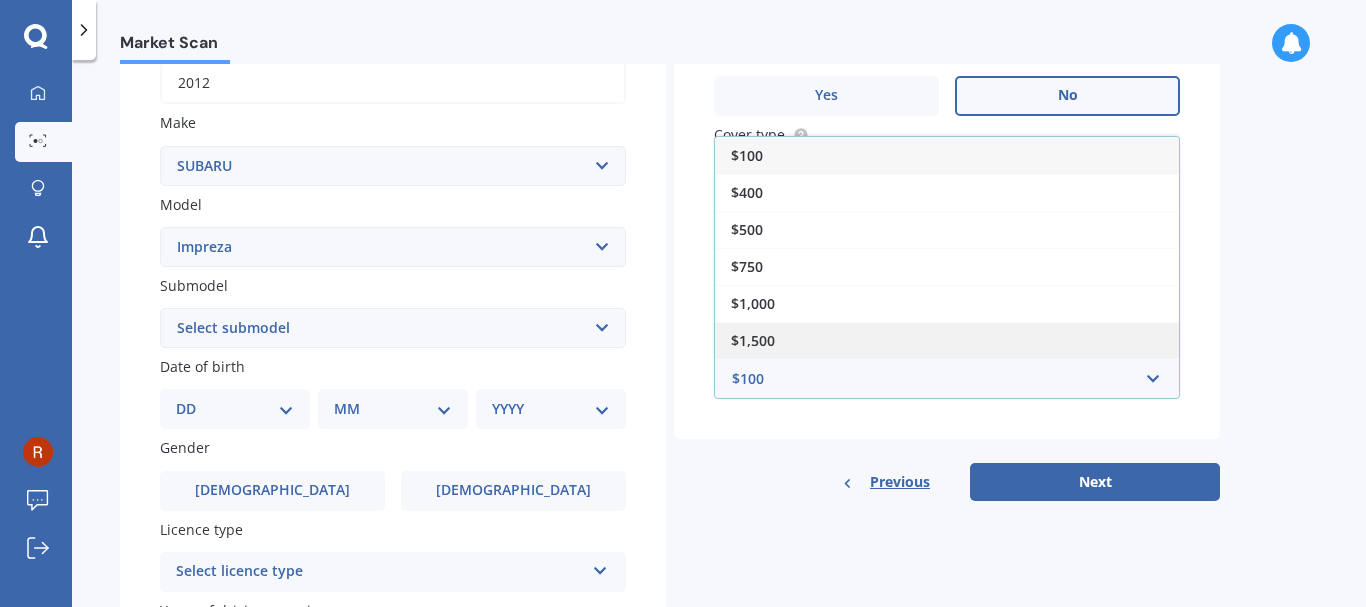 click on "$1,500" at bounding box center (753, 340) 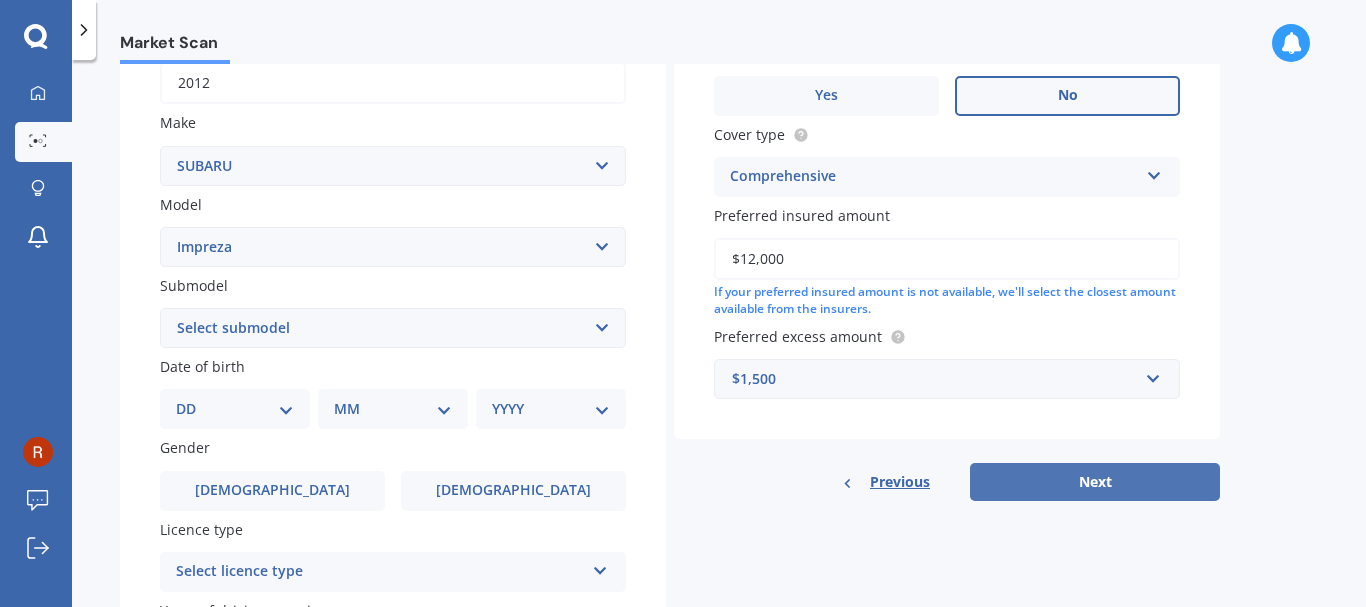 click on "Next" at bounding box center (1095, 482) 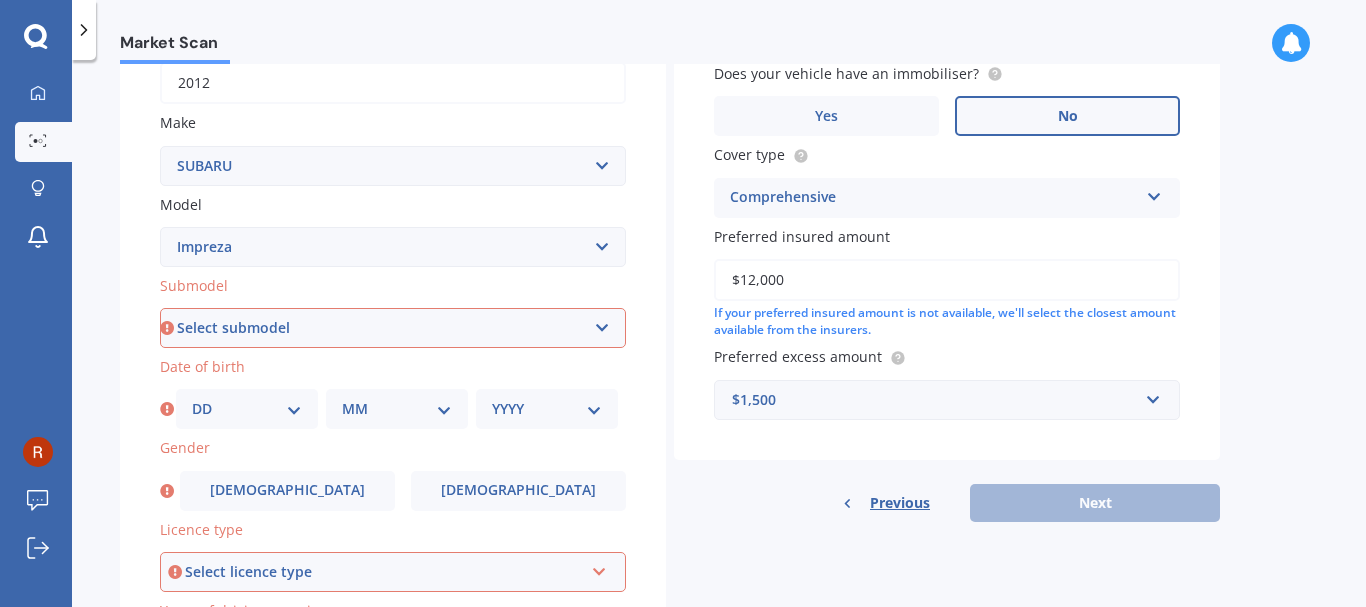 click on "Select submodel (All other turbo) 2.0i 2.0i Luxury 2.0i S Edition 2.0R 2.0R Sport 2.0XV Petrol/hybrid 2WD non-turbo Anesis CS G4 non turbo [PERSON_NAME]-Xpress GX HX LX LXS non-turbo RS RX RXI Sport 1.6 i-L Sport Turbo SRX non-turbo Station Wagon Station Wagon 4WD WRX (SLT) WRX manual WRX premium (SLT) WRX premium manual WRX STI (all other) WRX STI premium XL XV Petrol  4WD" at bounding box center [393, 328] 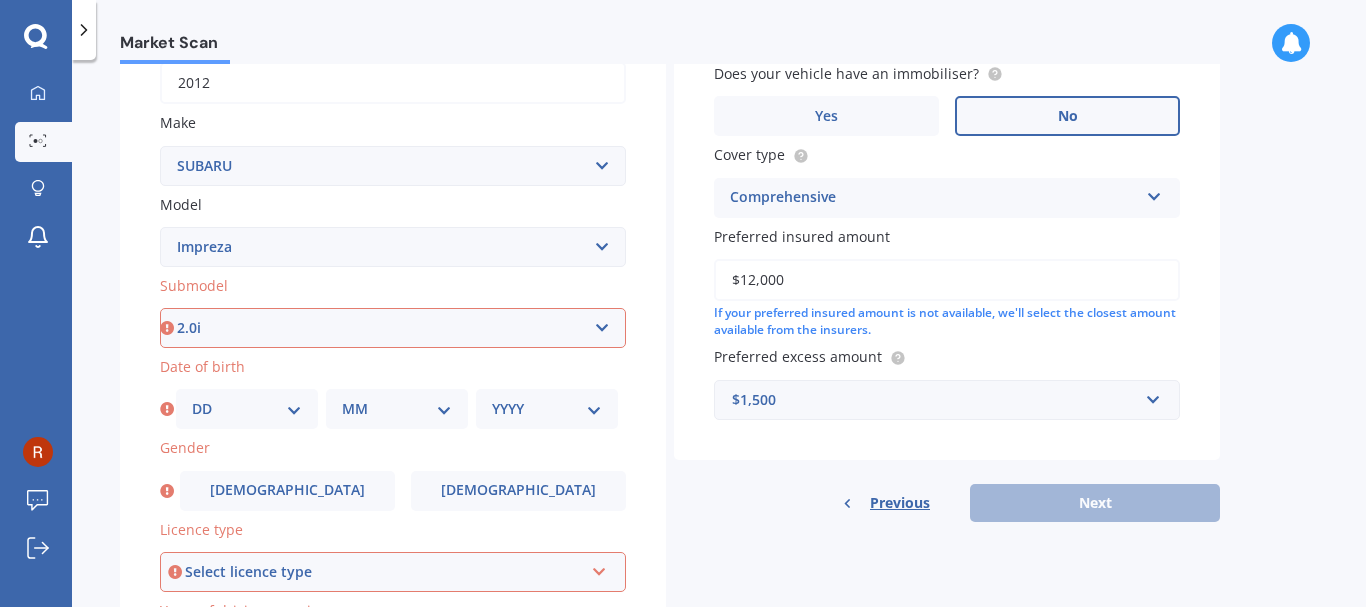click on "Select submodel (All other turbo) 2.0i 2.0i Luxury 2.0i S Edition 2.0R 2.0R Sport 2.0XV Petrol/hybrid 2WD non-turbo Anesis CS G4 non turbo [PERSON_NAME]-Xpress GX HX LX LXS non-turbo RS RX RXI Sport 1.6 i-L Sport Turbo SRX non-turbo Station Wagon Station Wagon 4WD WRX (SLT) WRX manual WRX premium (SLT) WRX premium manual WRX STI (all other) WRX STI premium XL XV Petrol  4WD" at bounding box center [393, 328] 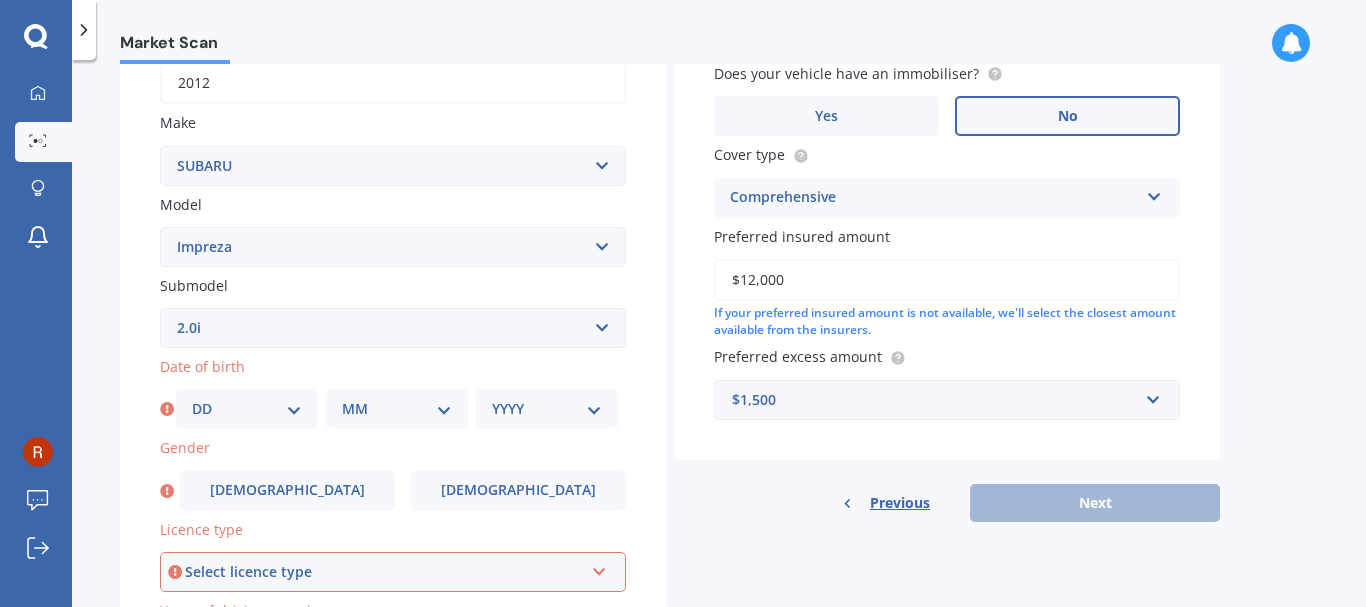 click on "DD 01 02 03 04 05 06 07 08 09 10 11 12 13 14 15 16 17 18 19 20 21 22 23 24 25 26 27 28 29 30 31" at bounding box center [247, 409] 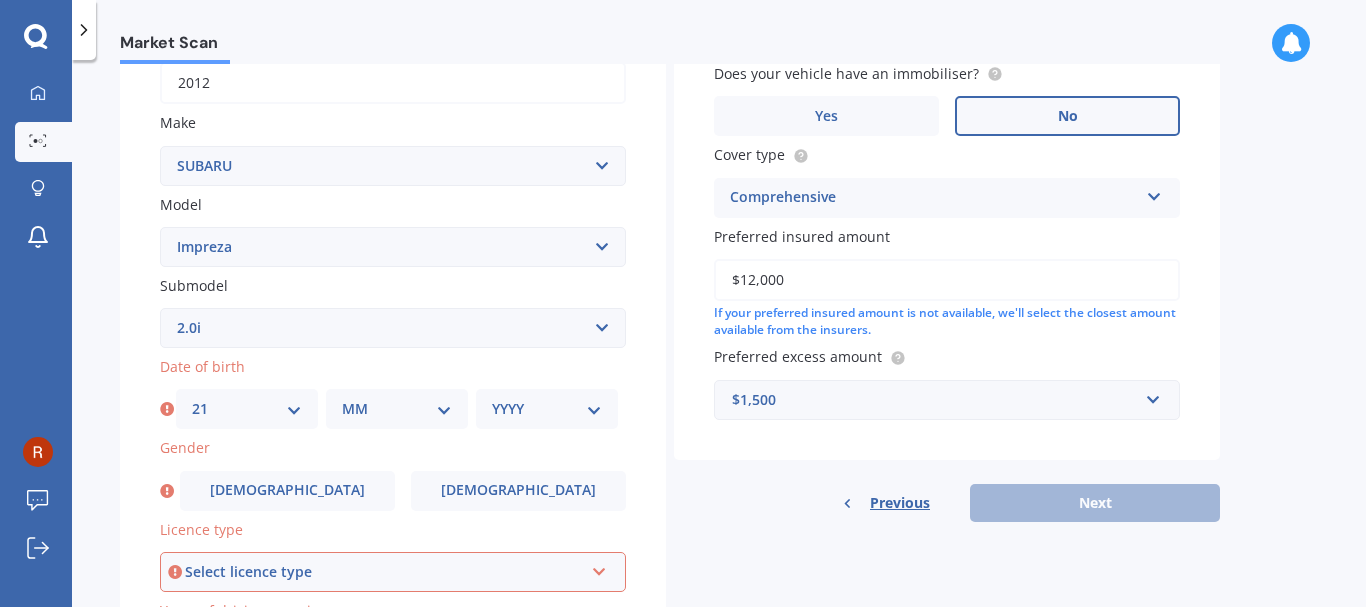 click on "DD 01 02 03 04 05 06 07 08 09 10 11 12 13 14 15 16 17 18 19 20 21 22 23 24 25 26 27 28 29 30 31" at bounding box center [247, 409] 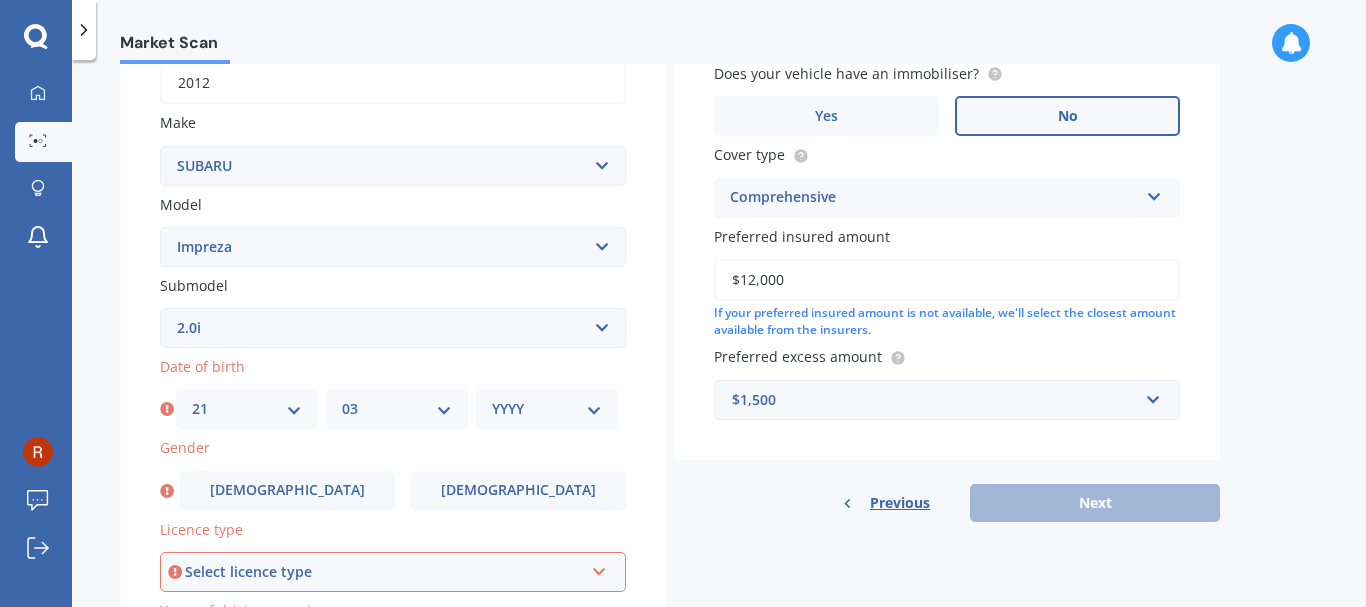 click on "MM 01 02 03 04 05 06 07 08 09 10 11 12" at bounding box center [397, 409] 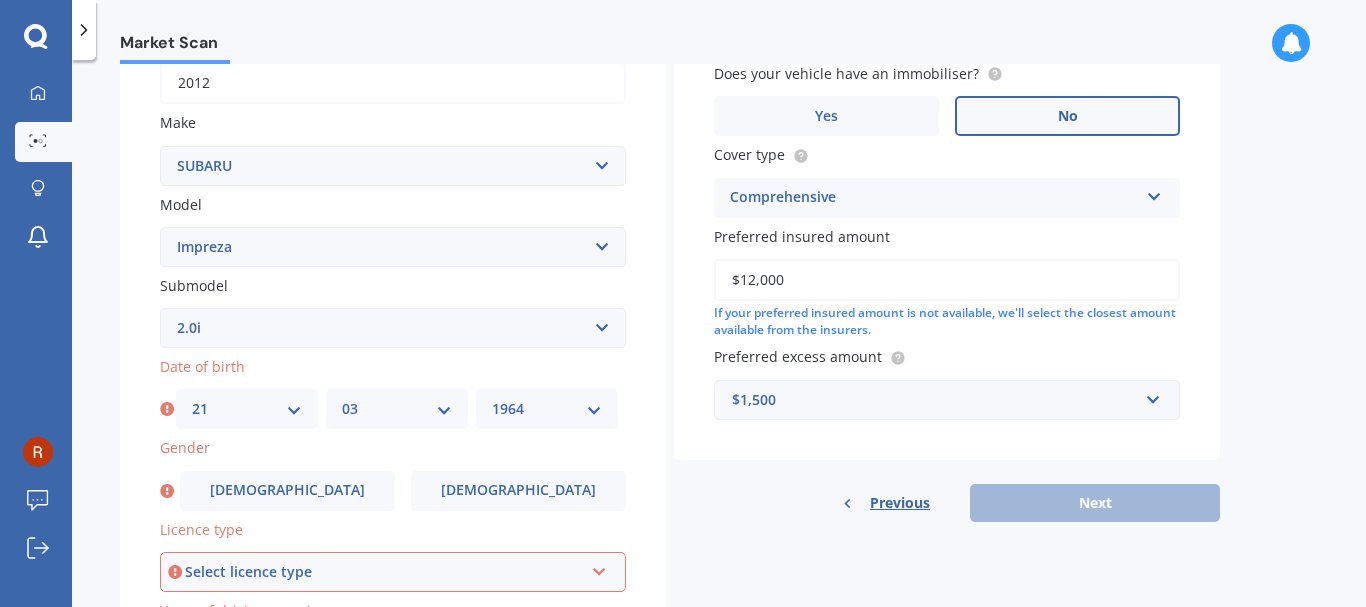 click on "YYYY 2025 2024 2023 2022 2021 2020 2019 2018 2017 2016 2015 2014 2013 2012 2011 2010 2009 2008 2007 2006 2005 2004 2003 2002 2001 2000 1999 1998 1997 1996 1995 1994 1993 1992 1991 1990 1989 1988 1987 1986 1985 1984 1983 1982 1981 1980 1979 1978 1977 1976 1975 1974 1973 1972 1971 1970 1969 1968 1967 1966 1965 1964 1963 1962 1961 1960 1959 1958 1957 1956 1955 1954 1953 1952 1951 1950 1949 1948 1947 1946 1945 1944 1943 1942 1941 1940 1939 1938 1937 1936 1935 1934 1933 1932 1931 1930 1929 1928 1927 1926" at bounding box center [547, 409] 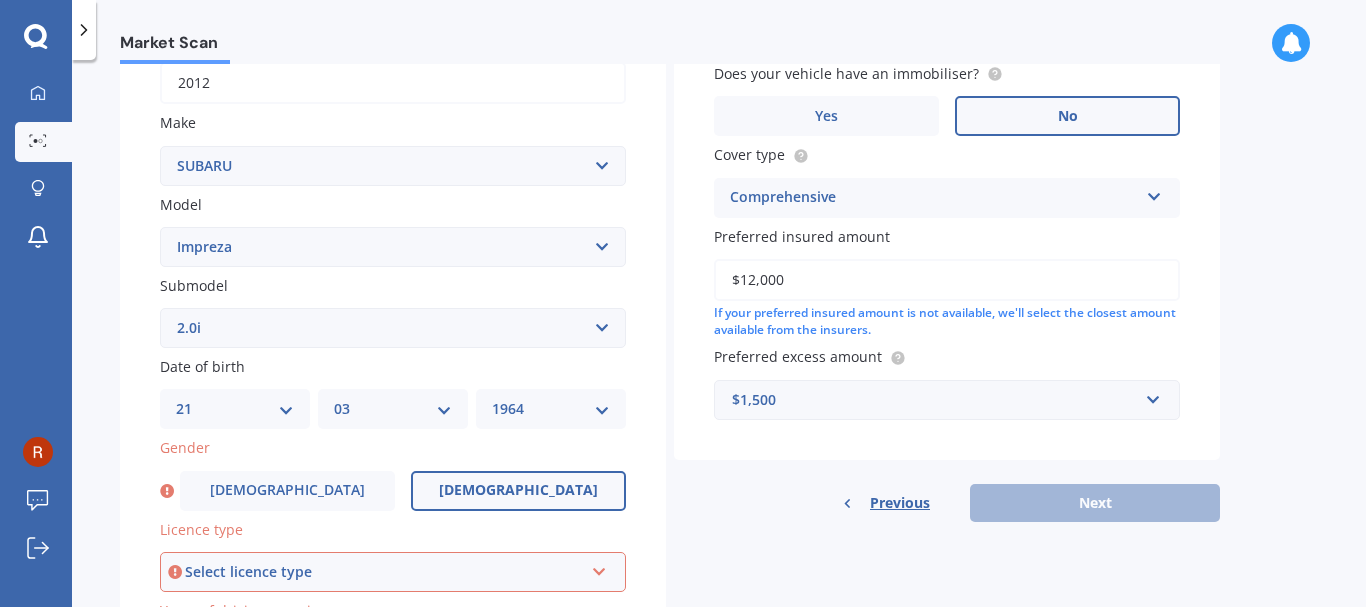 click on "[DEMOGRAPHIC_DATA]" at bounding box center [518, 490] 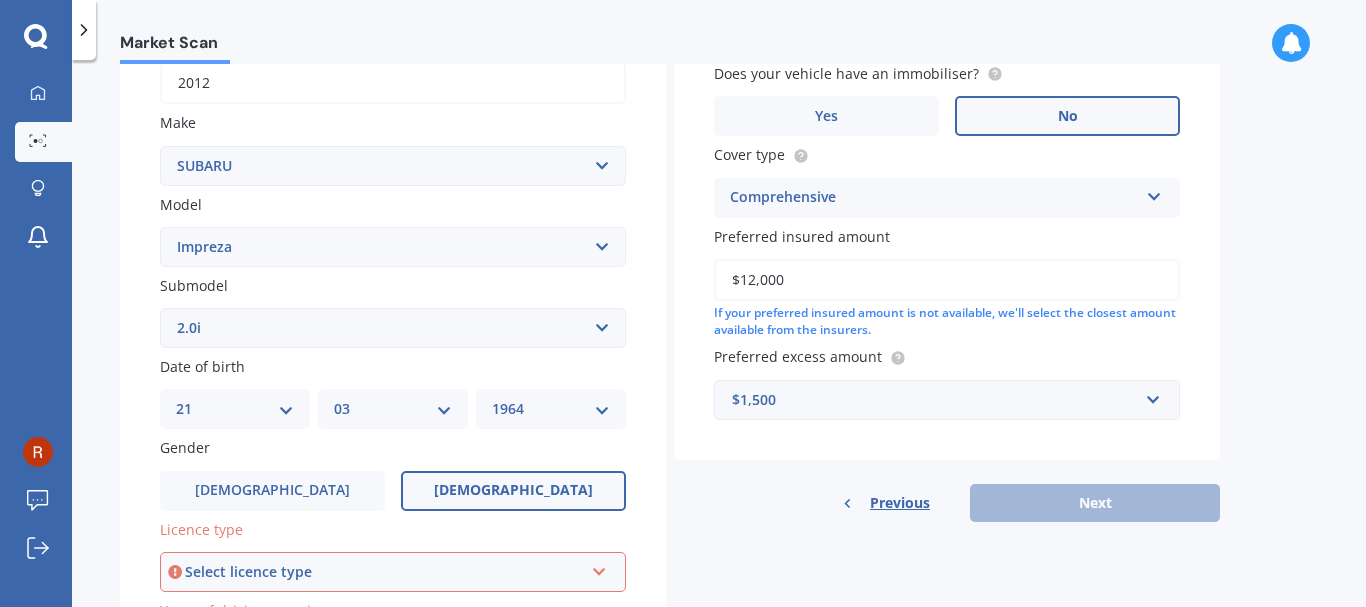 click at bounding box center [599, 568] 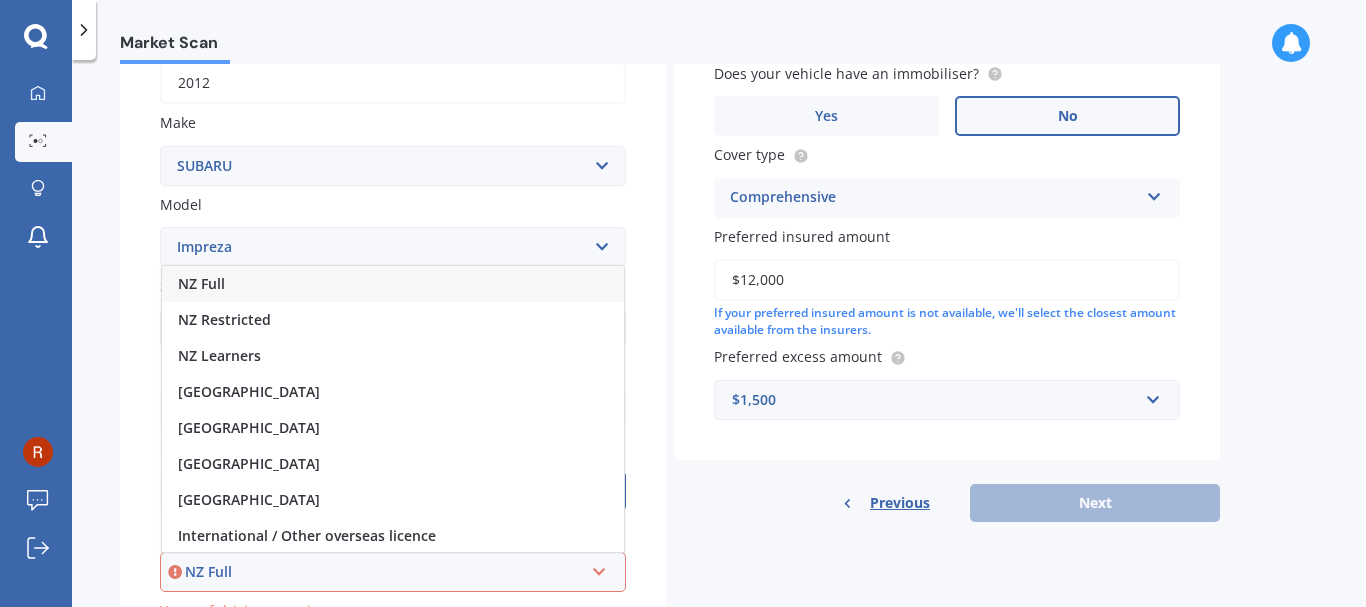 click on "NZ Full" at bounding box center [201, 283] 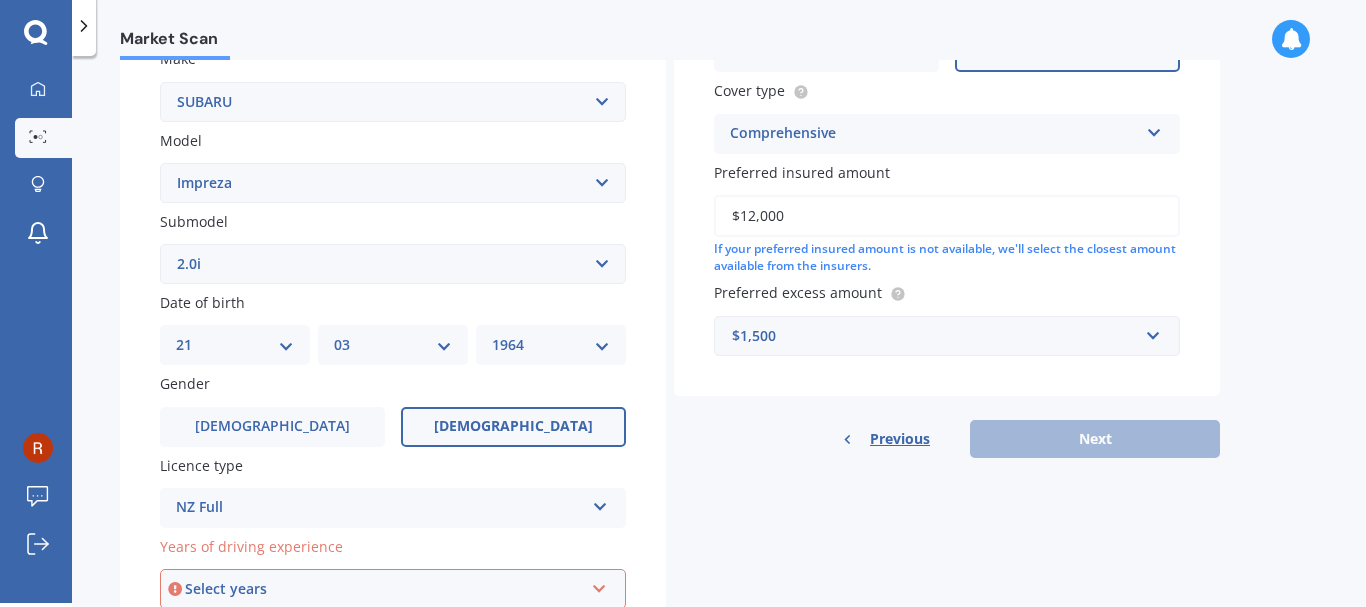 scroll, scrollTop: 393, scrollLeft: 0, axis: vertical 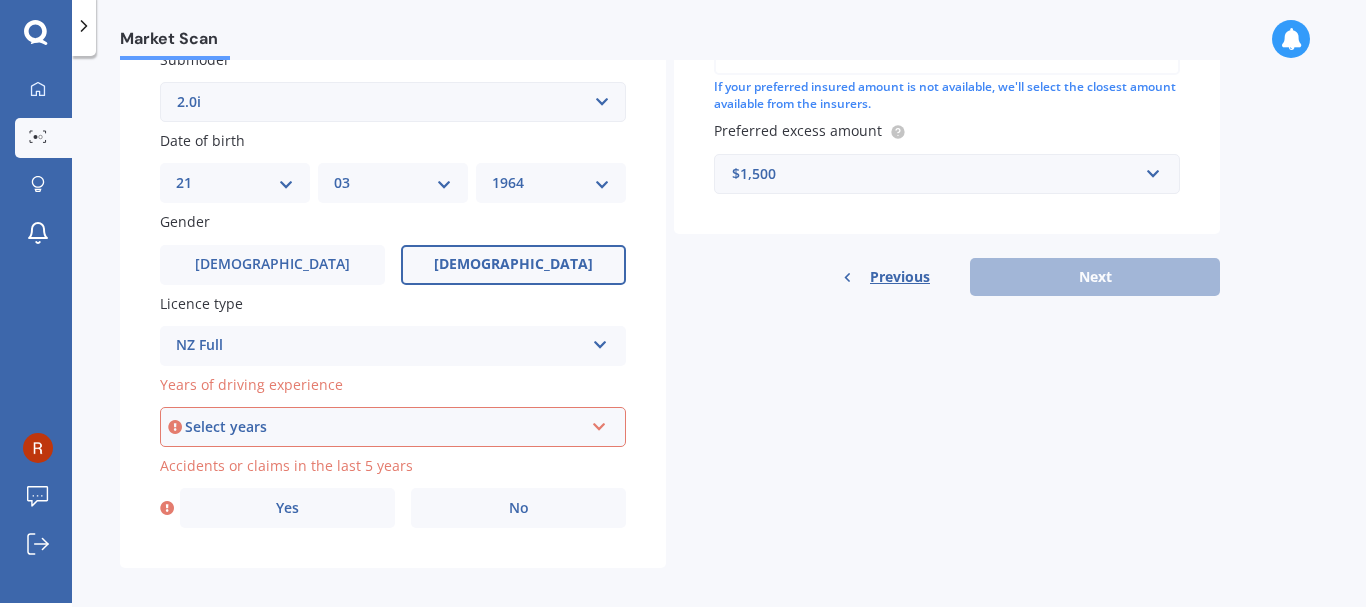 click at bounding box center [599, 423] 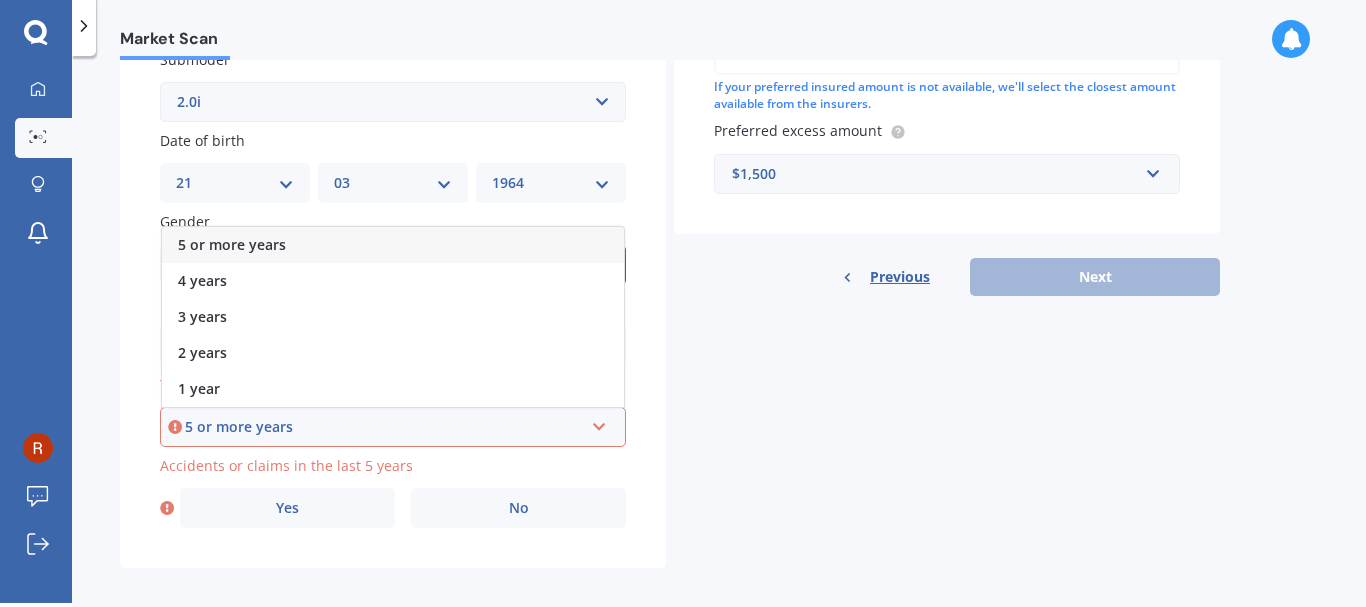 click on "5 or more years" at bounding box center [384, 427] 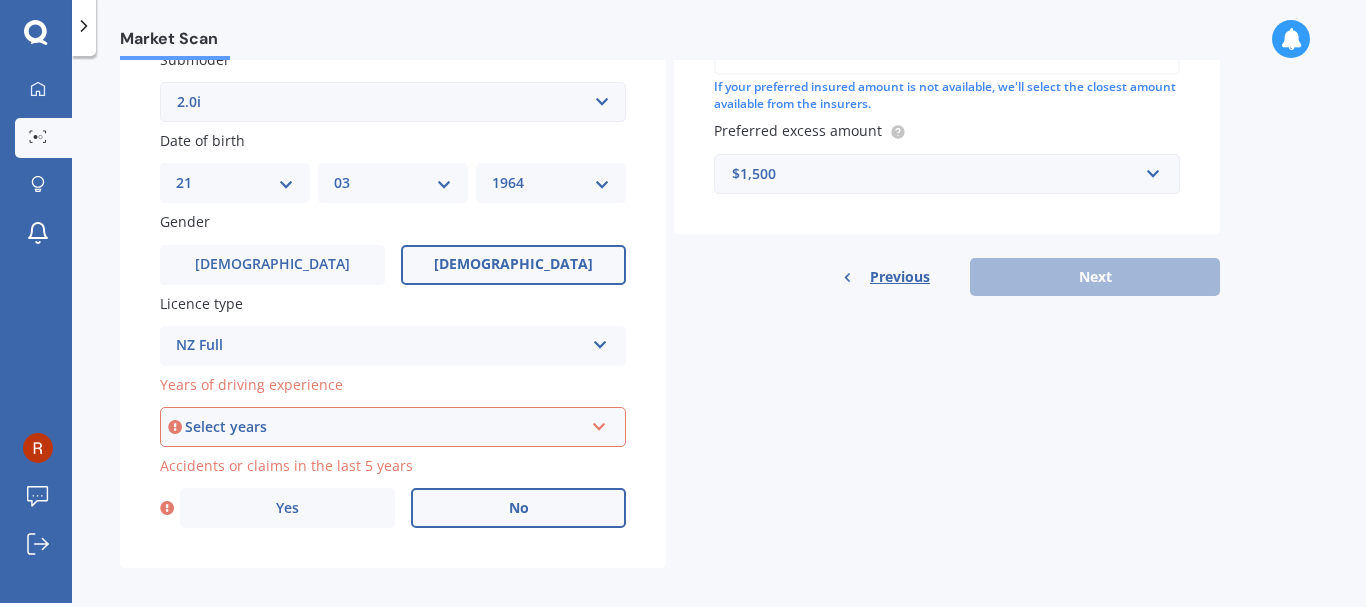 click on "No" at bounding box center (519, 508) 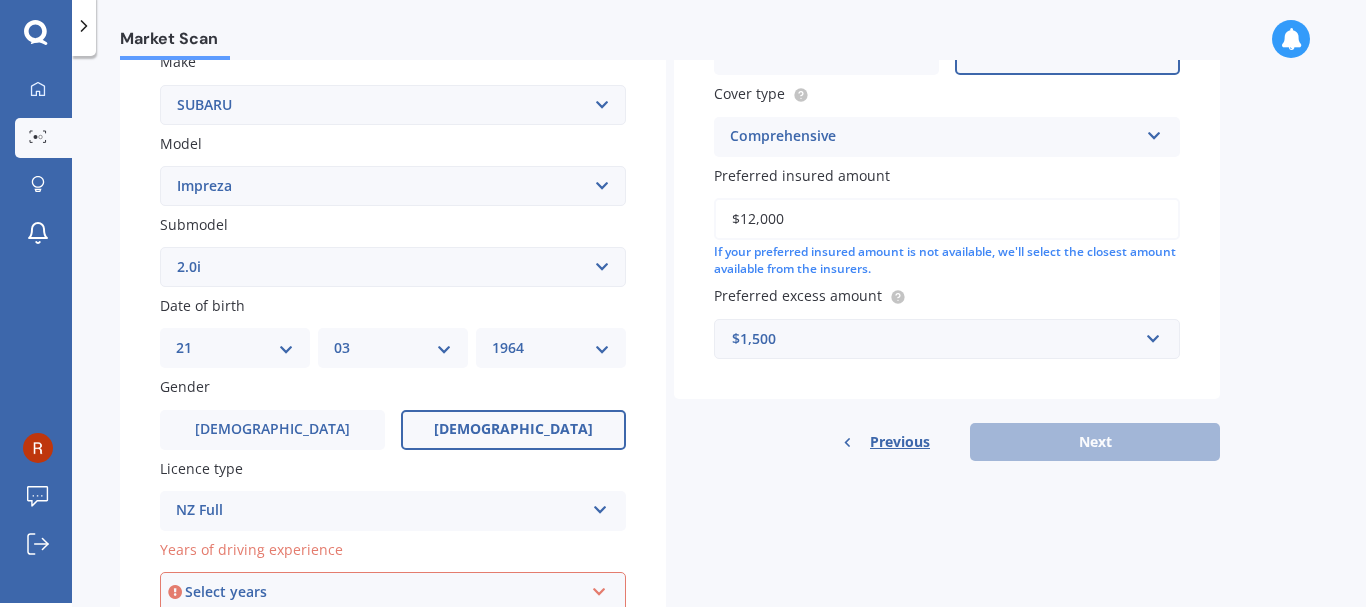 scroll, scrollTop: 341, scrollLeft: 0, axis: vertical 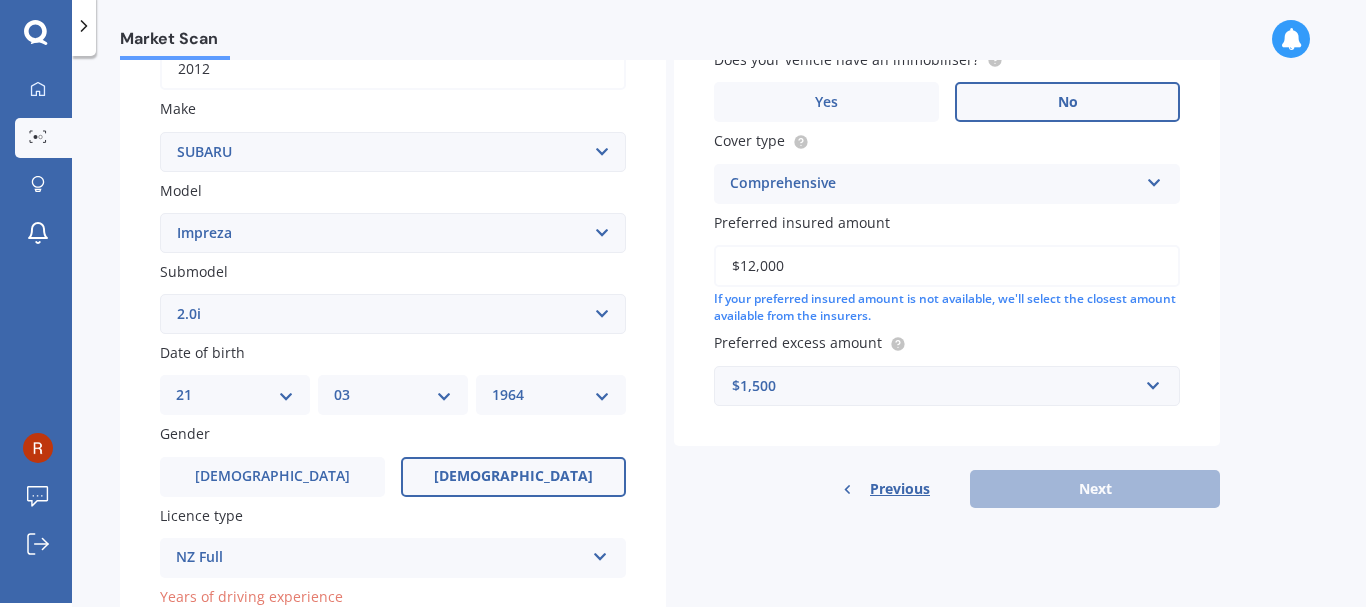click on "Previous Next" at bounding box center [947, 489] 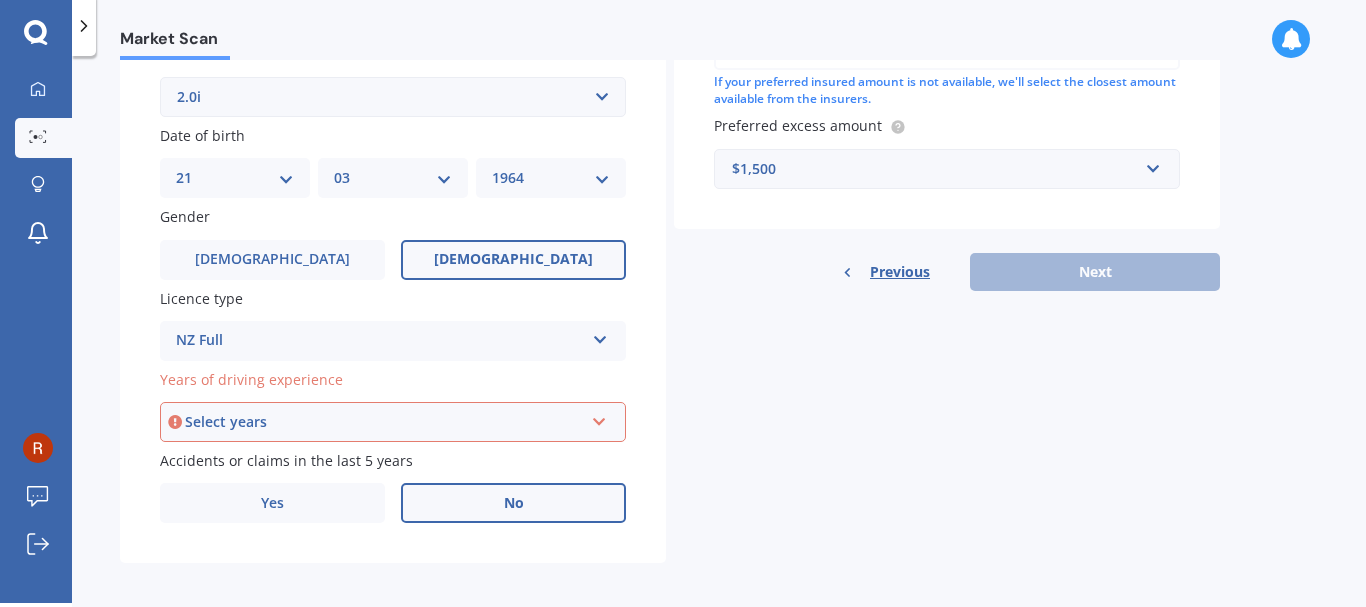 scroll, scrollTop: 570, scrollLeft: 0, axis: vertical 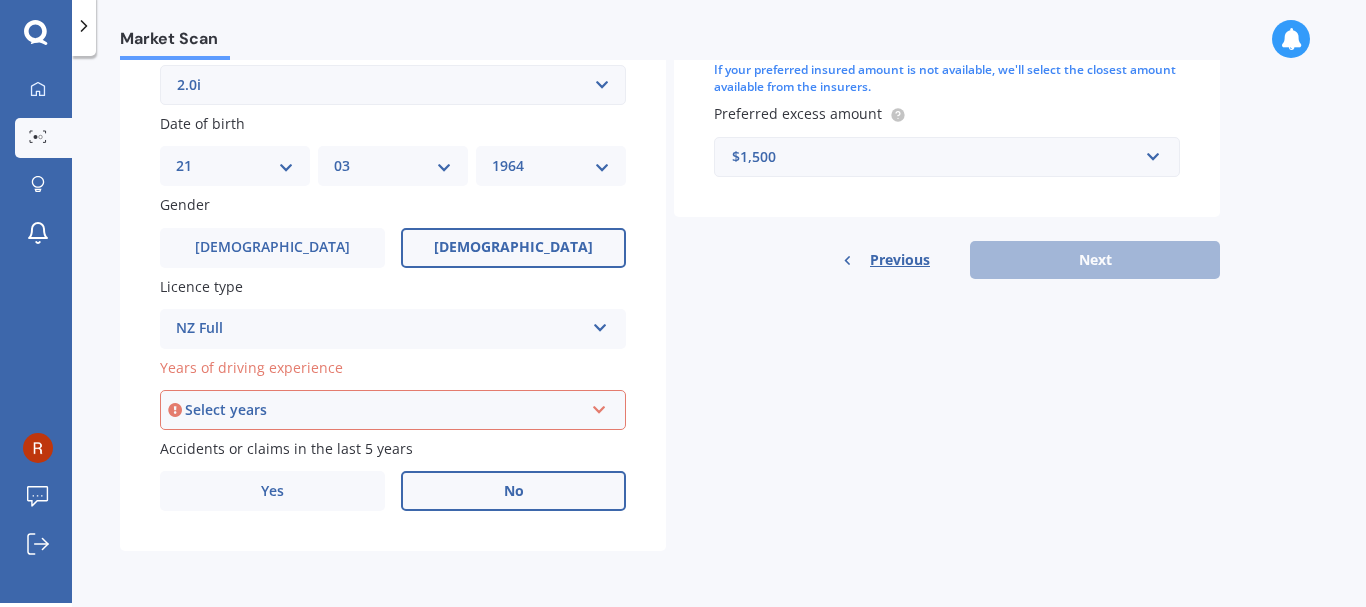 click on "Select years" at bounding box center [384, 410] 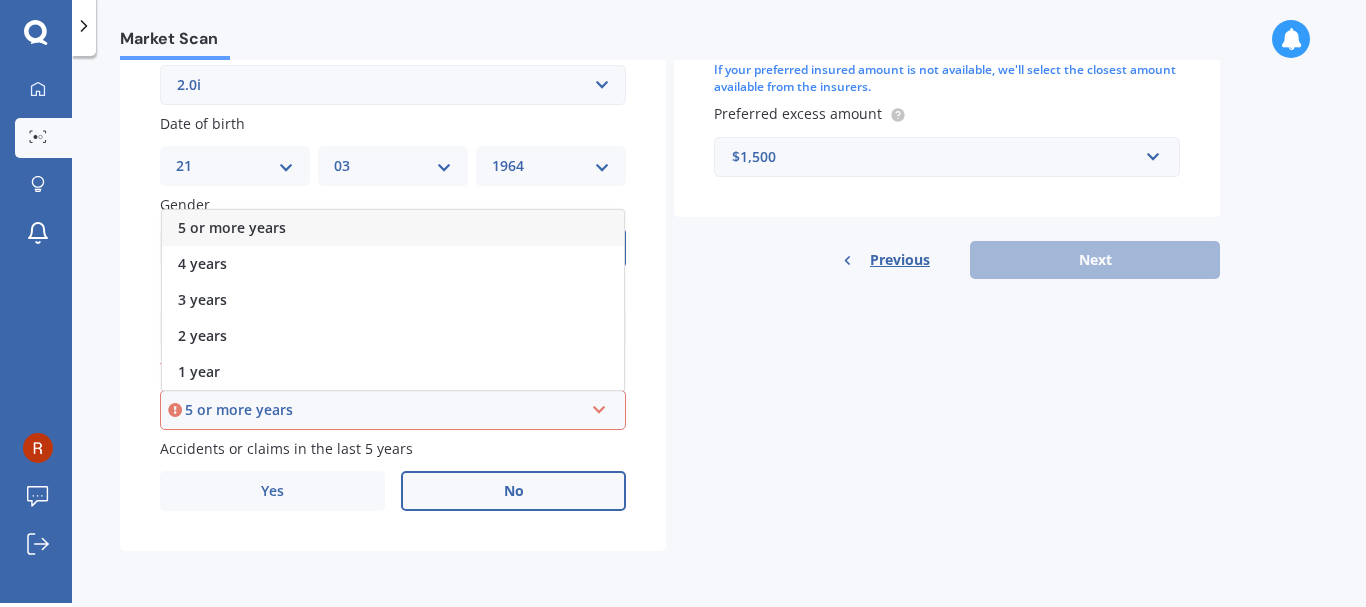 click on "5 or more years" at bounding box center (232, 227) 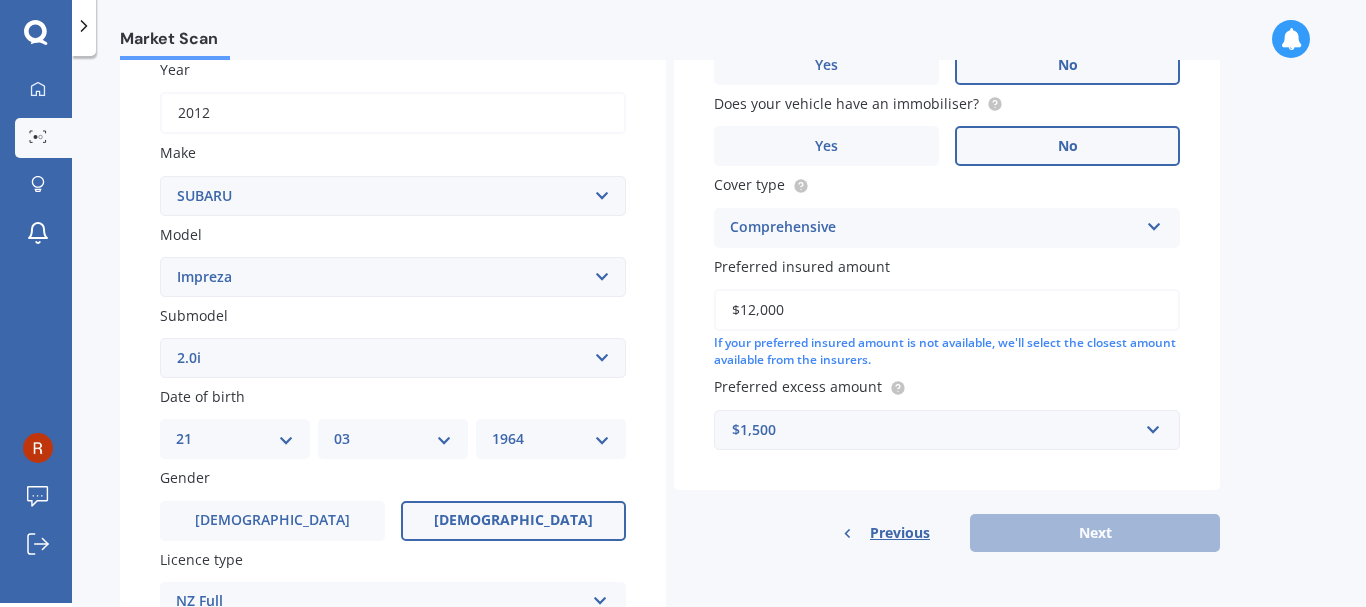 scroll, scrollTop: 137, scrollLeft: 0, axis: vertical 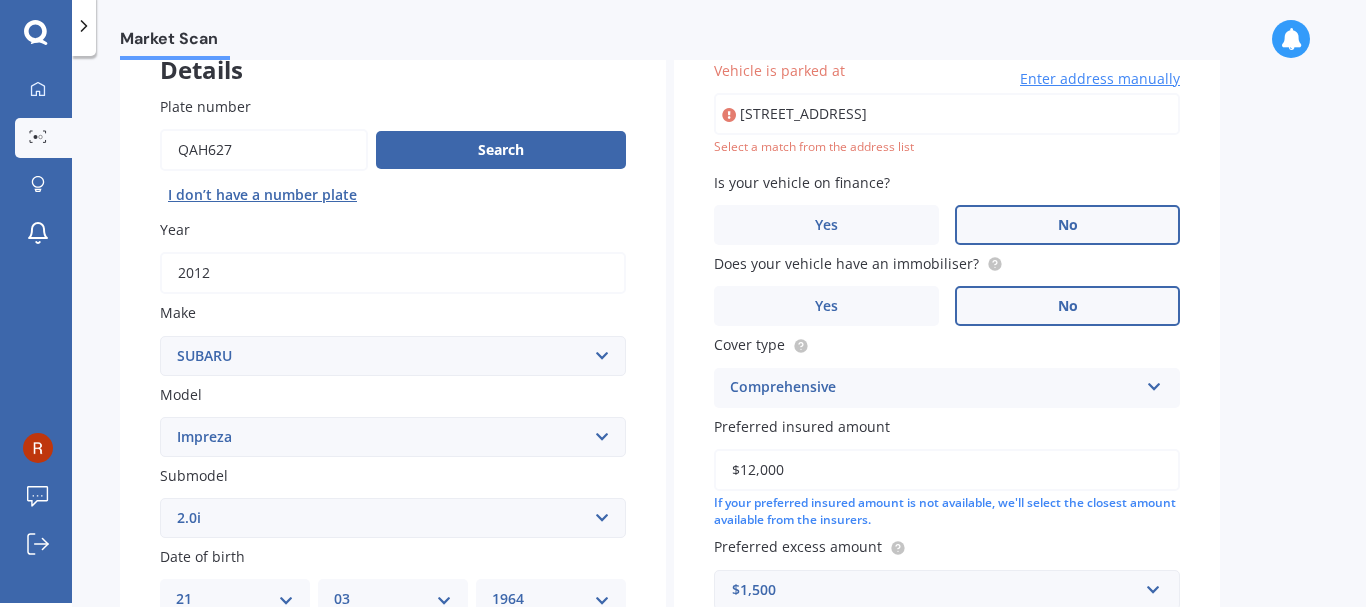 click on "[STREET_ADDRESS]" at bounding box center [947, 114] 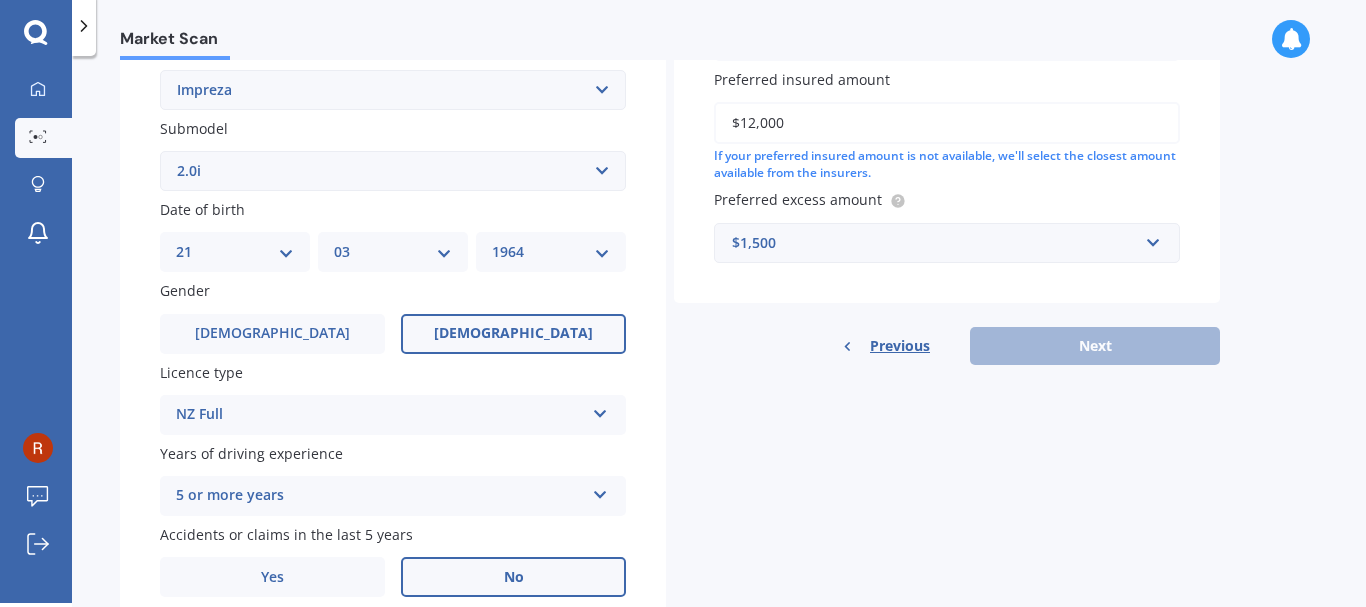 scroll, scrollTop: 490, scrollLeft: 0, axis: vertical 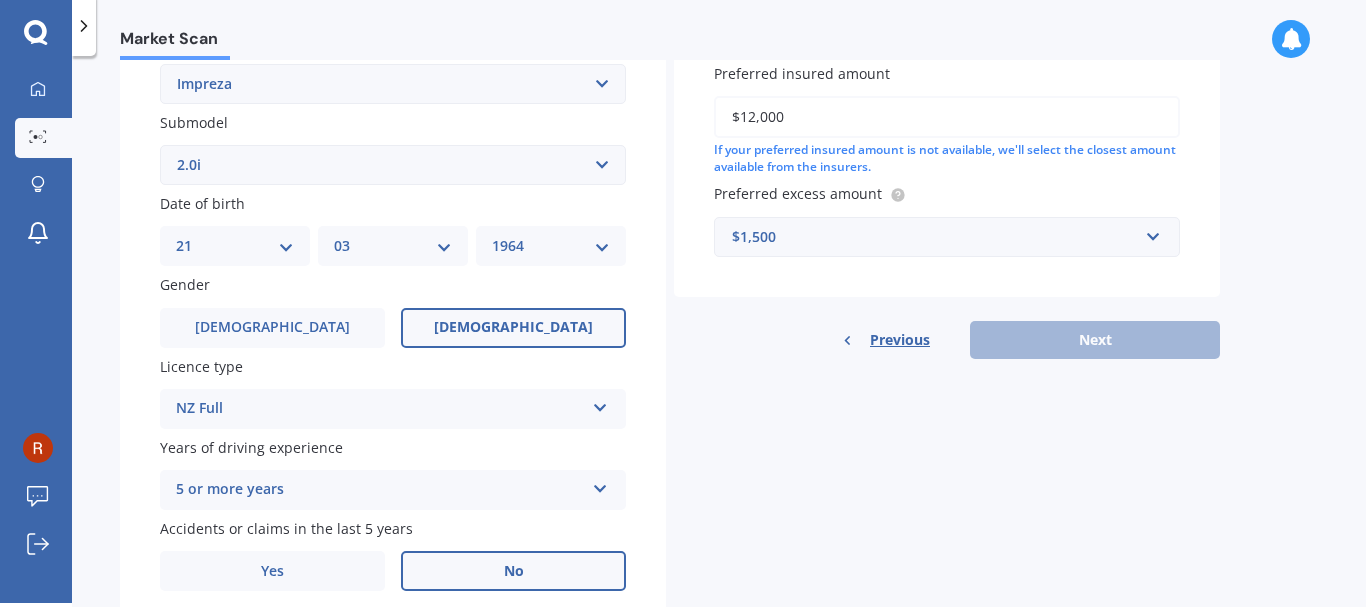 click on "Previous Next" at bounding box center (947, 340) 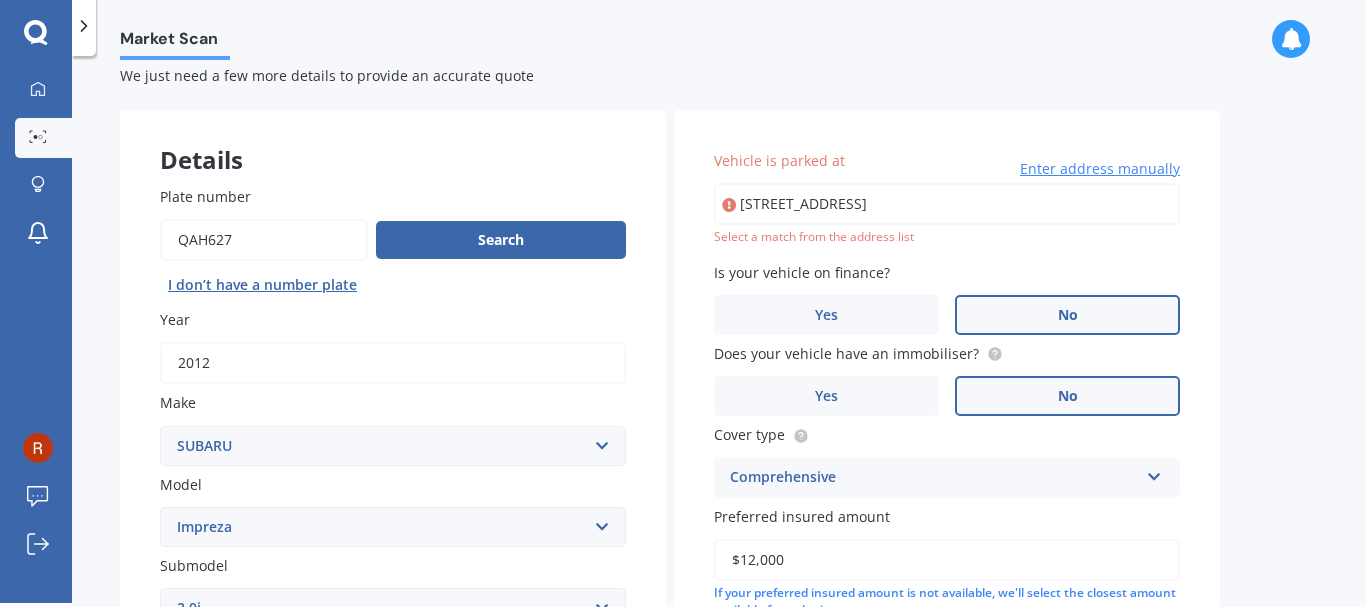 scroll, scrollTop: 43, scrollLeft: 0, axis: vertical 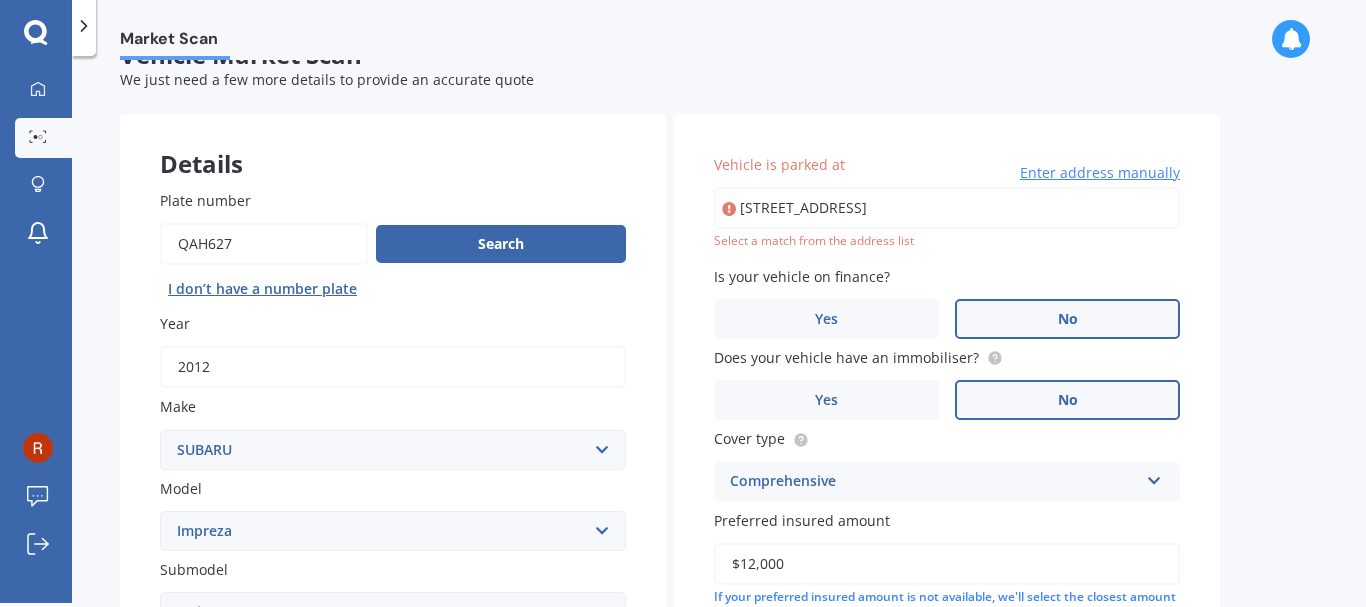 click on "[STREET_ADDRESS]" at bounding box center (947, 208) 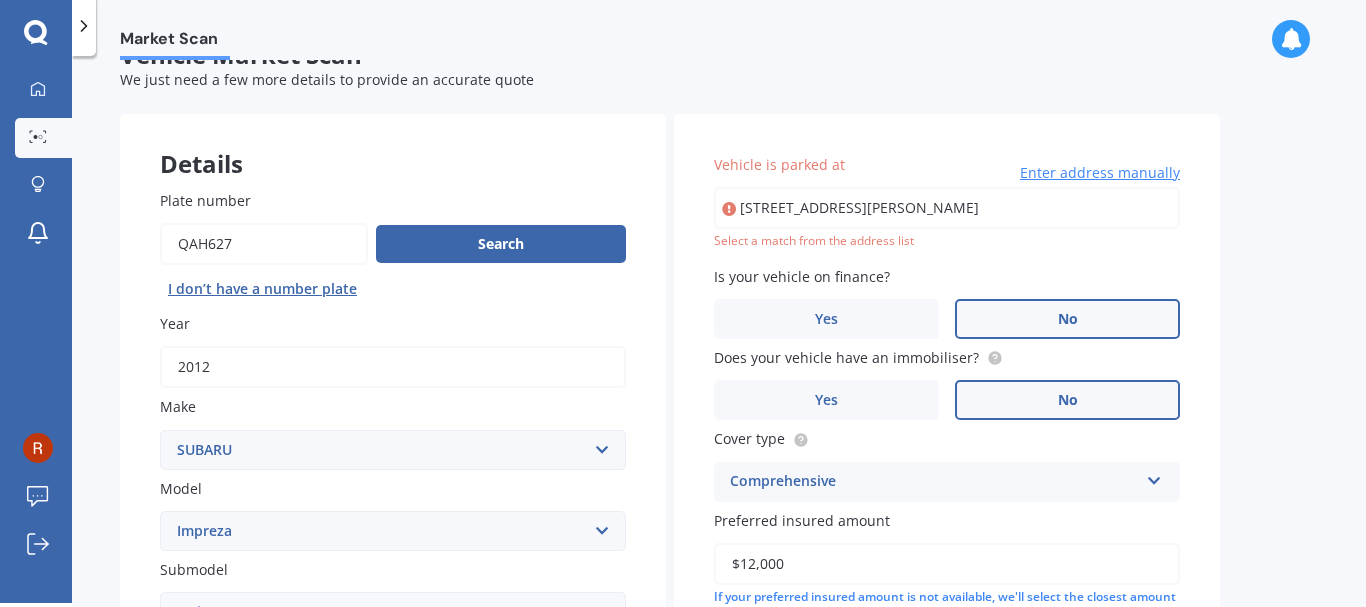 type on "[STREET_ADDRESS][PERSON_NAME]" 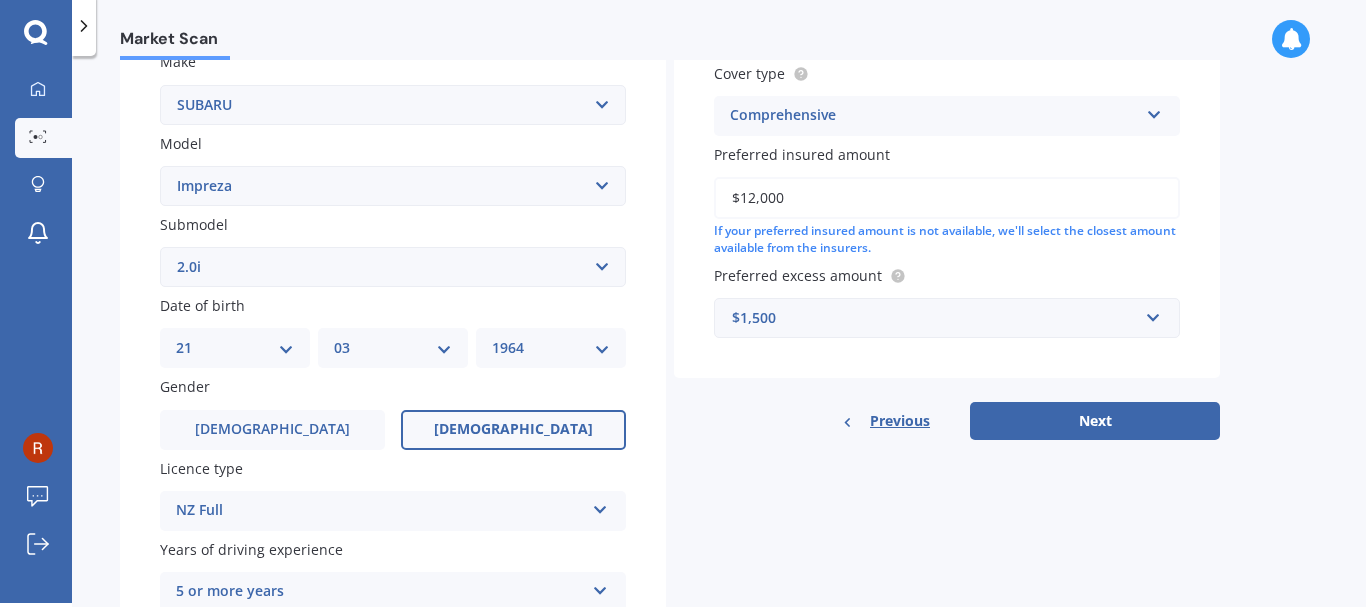 scroll, scrollTop: 401, scrollLeft: 0, axis: vertical 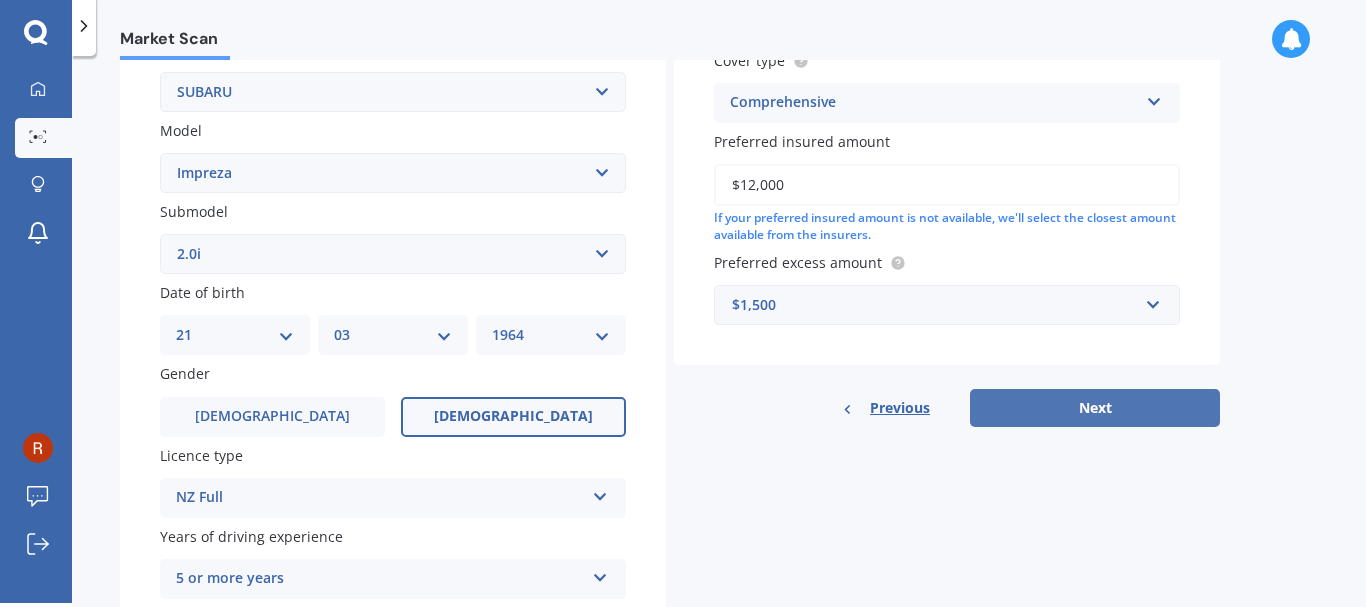 click on "Next" at bounding box center [1095, 408] 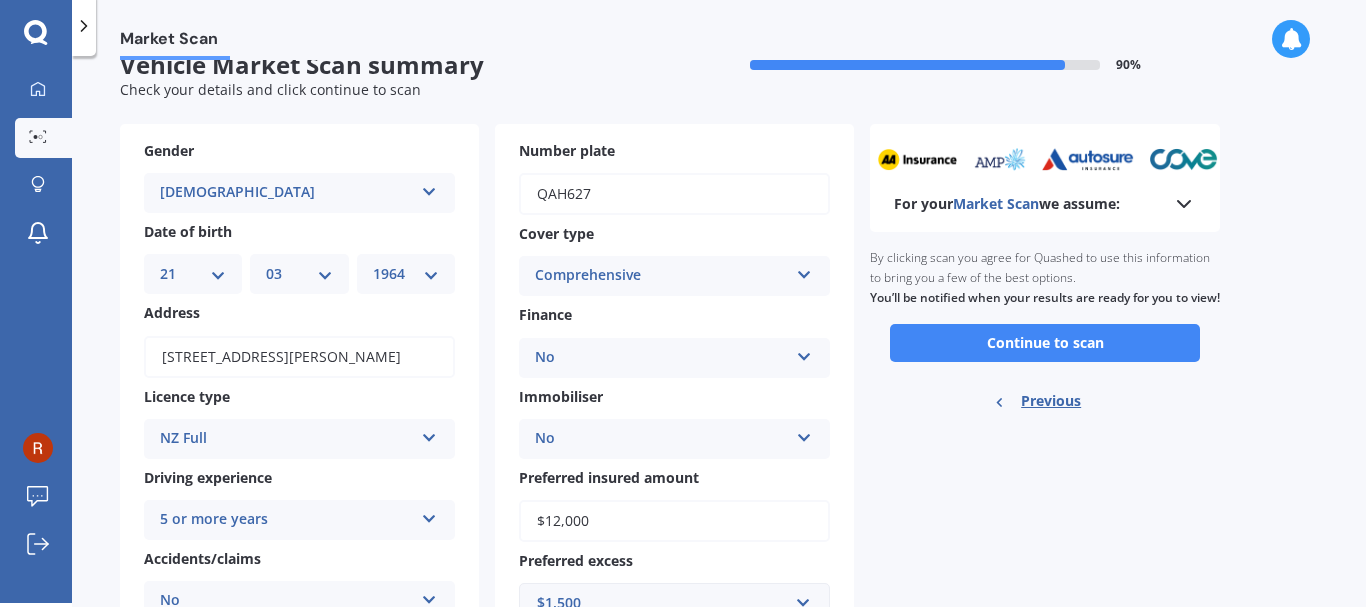 scroll, scrollTop: 0, scrollLeft: 0, axis: both 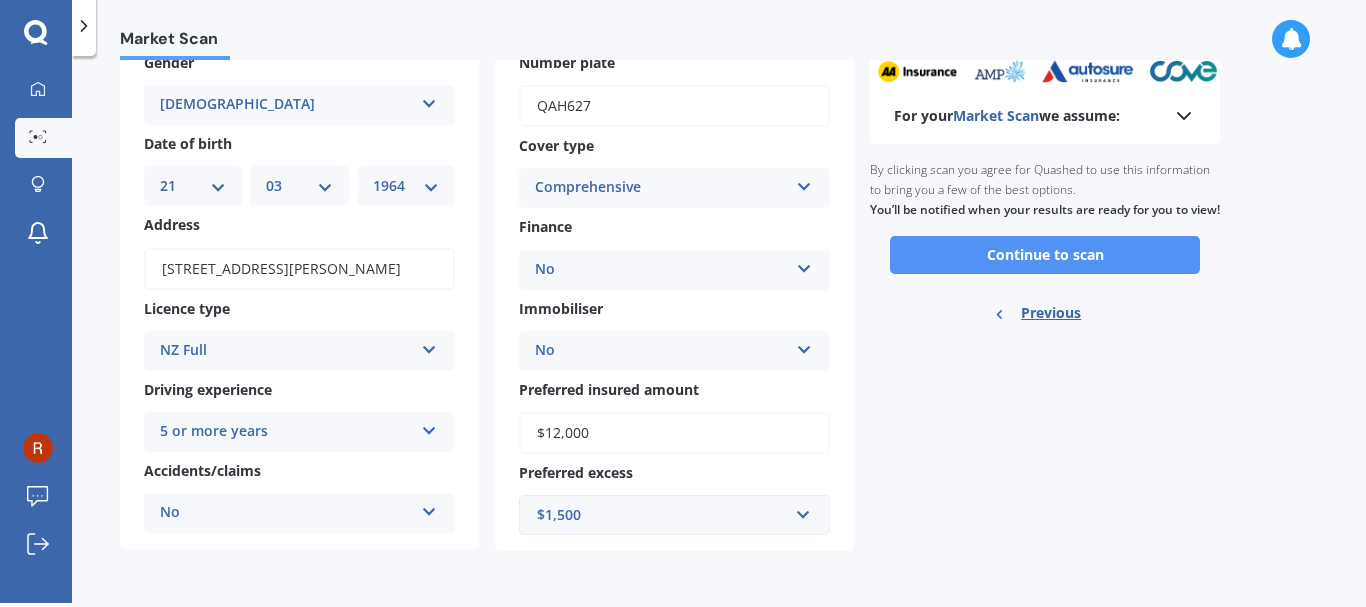 click on "Continue to scan" at bounding box center [1045, 255] 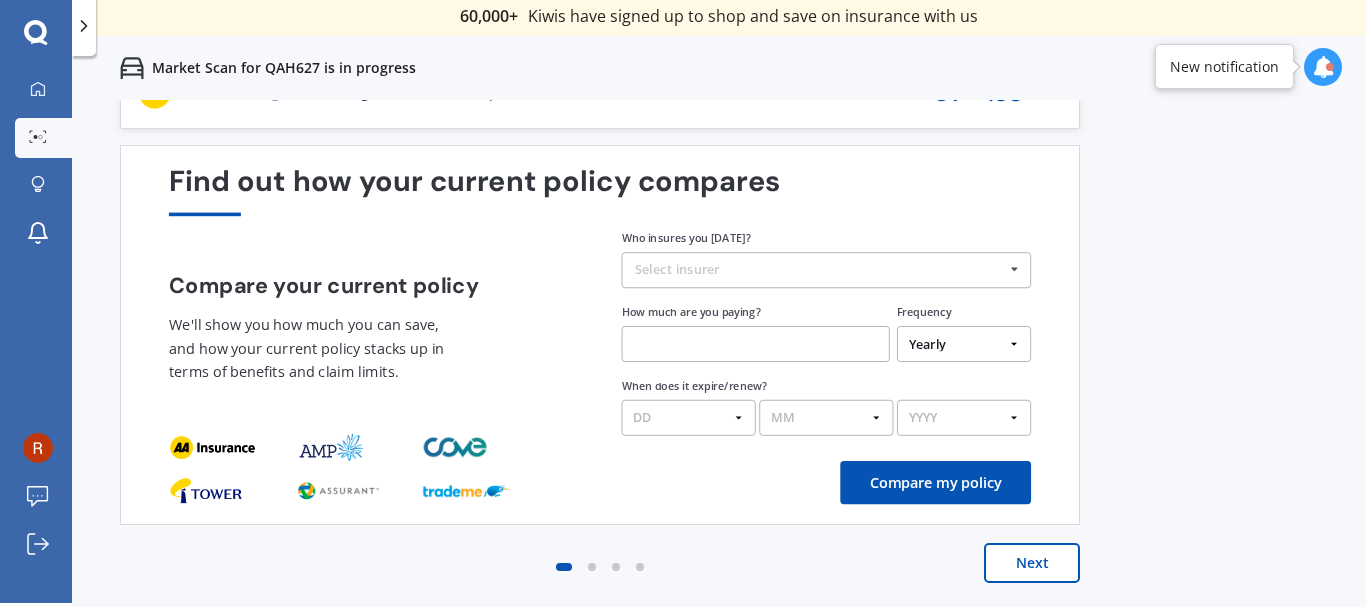 scroll, scrollTop: 0, scrollLeft: 0, axis: both 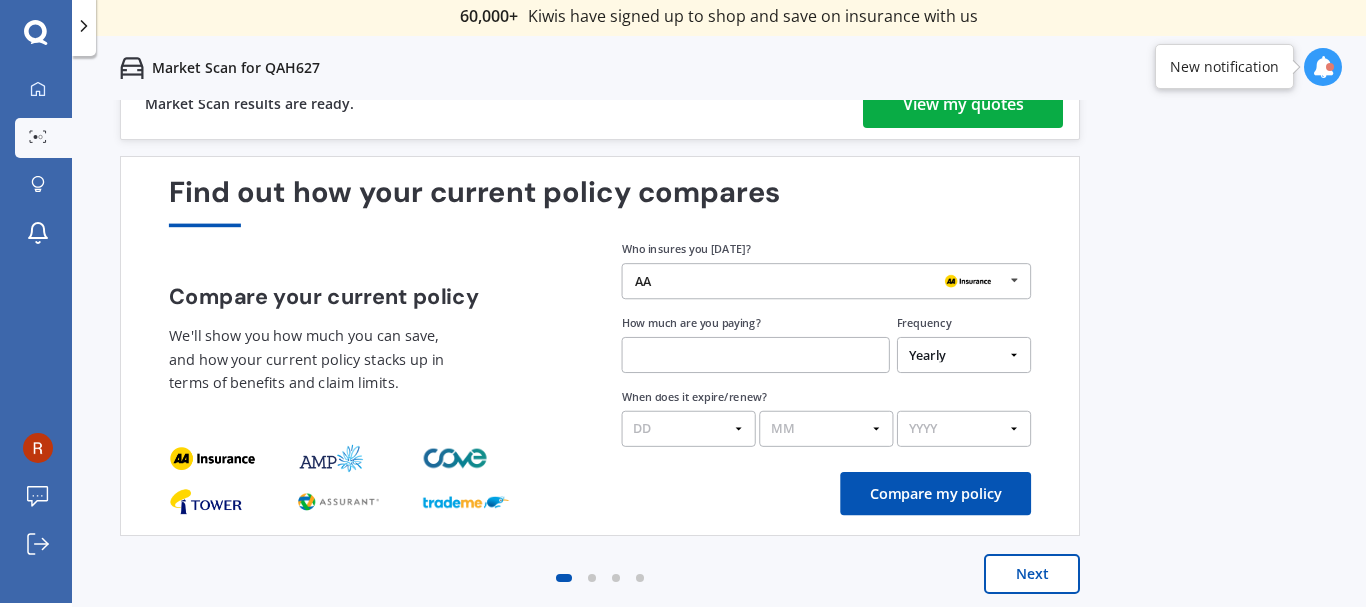click at bounding box center [1014, 280] 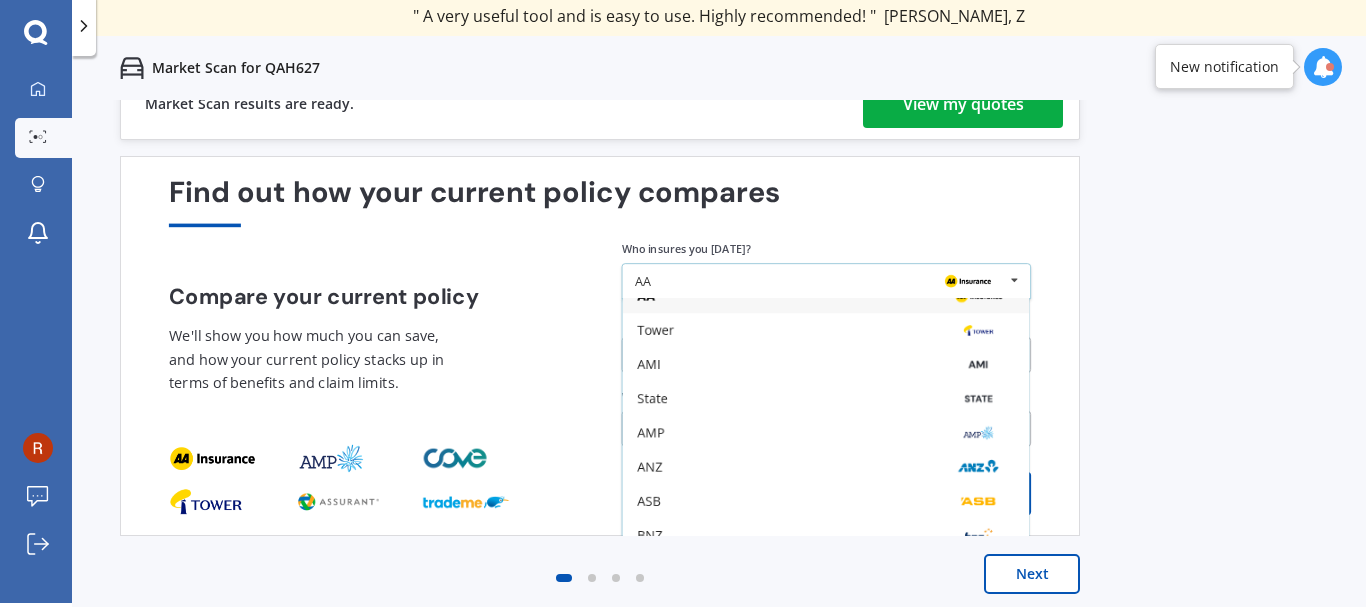 scroll, scrollTop: 19, scrollLeft: 0, axis: vertical 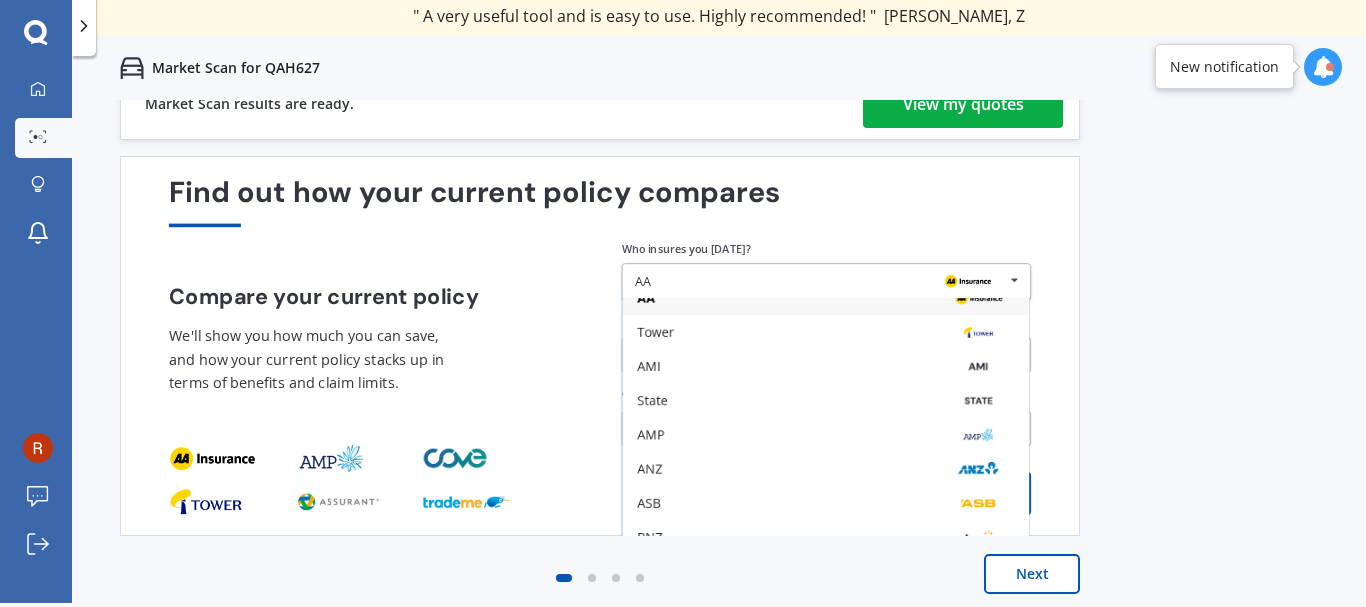 click on "Previous 60,000+ Kiwis have signed up to shop and save on insurance with us " Helpful tool, just that my current insurance is cheaper. " [PERSON_NAME], H " I have already recommended Quashed to many family and friends. This is fantastic. Thank you. " [PERSON_NAME], M " A very useful tool and is easy to use. Highly recommended! " [PERSON_NAME], Z " Useful tool to check whether our current prices are competitive - which they are. " [PERSON_NAME], G " My current car insurance was half of the cheapest quoted here, so I'll stick with them. " [PERSON_NAME], N " Gave exactly the same results. " [PERSON_NAME], S " It's pretty accurate. Good service. " Mala, P " That was very helpful as it provided all the details required to make the necessary decision. " [PERSON_NAME], I " I've already recommended to a number of people. " [PERSON_NAME], J " Good to know my existing cover is so good! " [PERSON_NAME], J " Excellent site! I saved $300 off my existing policy. " Lian, G " Great stuff team! first time using it, and it was very clear and concise. " [PERSON_NAME], B   Next View my quotes AA AA 1" at bounding box center [719, 373] 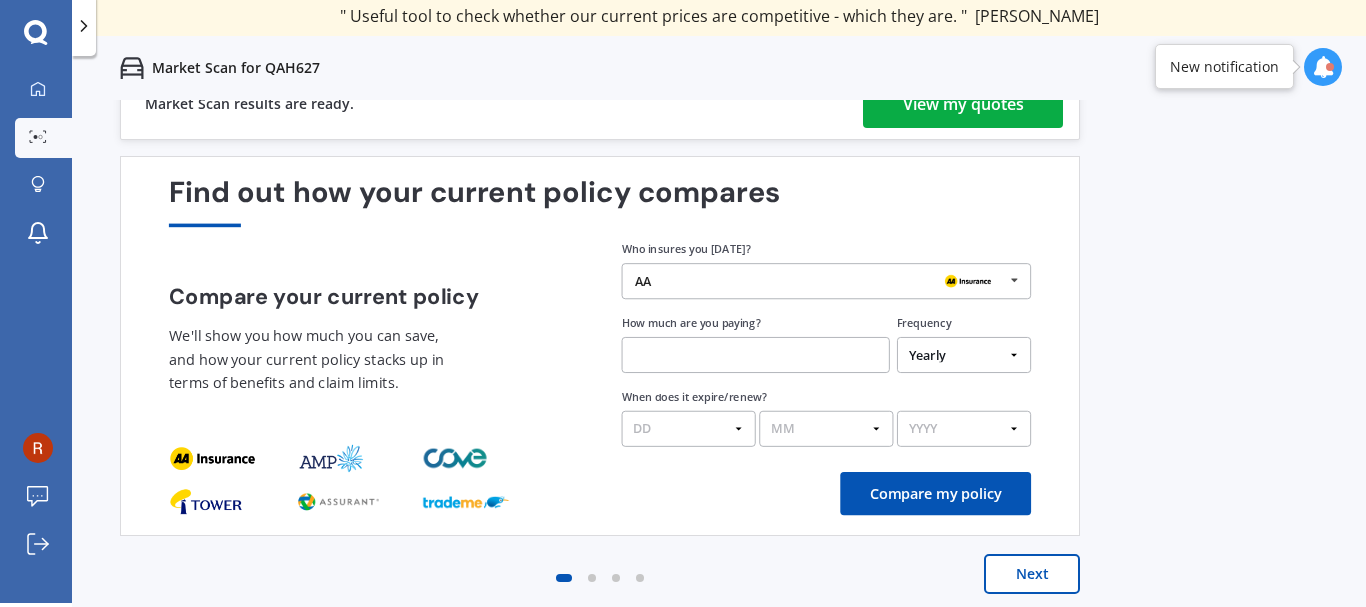 click at bounding box center (756, 355) 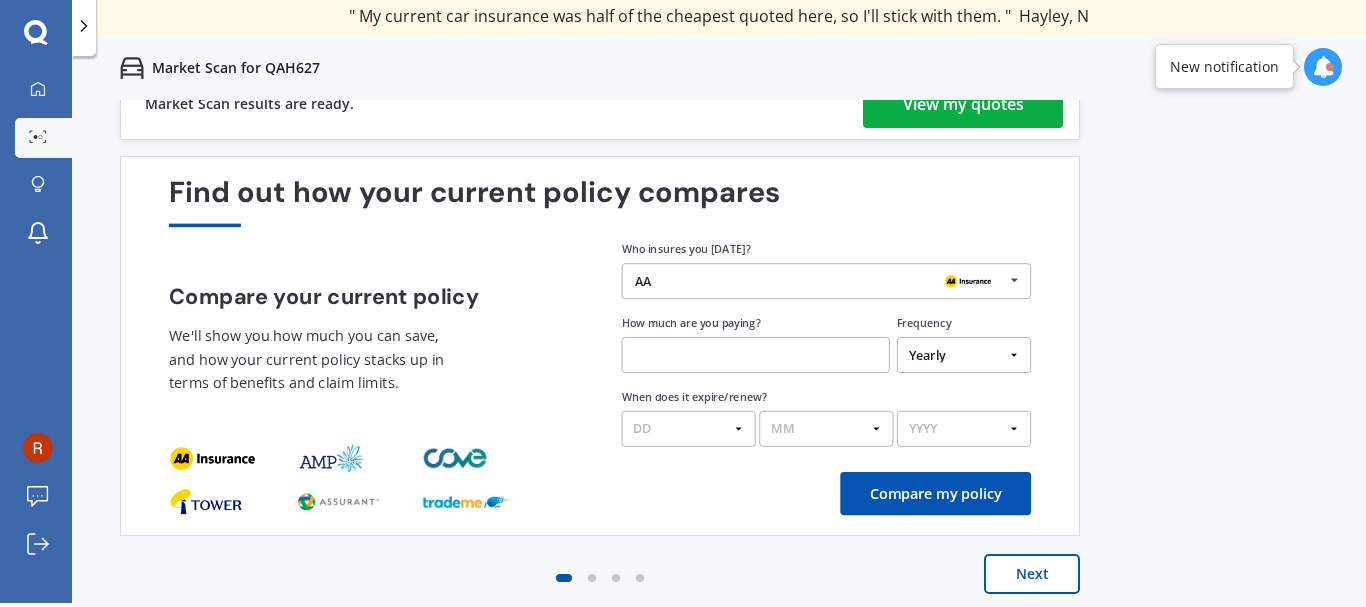 click on "AA" at bounding box center [643, 281] 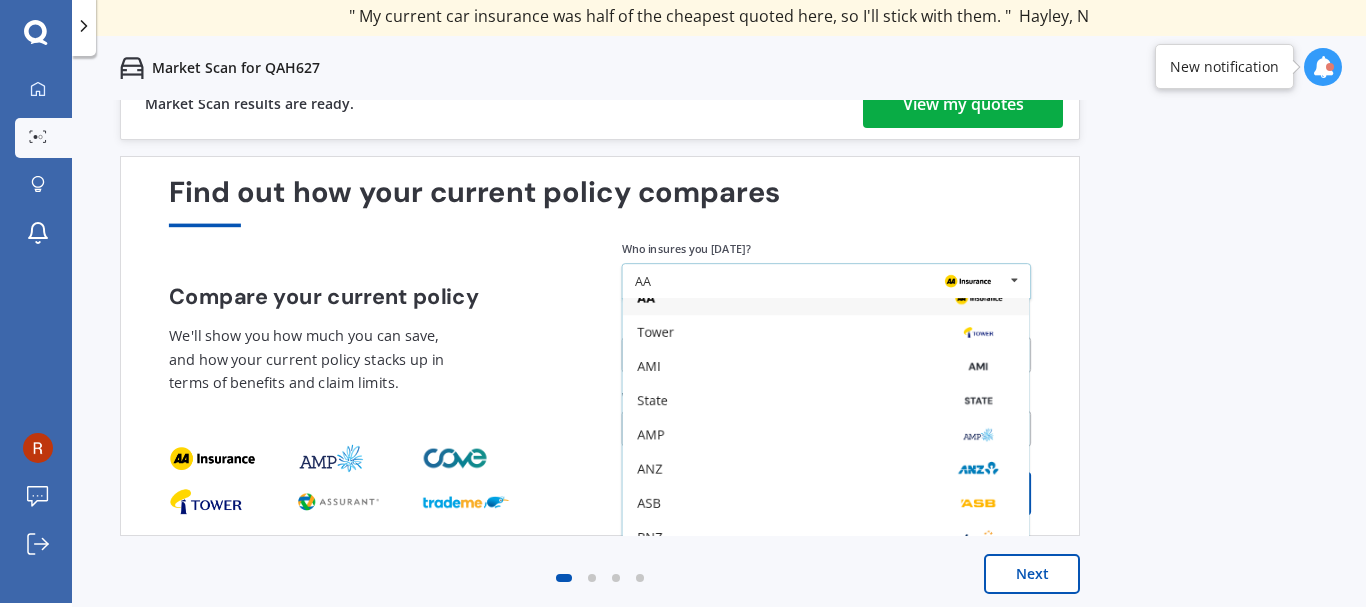 scroll, scrollTop: 0, scrollLeft: 0, axis: both 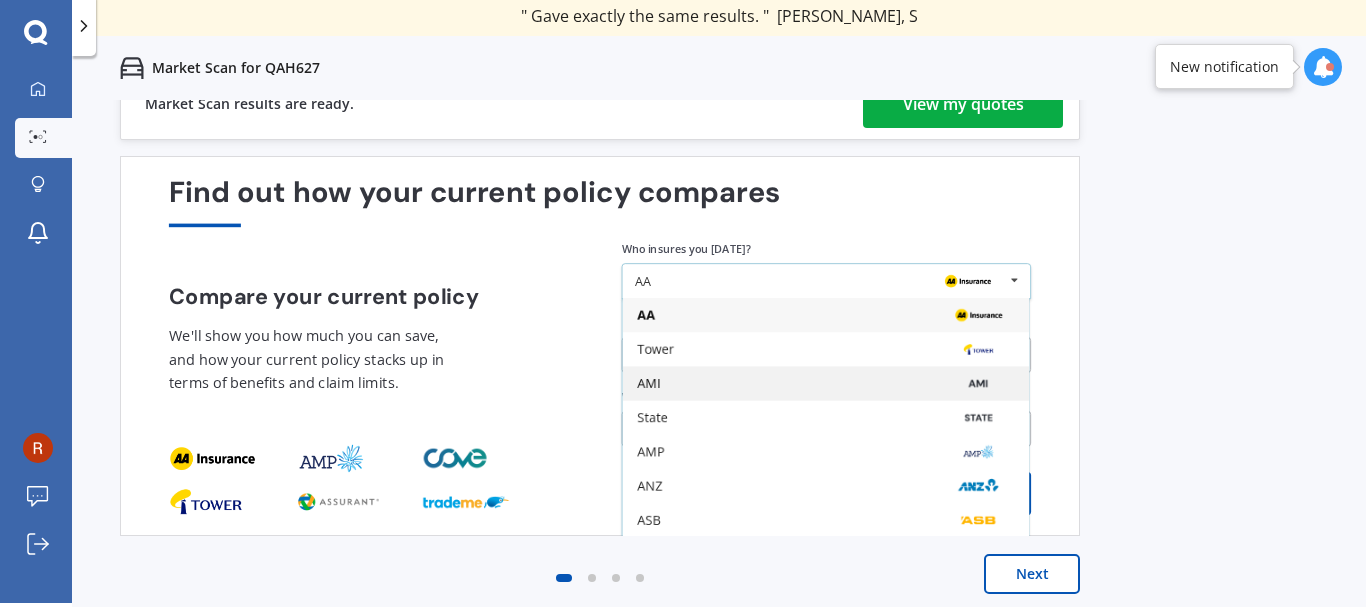 click on "AMI" at bounding box center (648, 384) 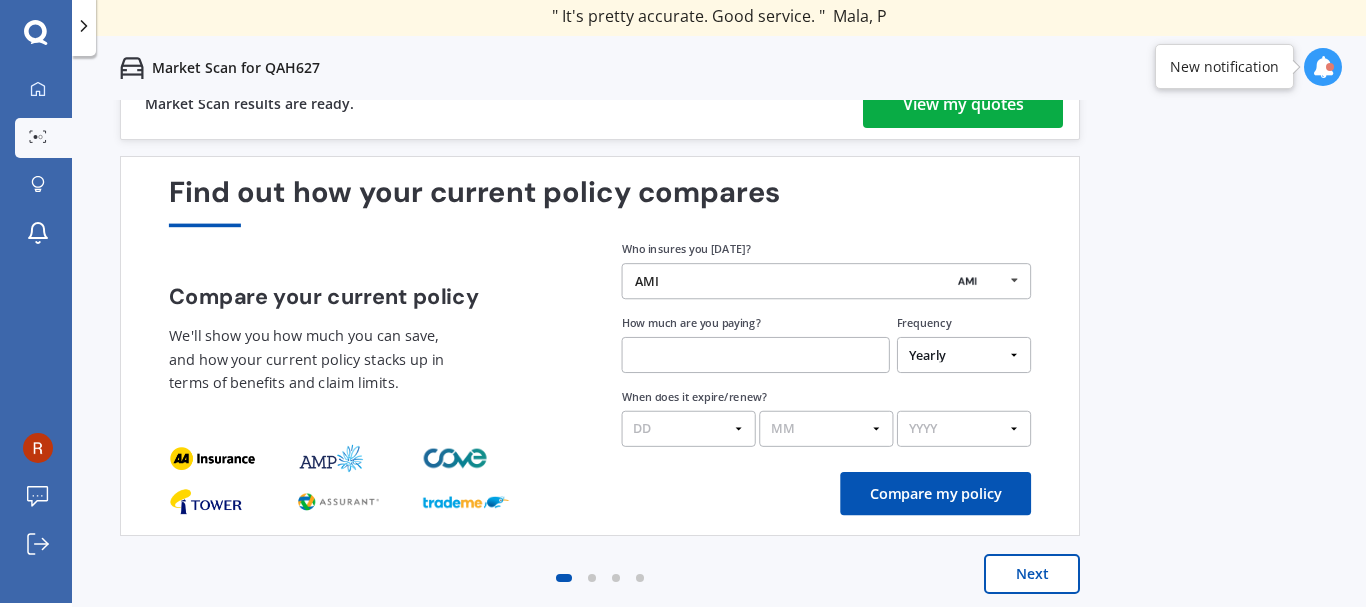 click at bounding box center (756, 355) 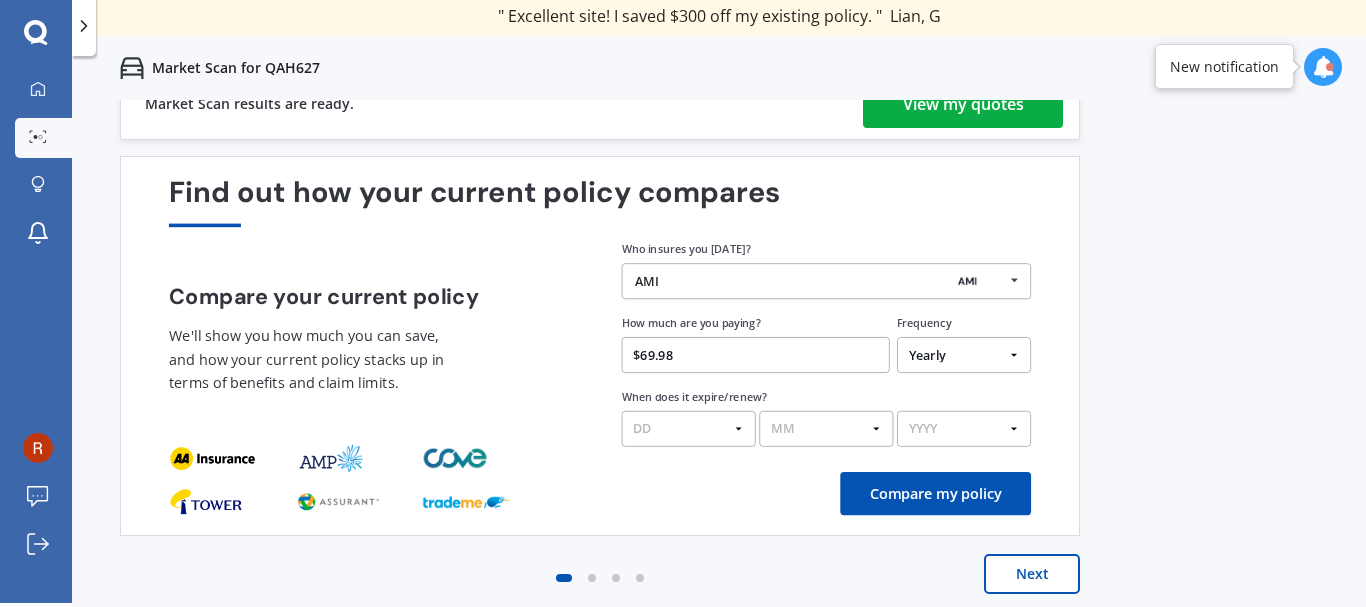 type on "$69.98" 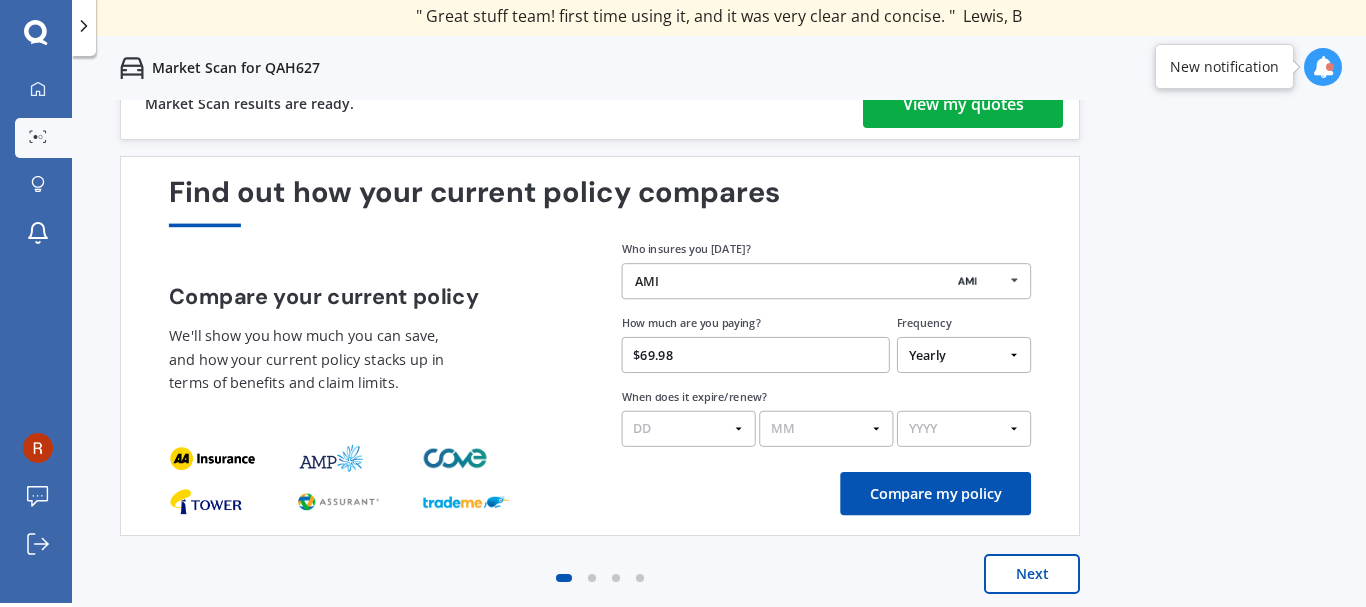 select on "Monthly" 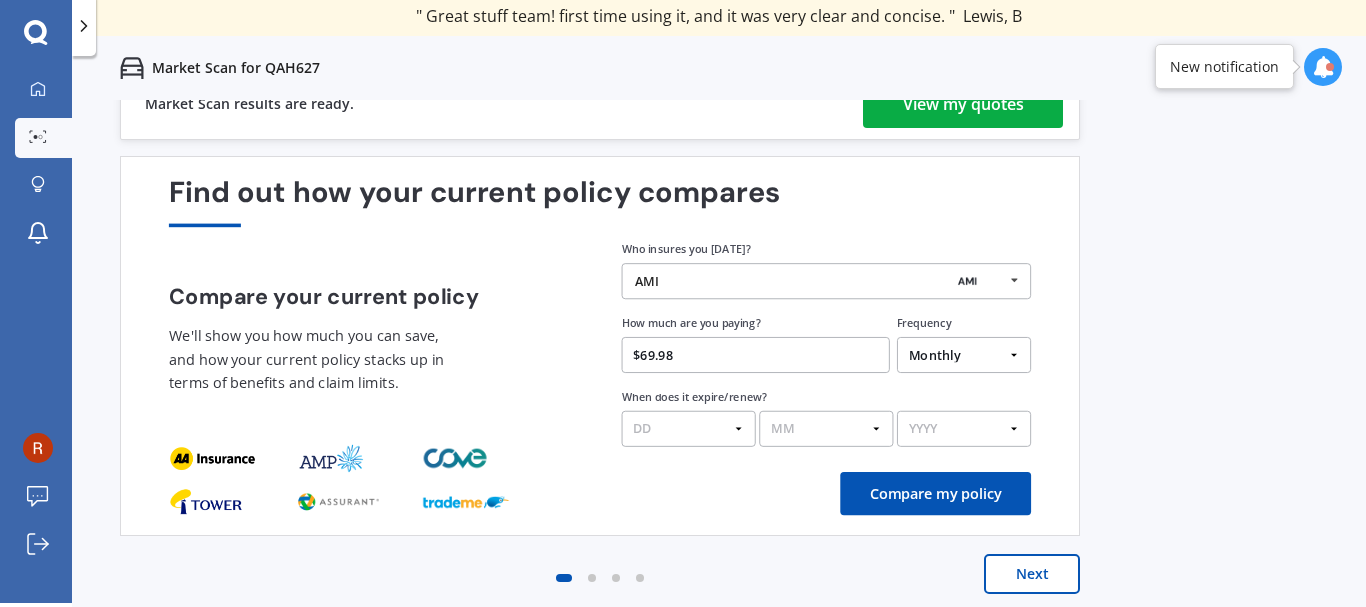 click on "Yearly Six-Monthly Quarterly Monthly Fortnightly Weekly One-Off" at bounding box center [964, 355] 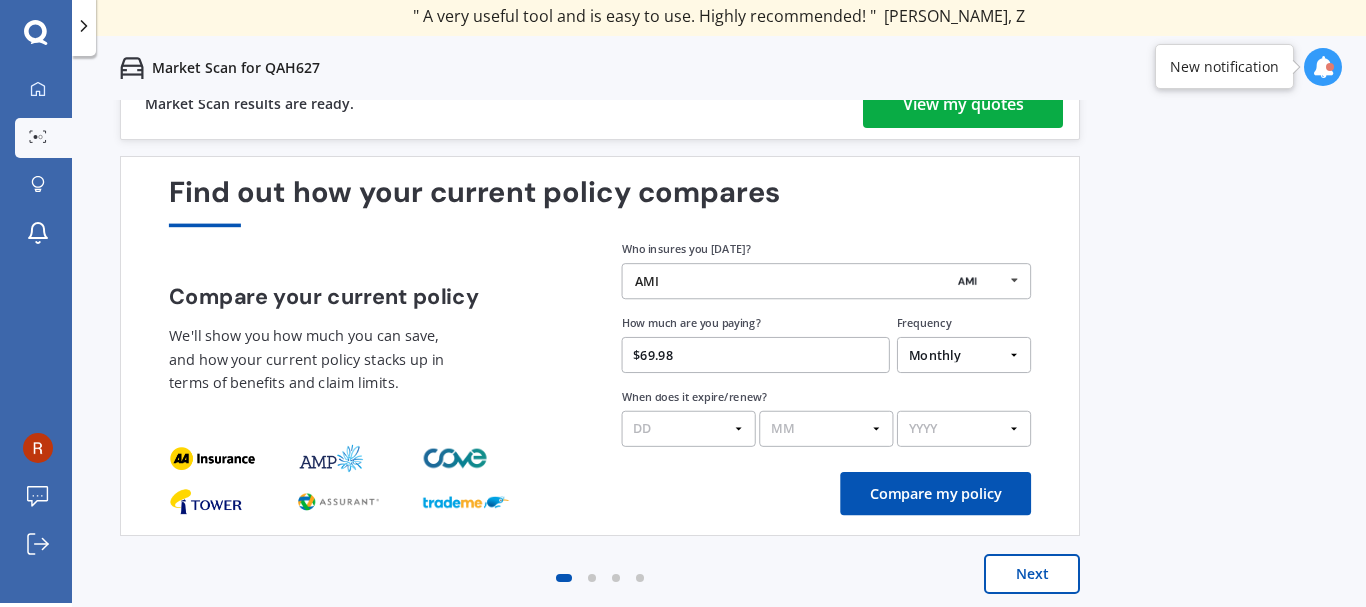 click on "DD 01 02 03 04 05 06 07 08 09 10 11 12 13 14 15 16 17 18 19 20 21 22 23 24 25 26 27 28 29 30 31" at bounding box center (689, 429) 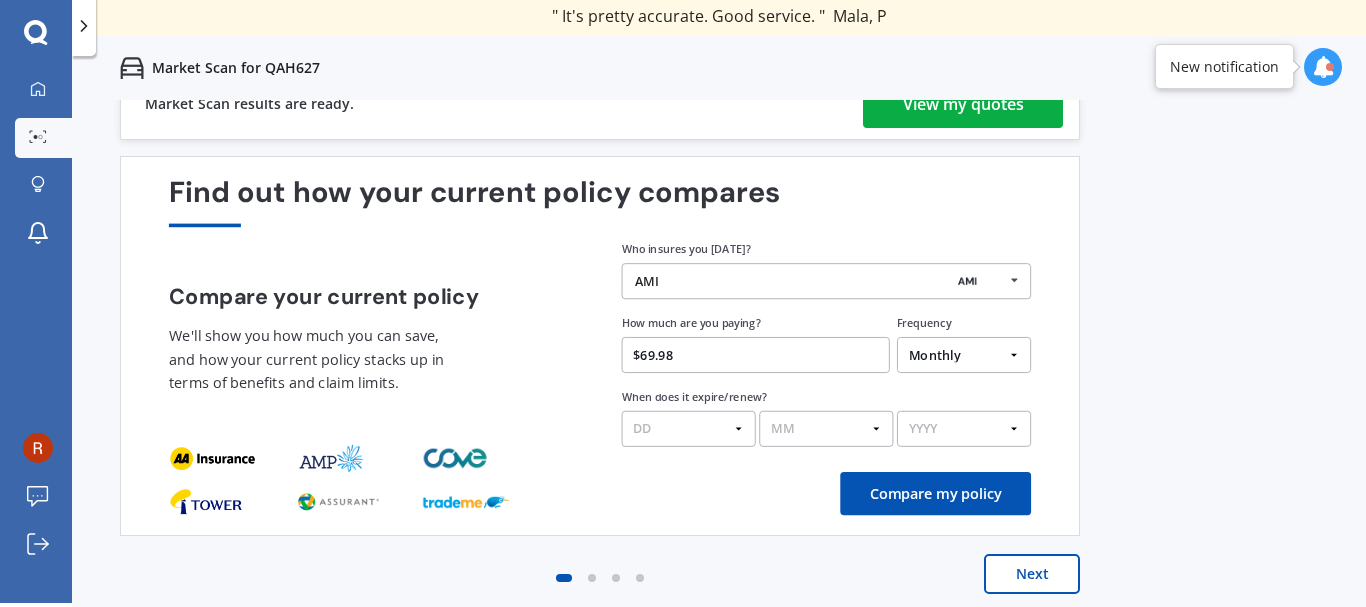 click on "Compare my policy" at bounding box center [935, 493] 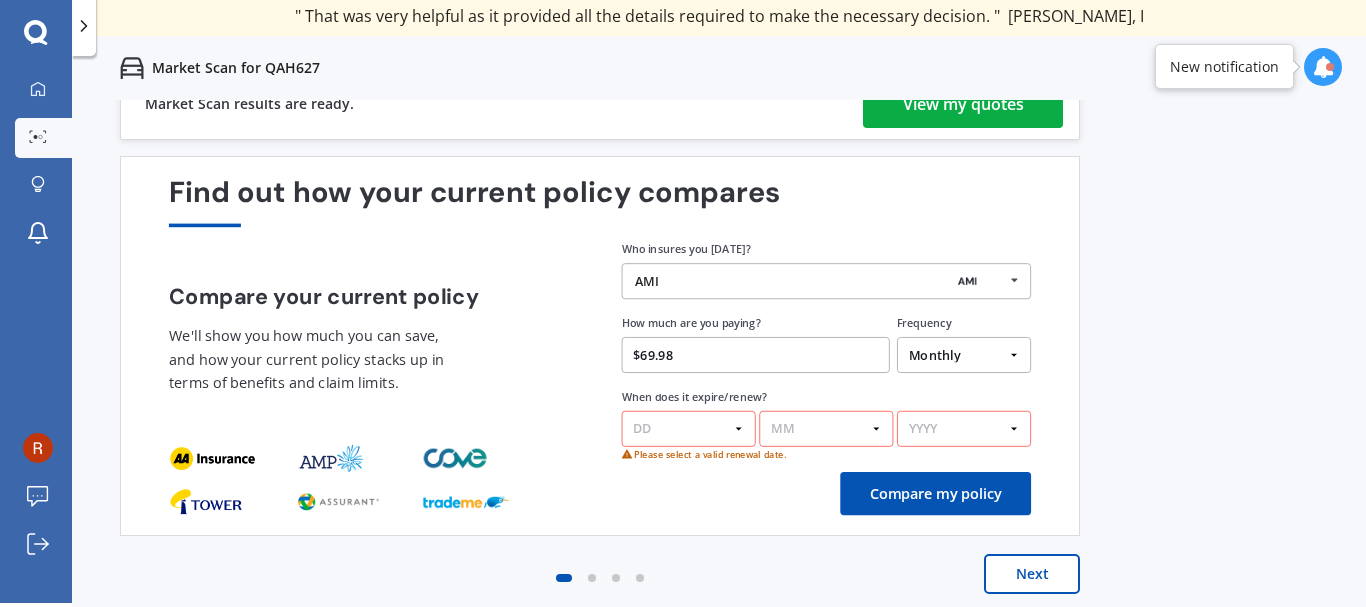 click on "DD 01 02 03 04 05 06 07 08 09 10 11 12 13 14 15 16 17 18 19 20 21 22 23 24 25 26 27 28 29 30 31" at bounding box center [689, 429] 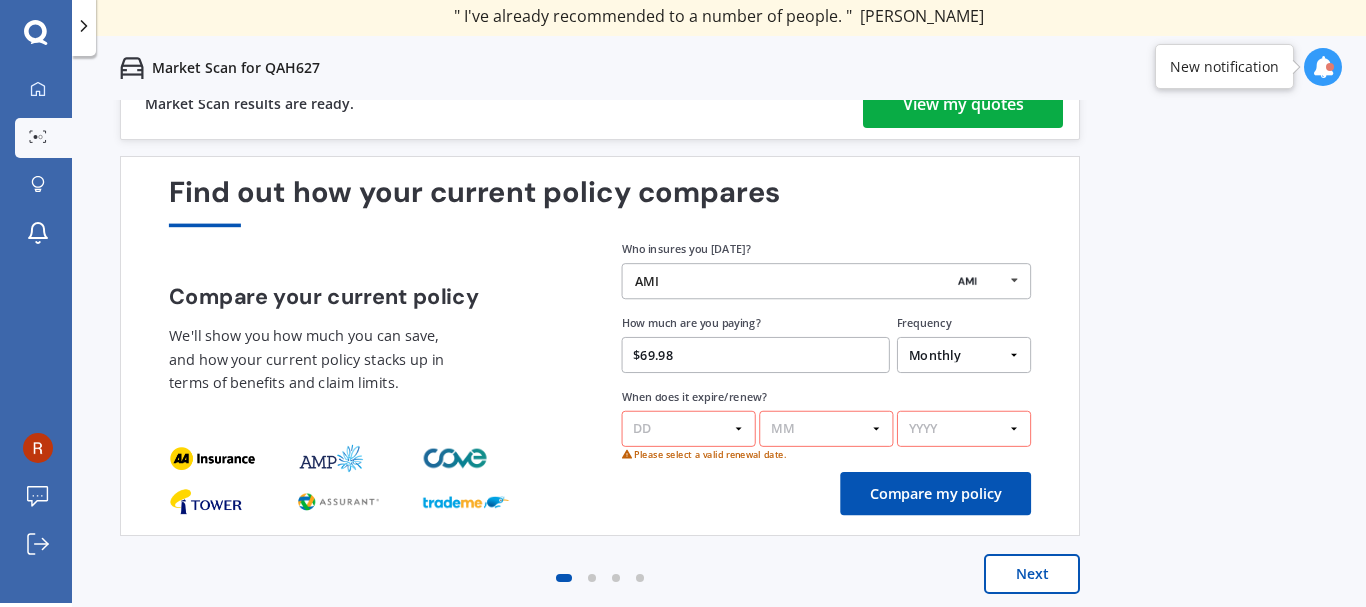 select on "31" 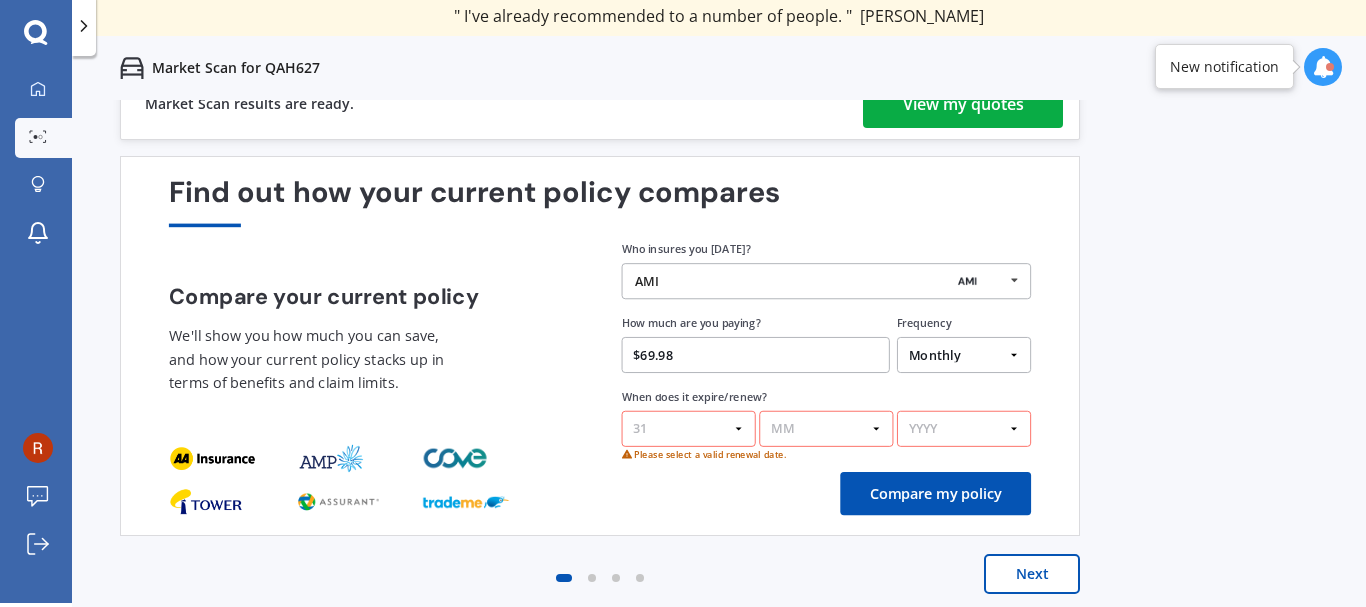 click on "DD 01 02 03 04 05 06 07 08 09 10 11 12 13 14 15 16 17 18 19 20 21 22 23 24 25 26 27 28 29 30 31" at bounding box center [689, 429] 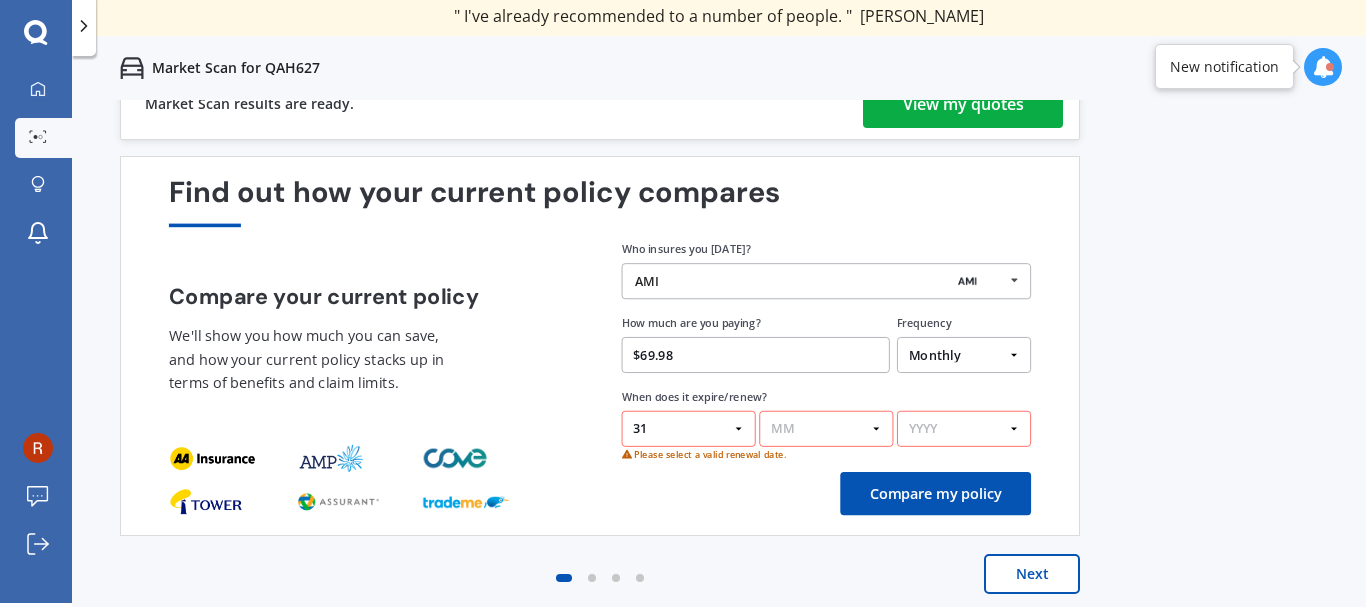 click on "MM 01 02 03 04 05 06 07 08 09 10 11 12" at bounding box center (826, 429) 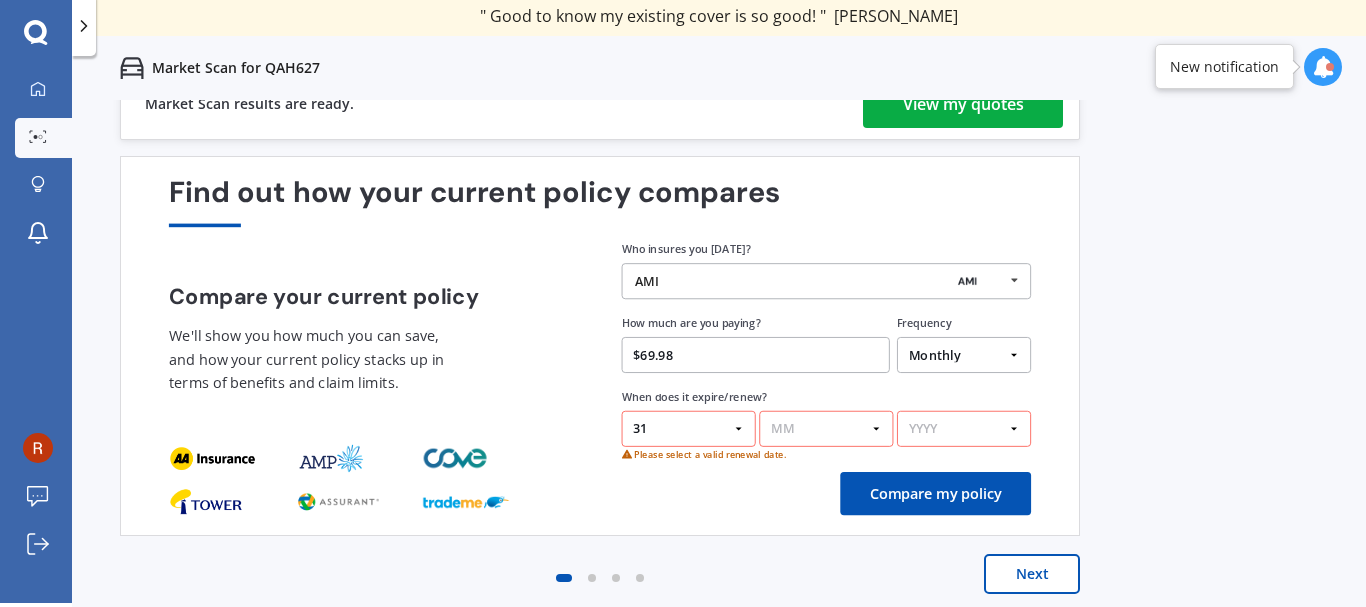 select on "07" 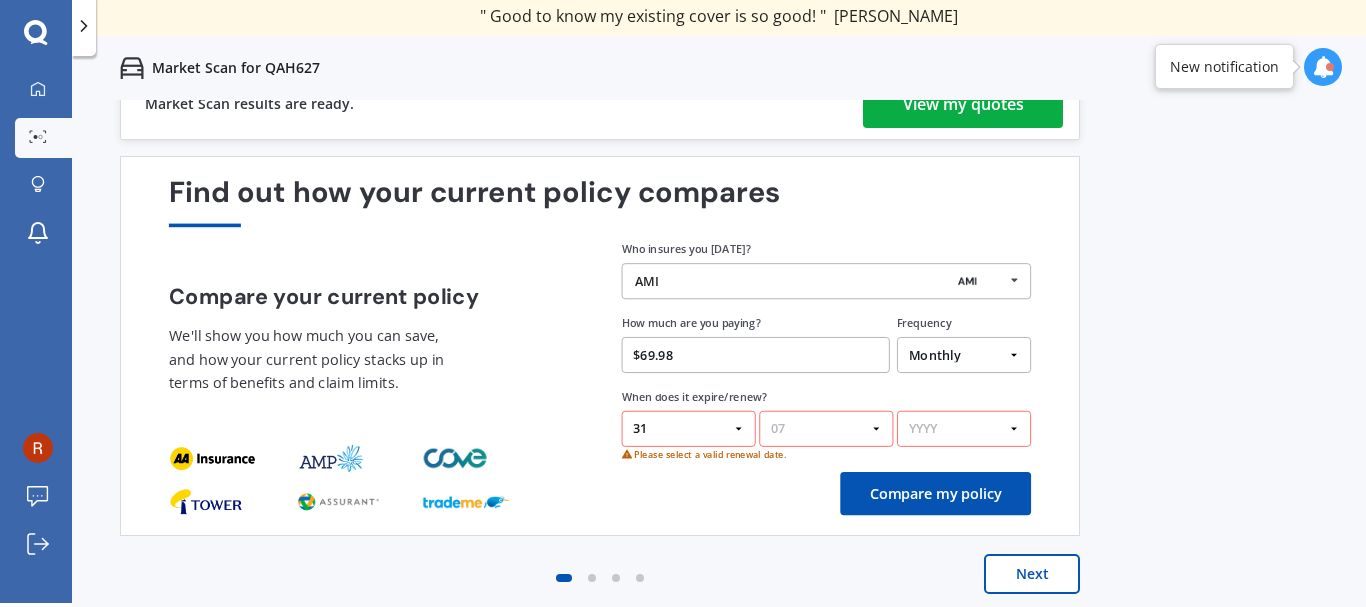 click on "MM 01 02 03 04 05 06 07 08 09 10 11 12" at bounding box center (826, 429) 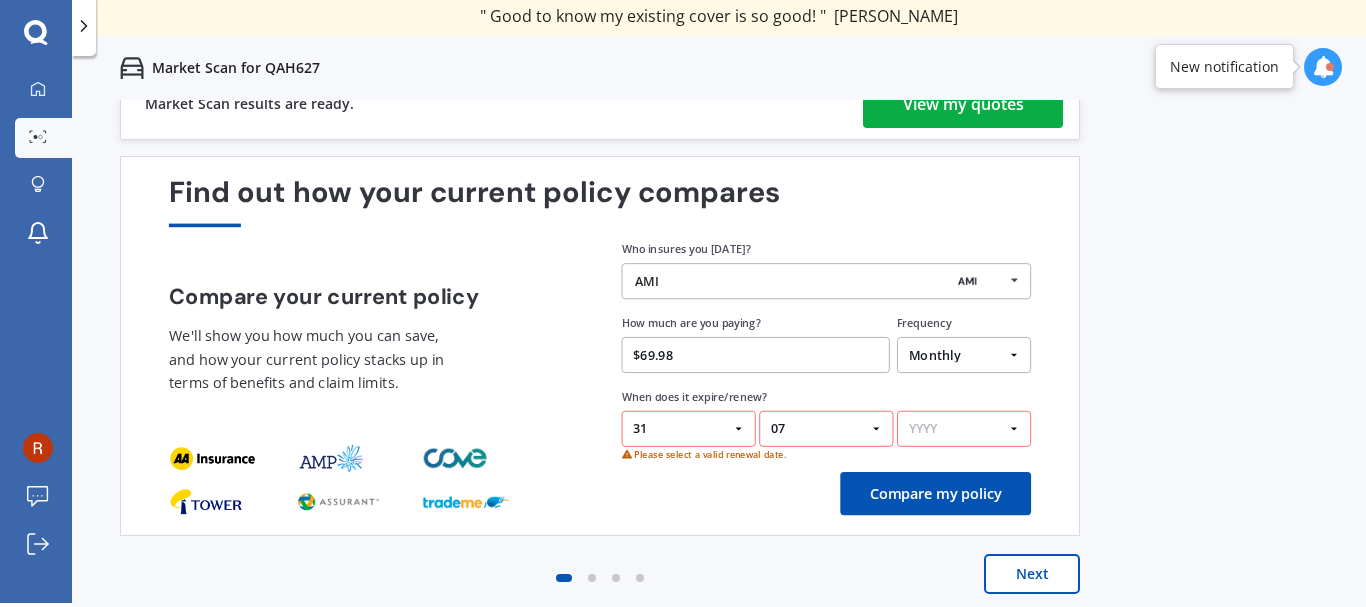 click on "YYYY 2026 2025 2024" at bounding box center [964, 429] 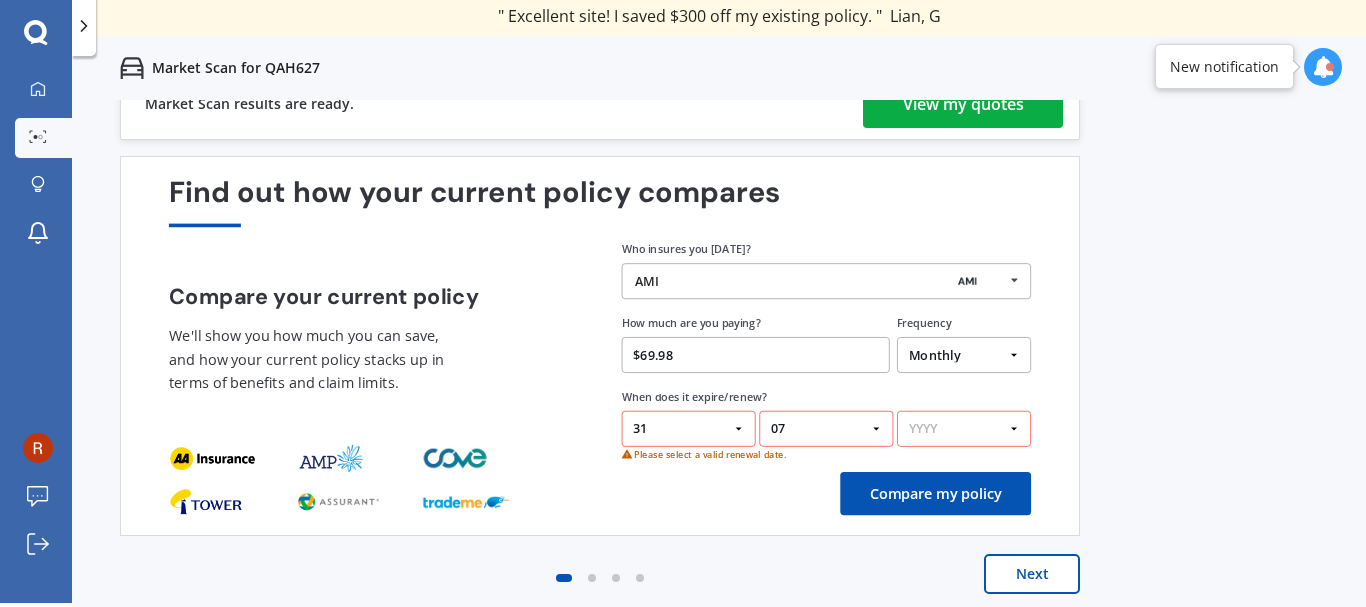 select on "2025" 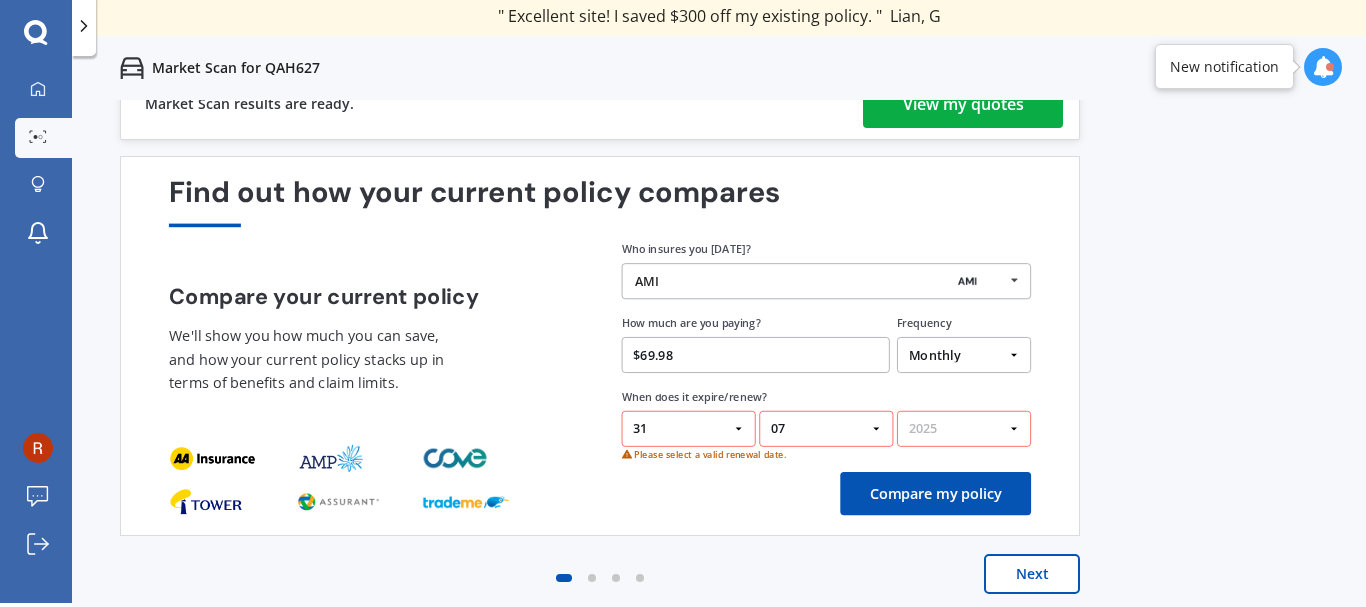 click on "YYYY 2026 2025 2024" at bounding box center (964, 429) 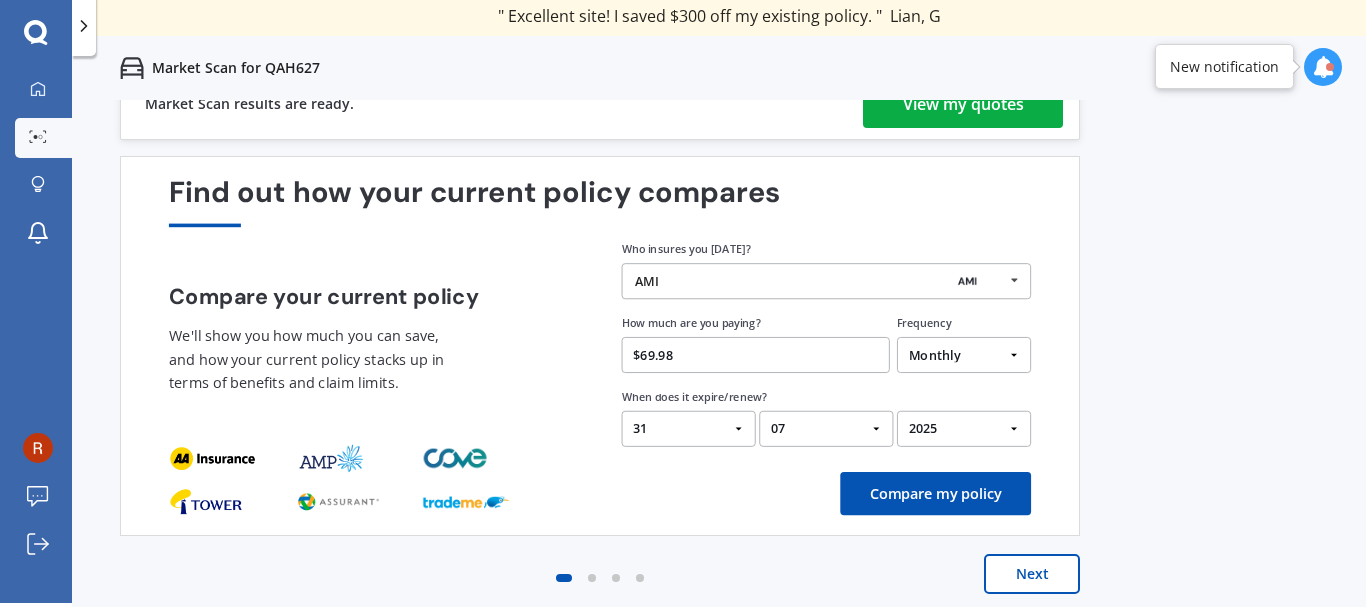 click on "Compare my policy" at bounding box center [935, 493] 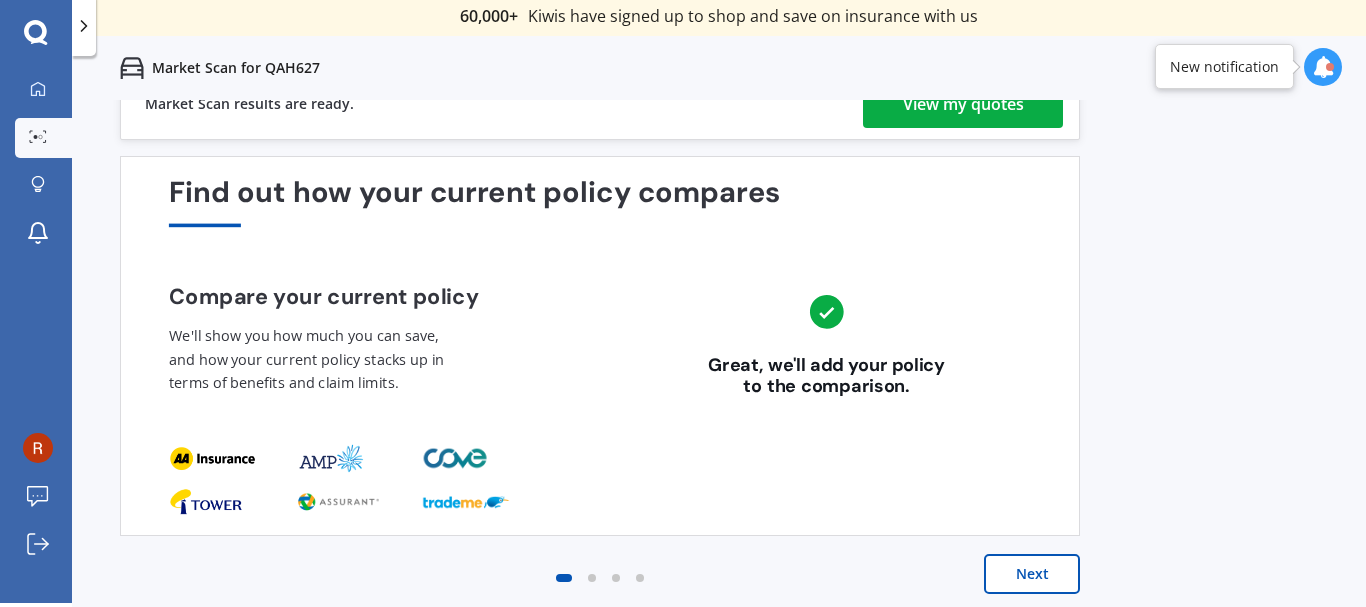 click on "Next" at bounding box center (1032, 574) 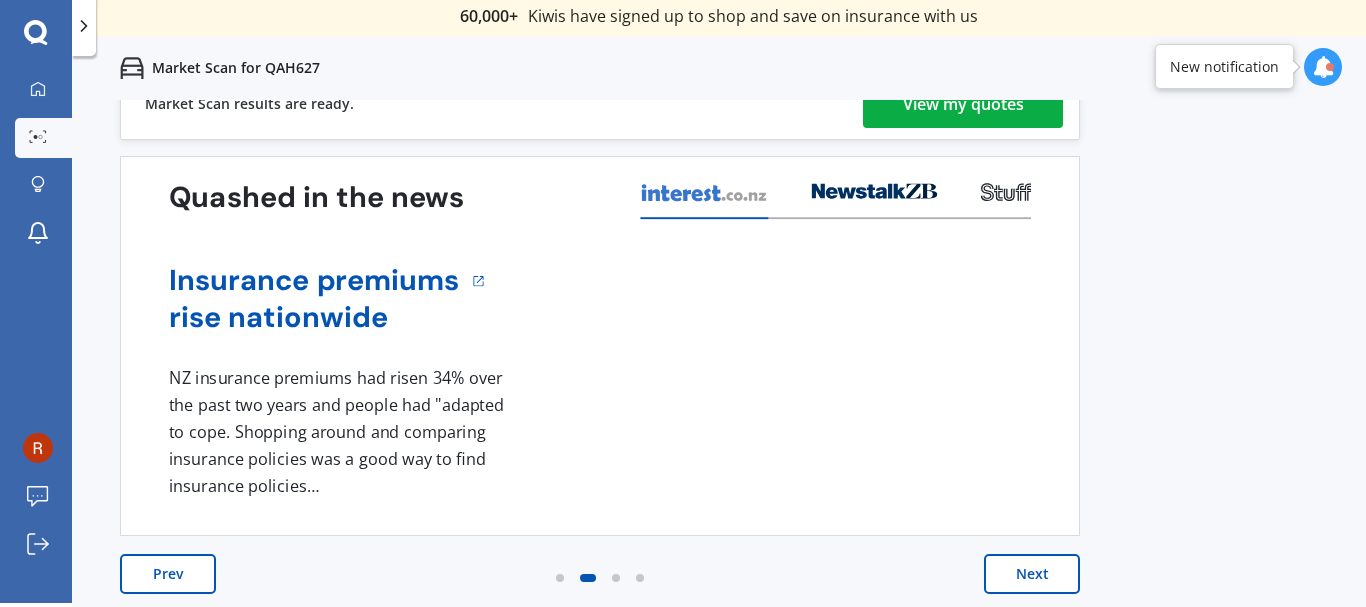 scroll, scrollTop: 0, scrollLeft: 0, axis: both 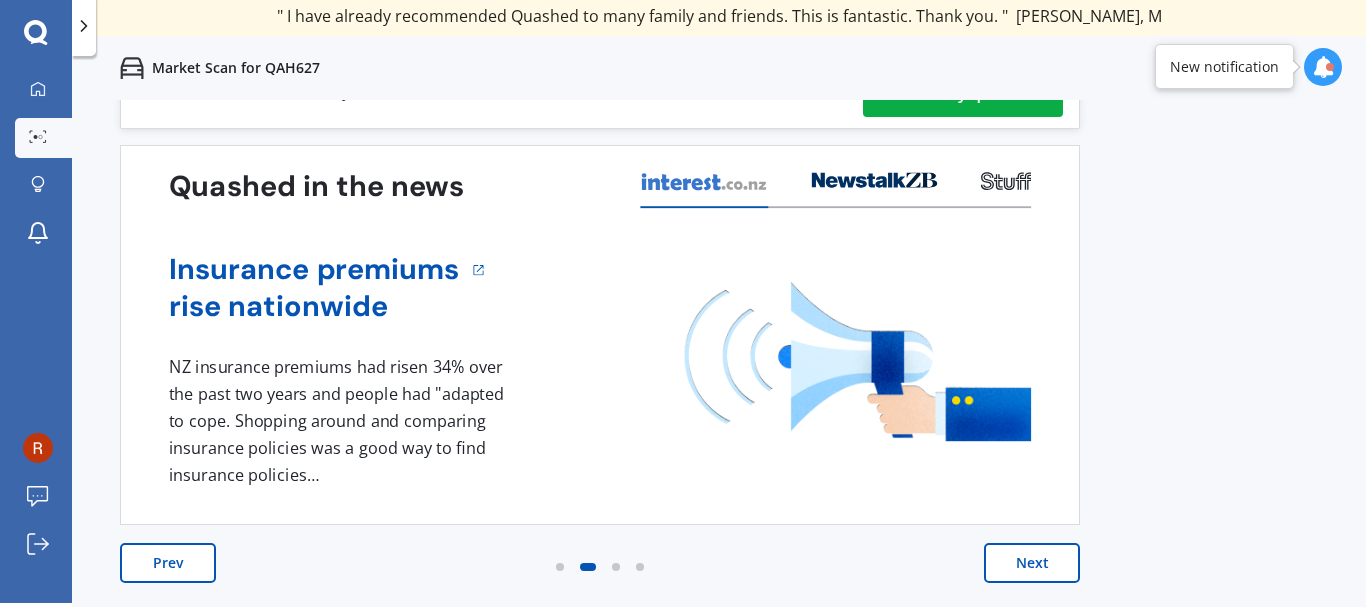 click on "Next" at bounding box center (1032, 563) 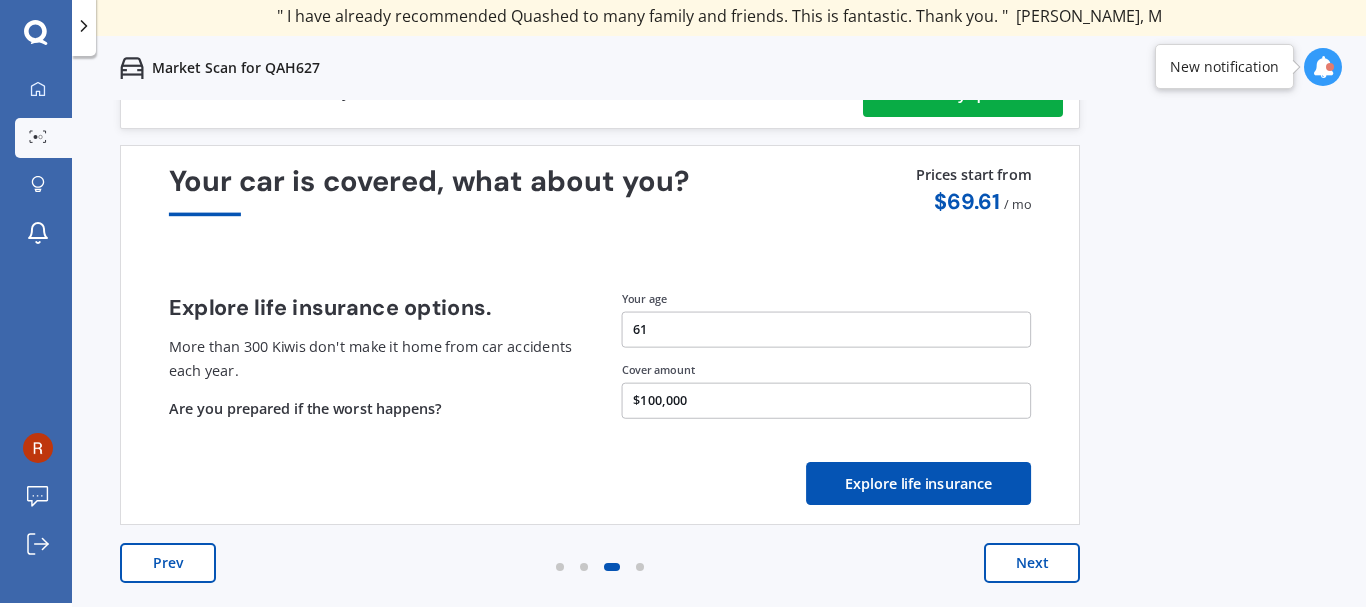 scroll, scrollTop: 0, scrollLeft: 0, axis: both 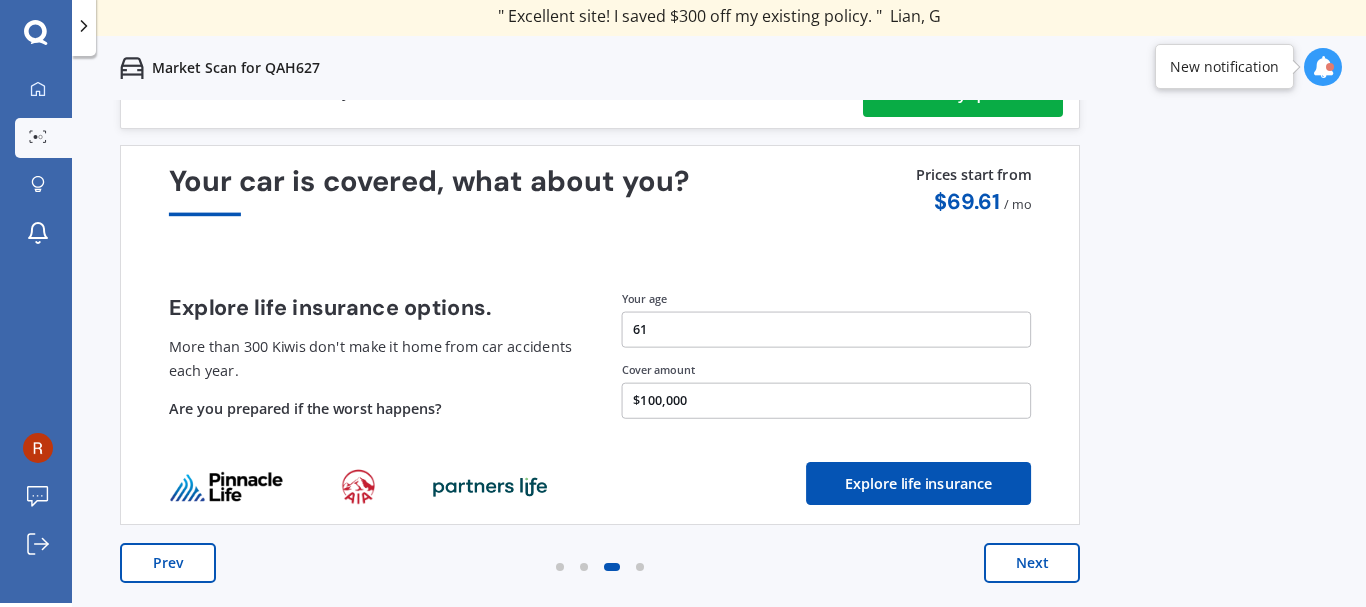 click on "Next" at bounding box center (1032, 563) 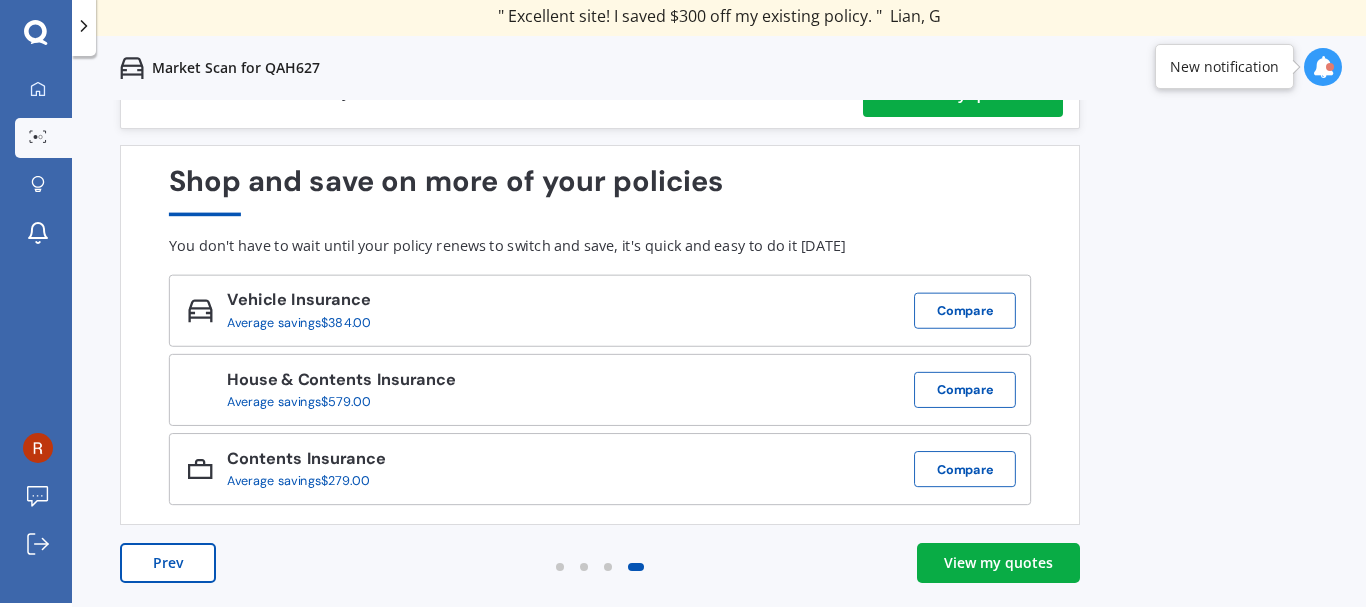 scroll, scrollTop: 0, scrollLeft: 0, axis: both 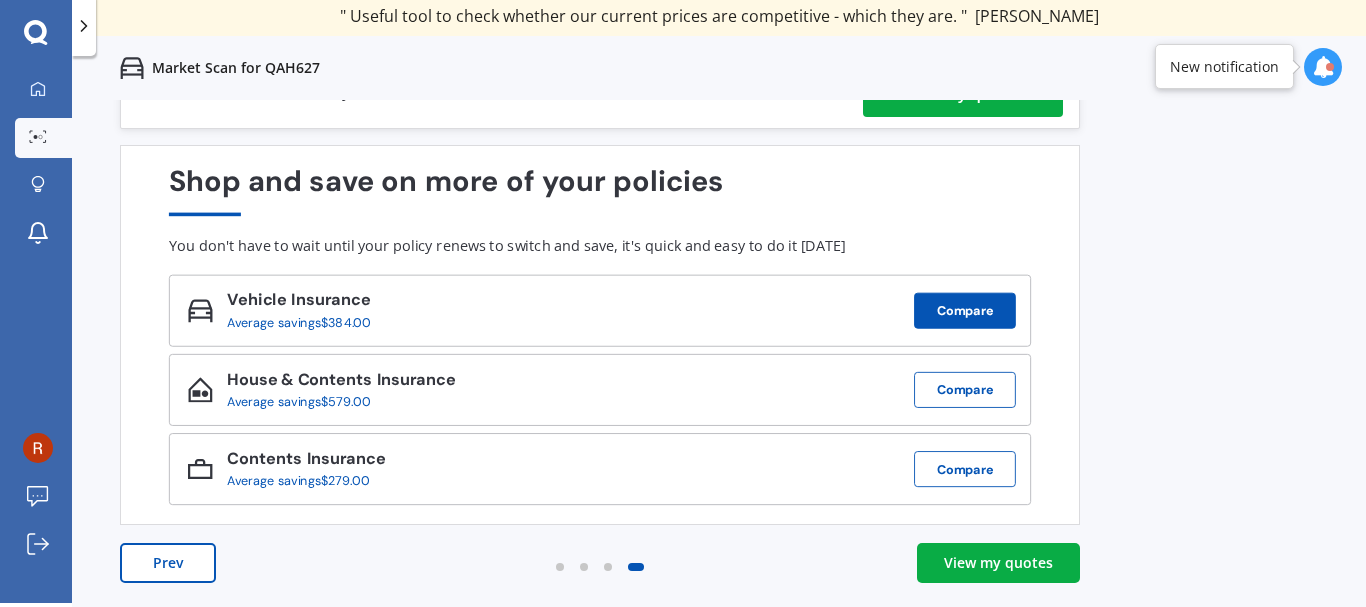 click on "Compare" at bounding box center [965, 311] 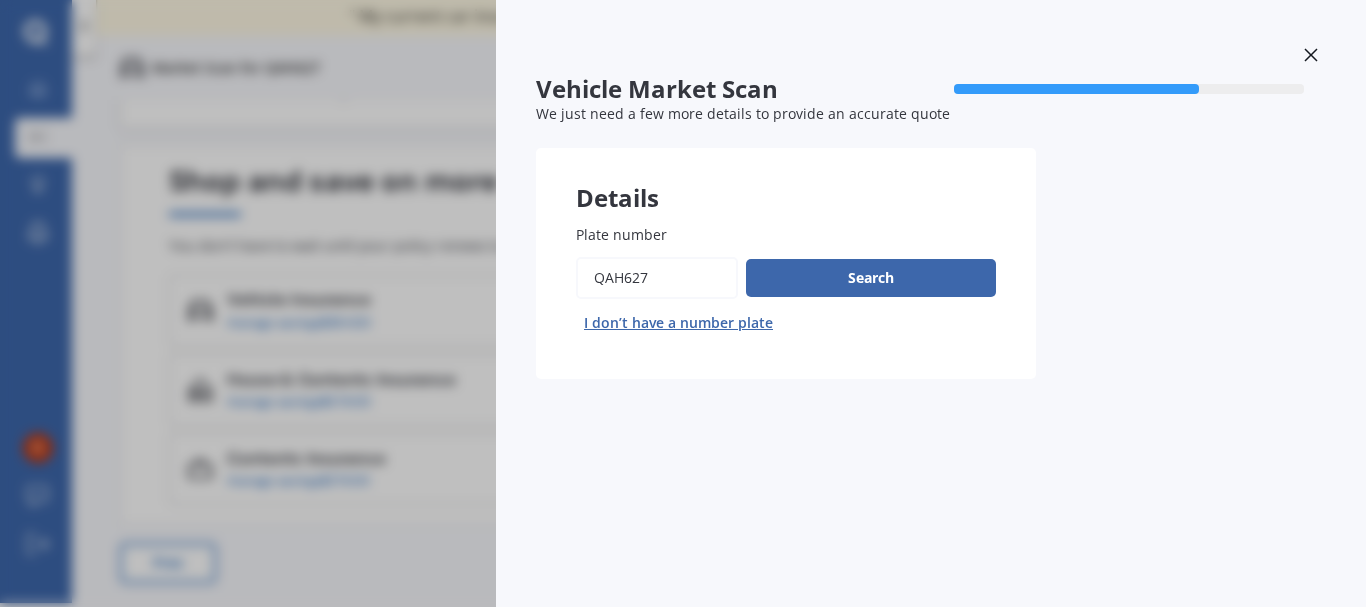 click on "Vehicle Market Scan 70 % We just need a few more details to provide an accurate quote Details Plate number Search I don’t have a number plate Previous Next" at bounding box center [683, 303] 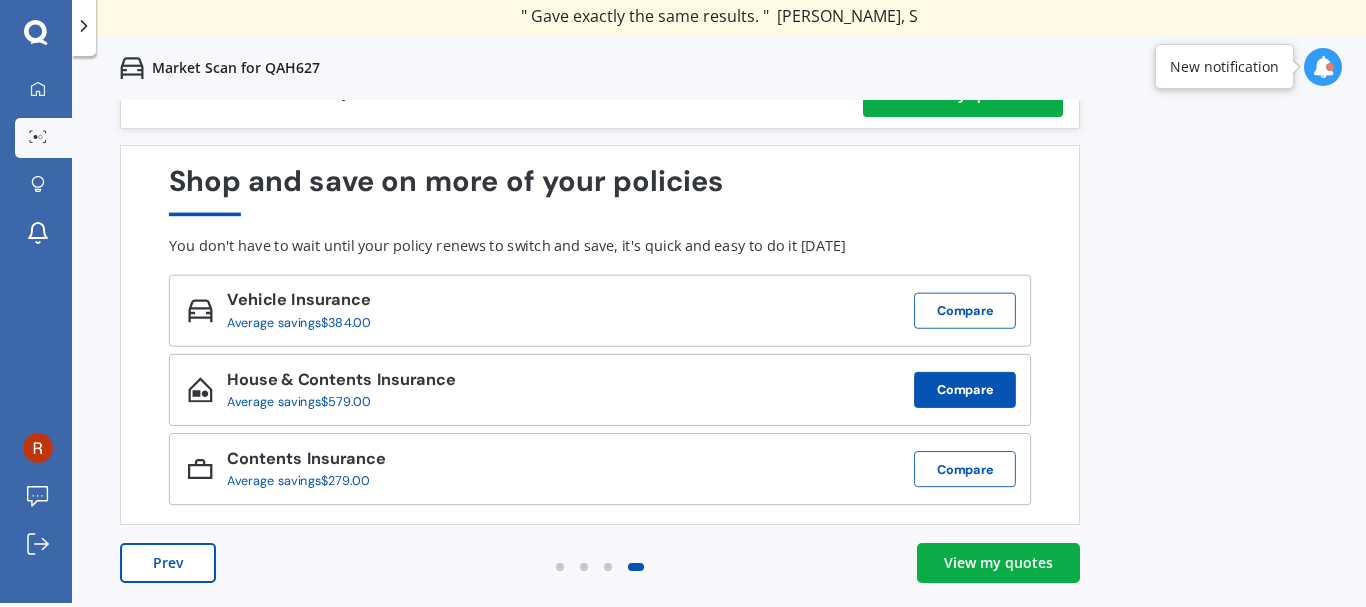 click on "Compare" at bounding box center (965, 390) 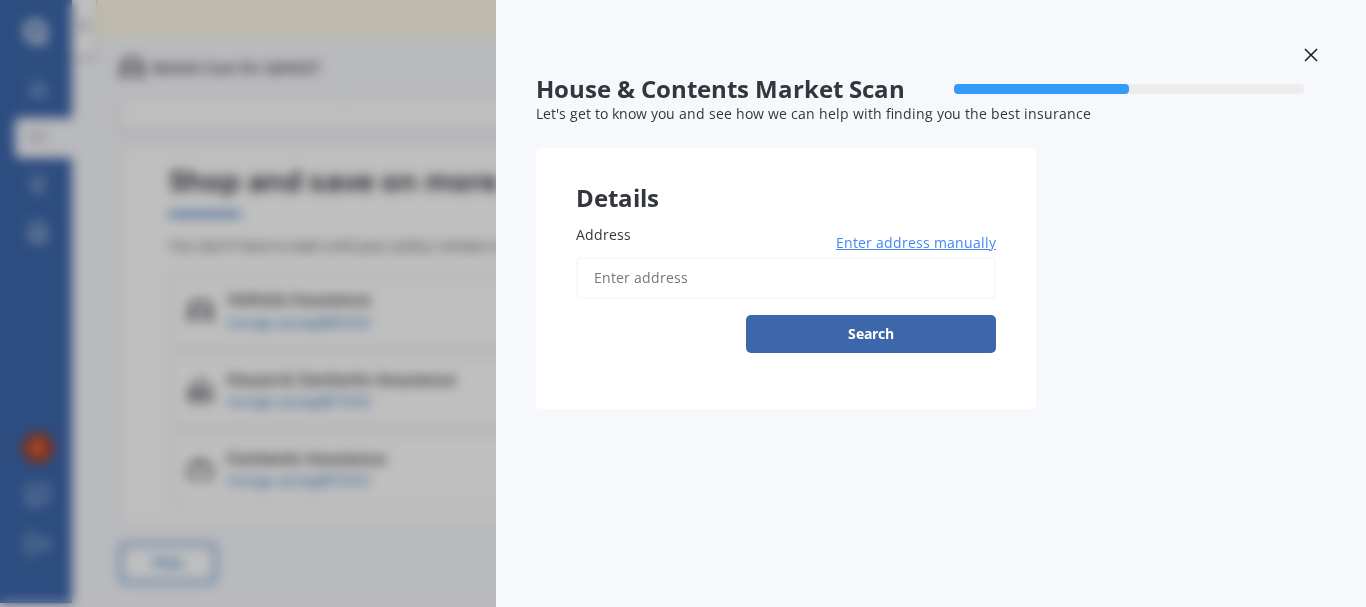 click on "Address" at bounding box center (786, 278) 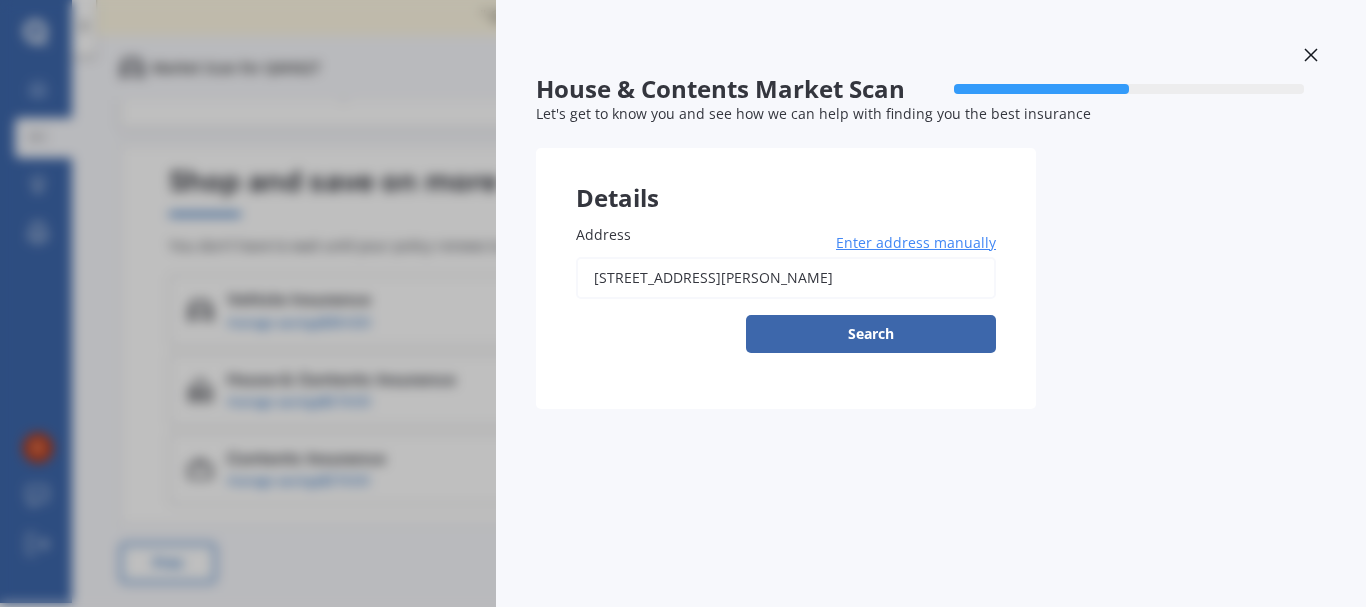 type on "[STREET_ADDRESS][PERSON_NAME]" 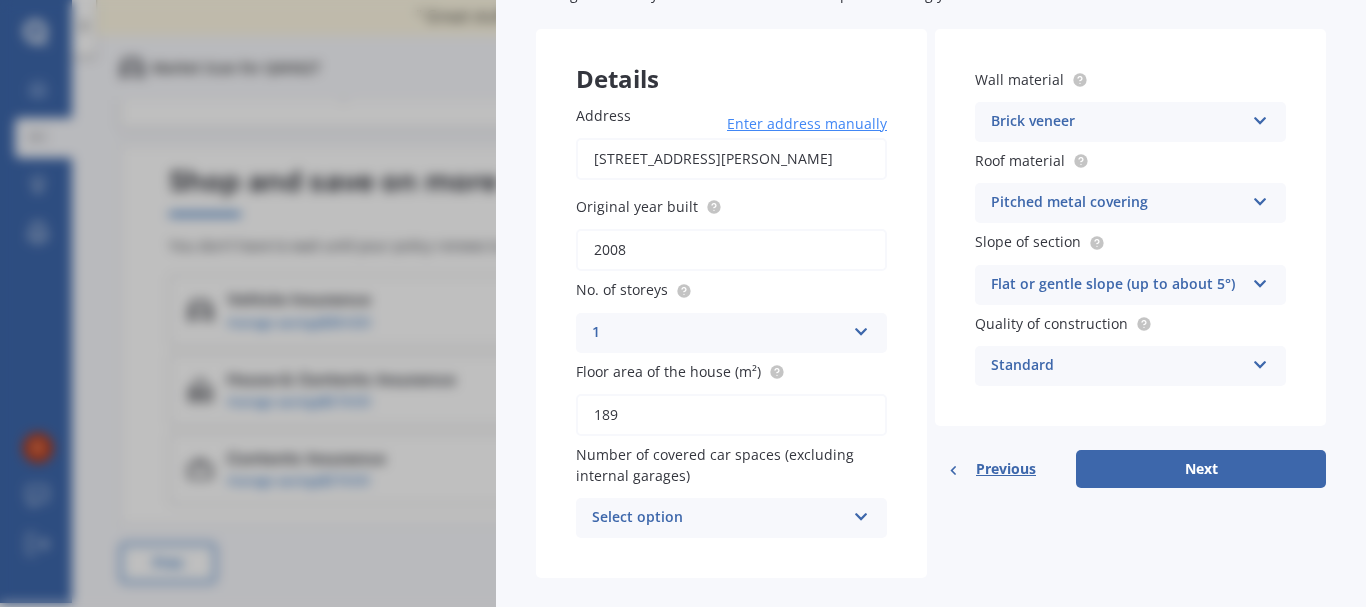 scroll, scrollTop: 146, scrollLeft: 0, axis: vertical 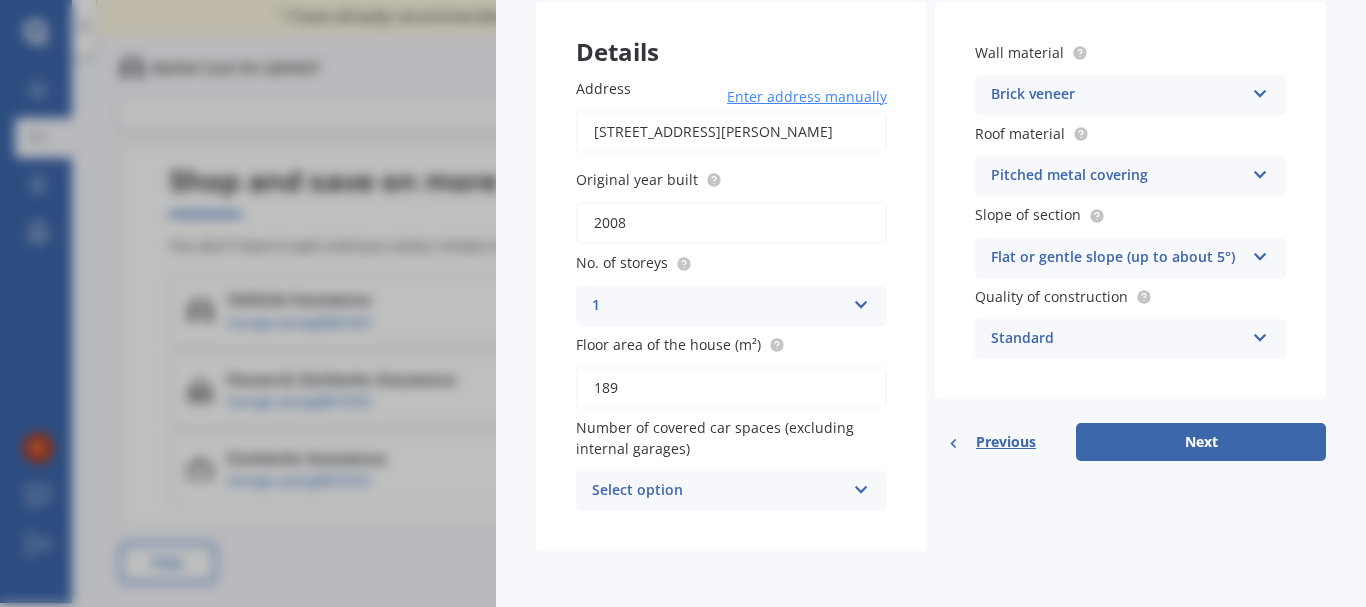 click at bounding box center [861, 486] 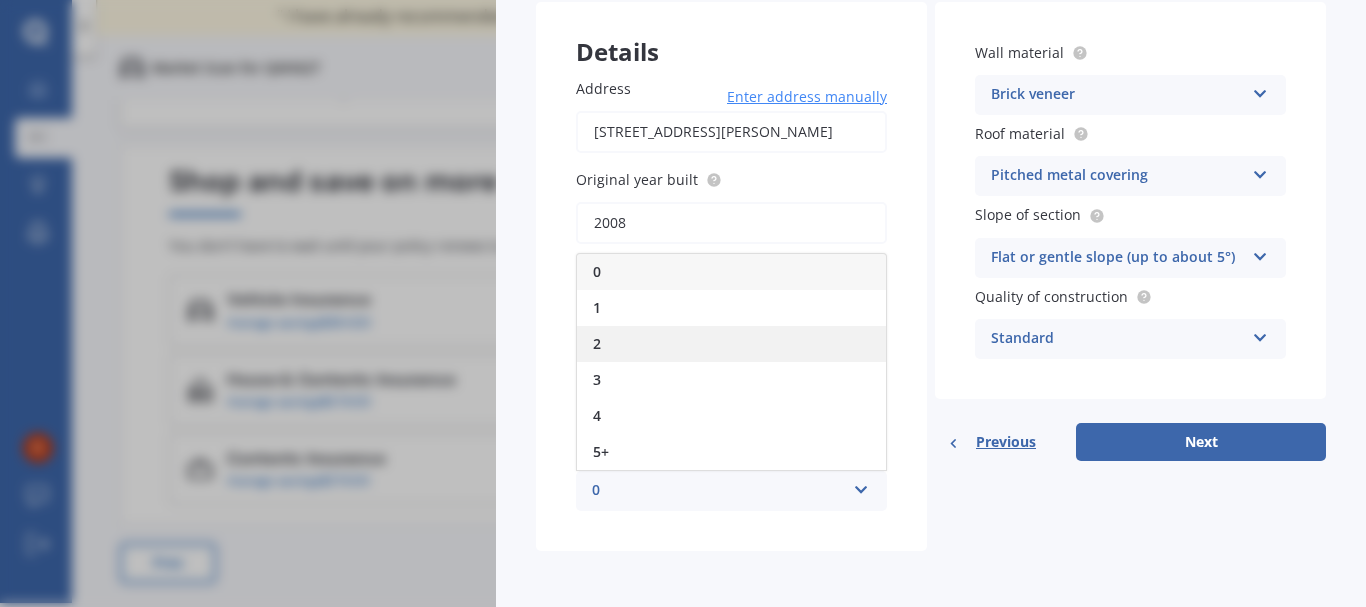 click on "2" at bounding box center [597, 343] 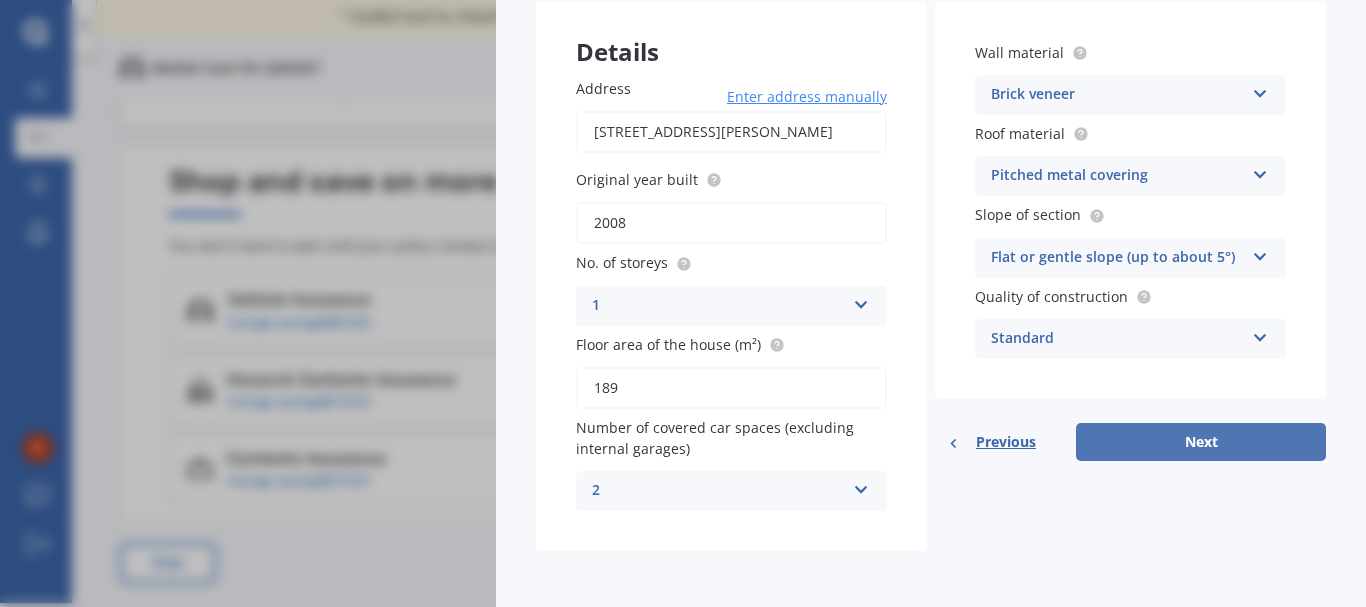 click on "Next" at bounding box center (1201, 442) 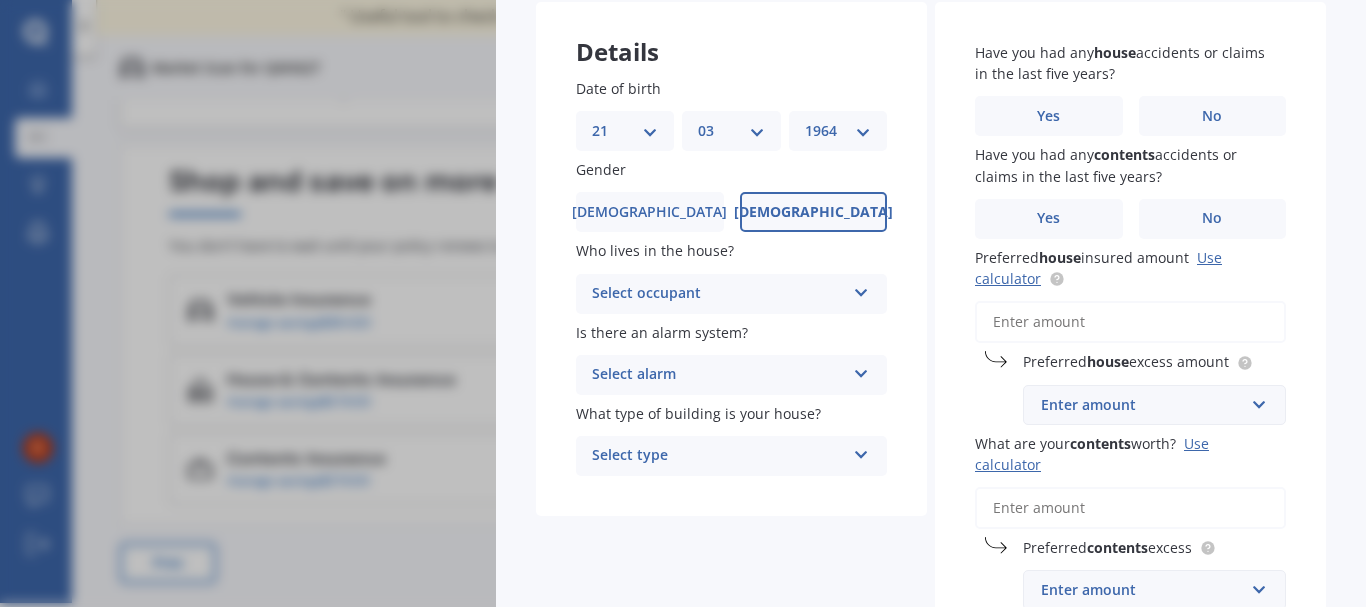 scroll, scrollTop: 0, scrollLeft: 0, axis: both 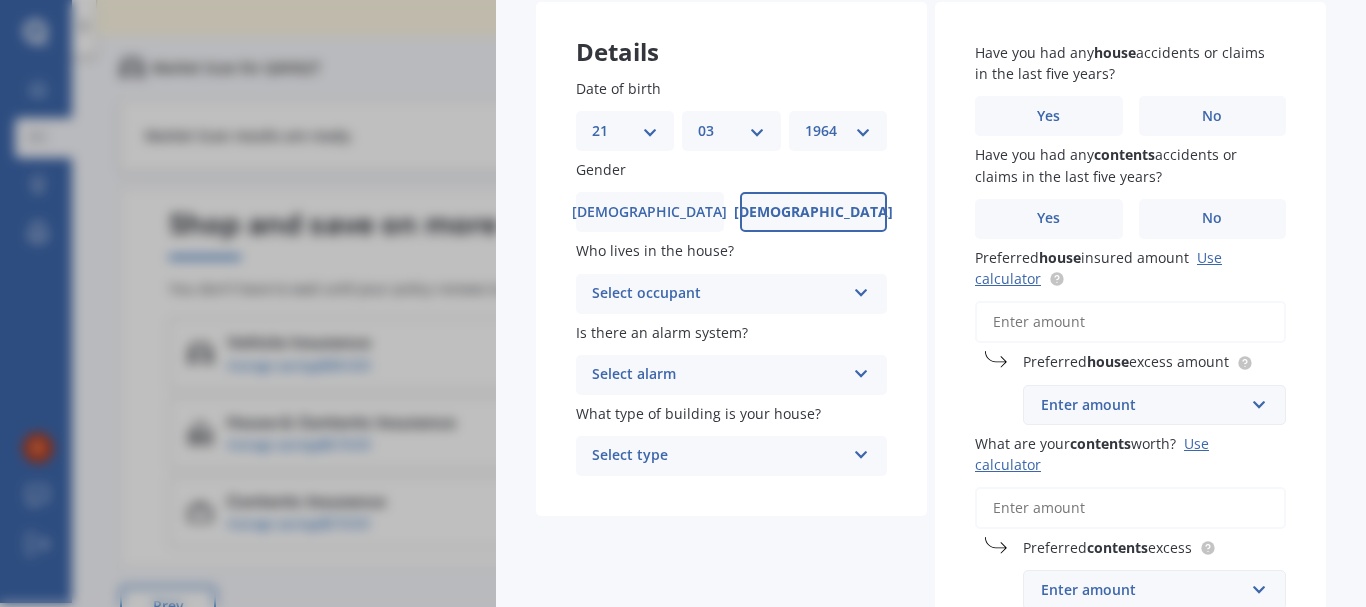 click at bounding box center [861, 289] 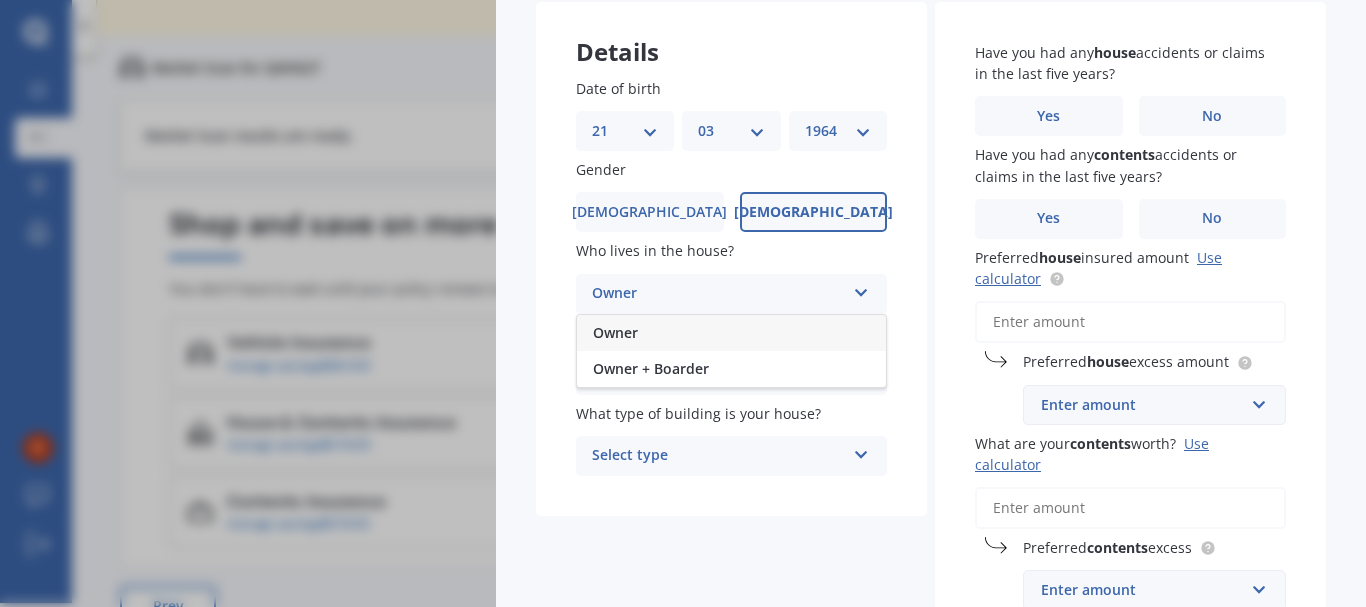 click on "Owner" at bounding box center [615, 332] 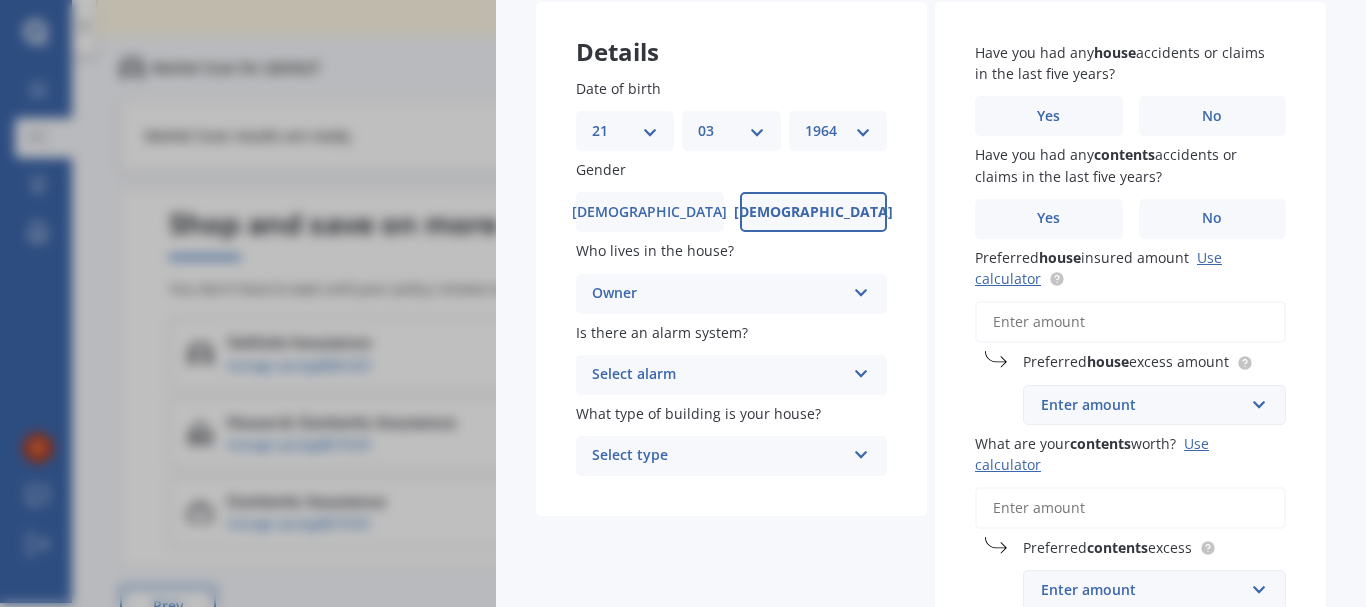 click at bounding box center (861, 370) 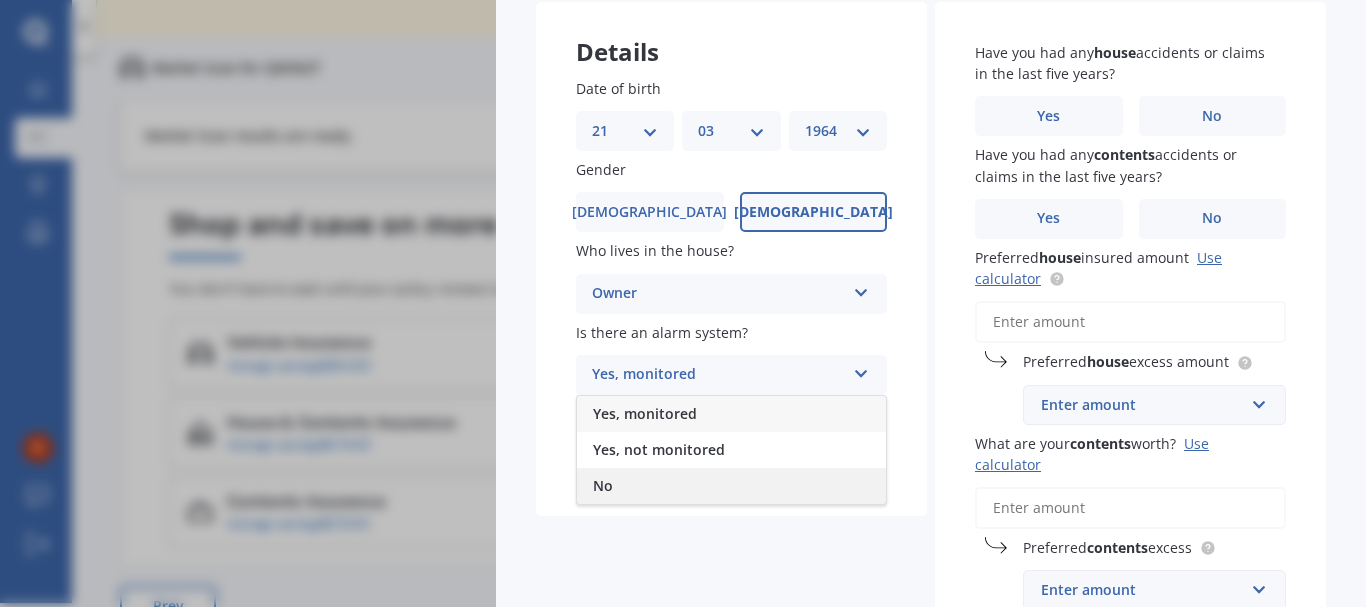 click on "No" at bounding box center (731, 486) 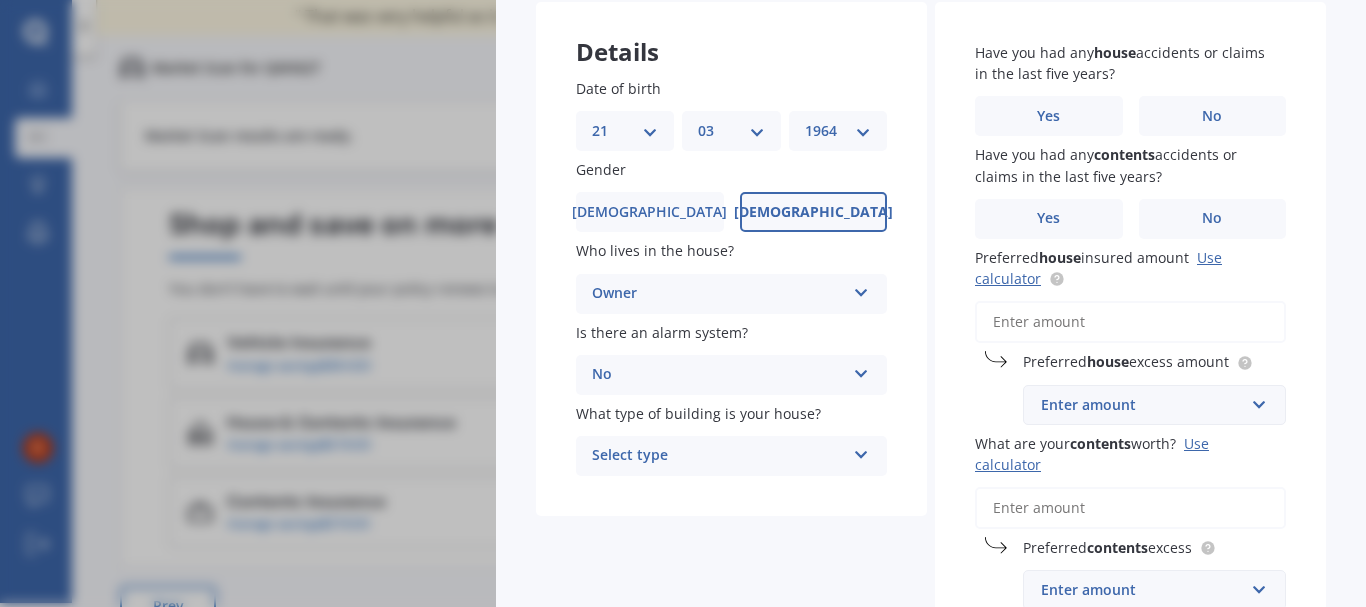 click at bounding box center (861, 451) 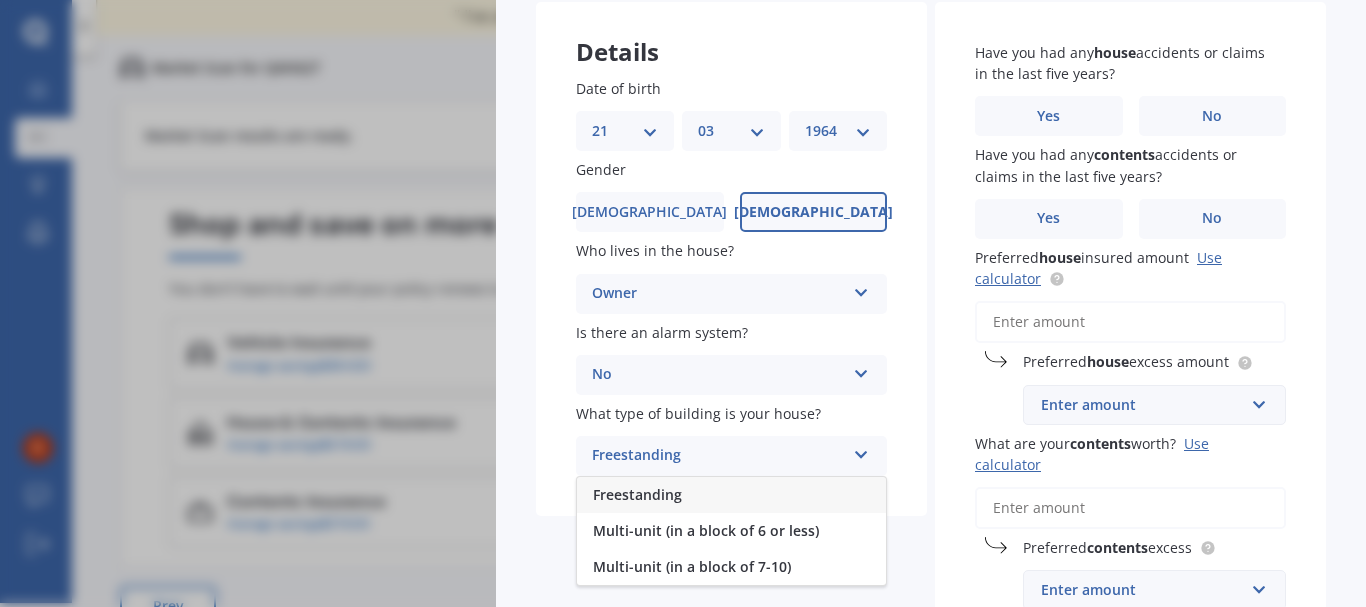 click on "Freestanding" at bounding box center [637, 494] 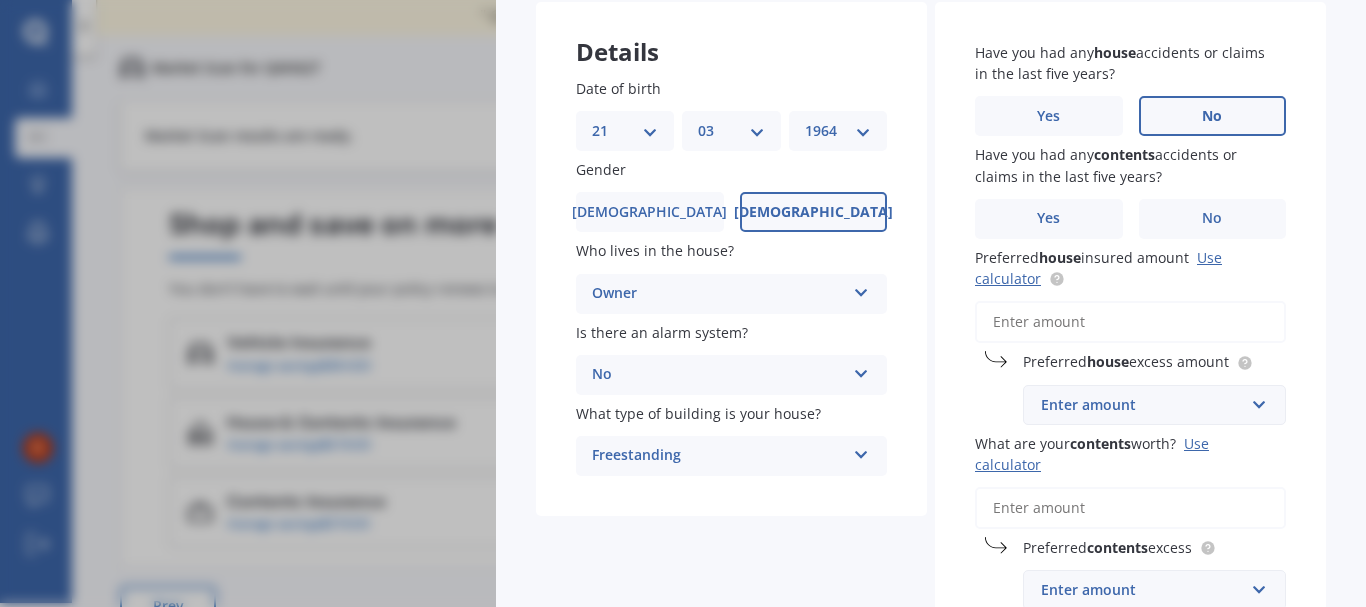 click on "No" at bounding box center (1212, 116) 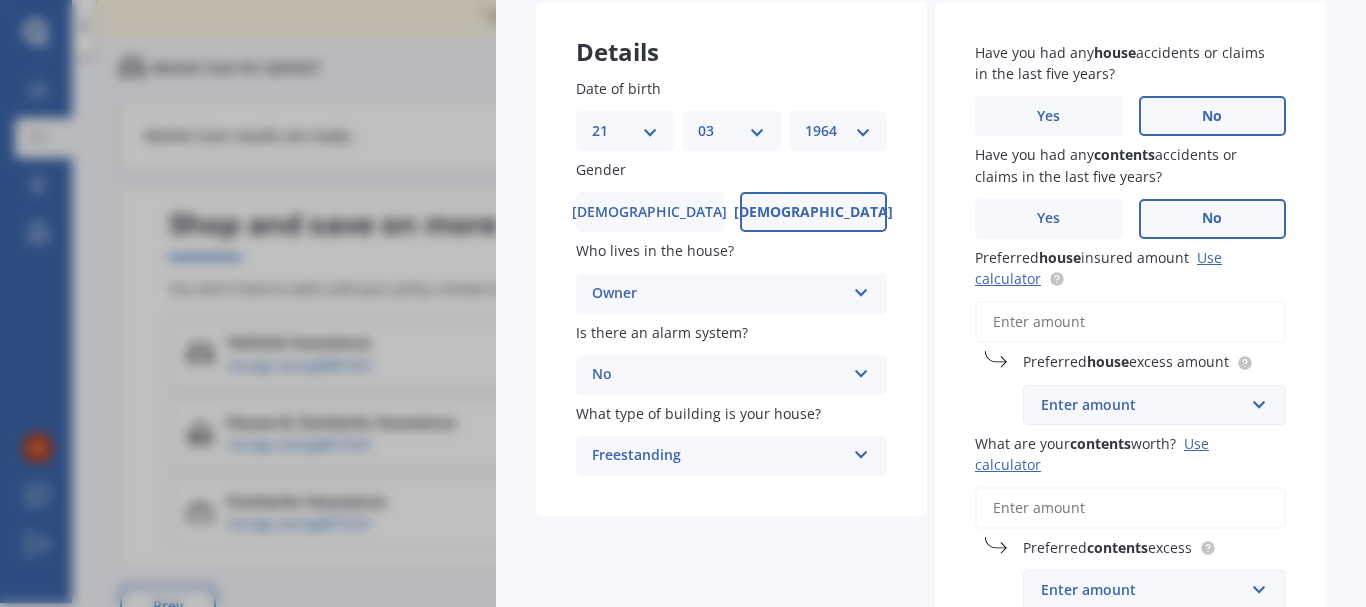 click on "No" at bounding box center [1212, 218] 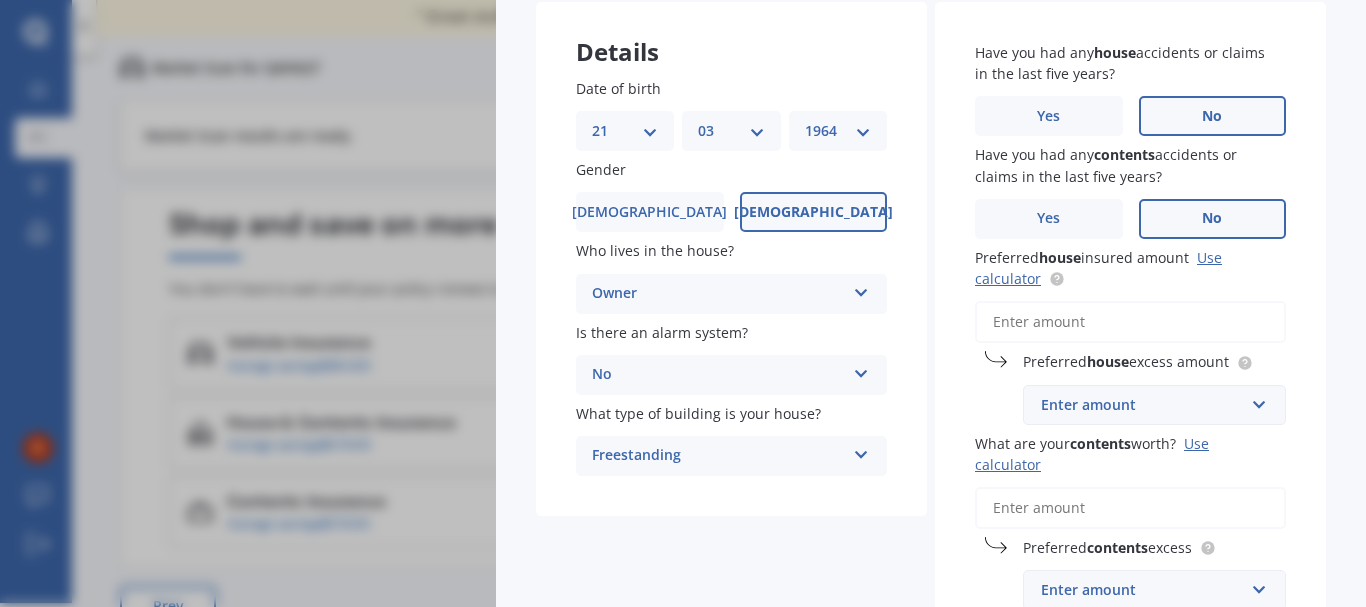 click on "Preferred  house  insured amount Use calculator" at bounding box center [1130, 322] 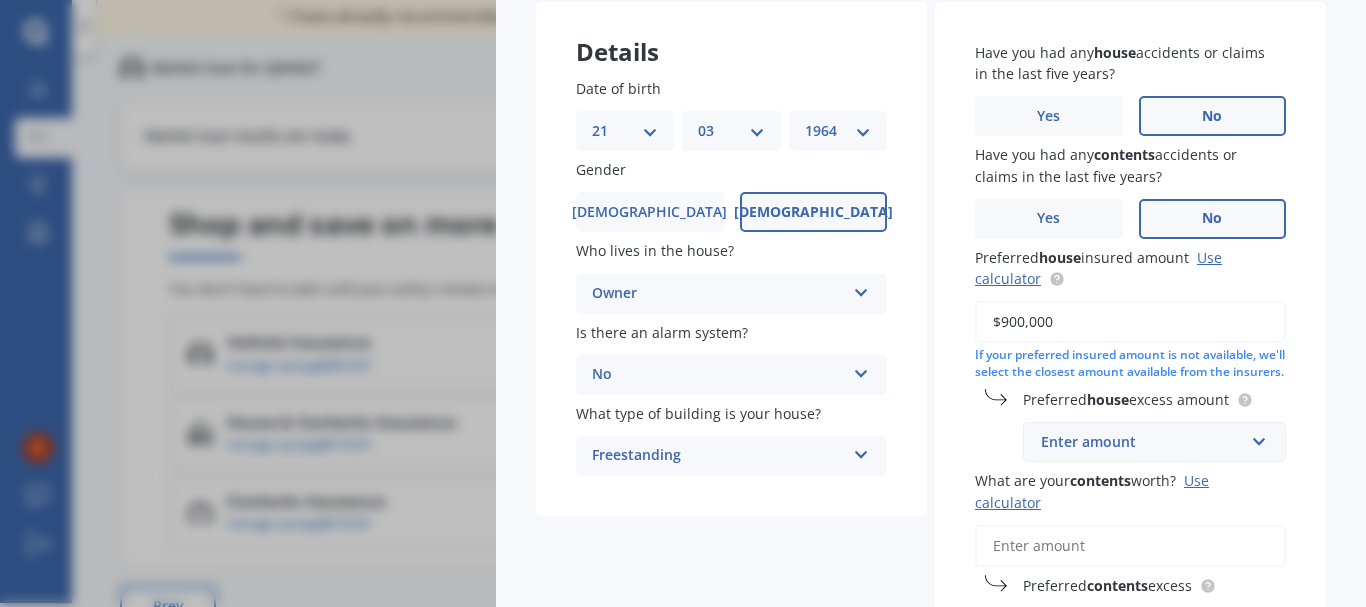 type on "$900,000" 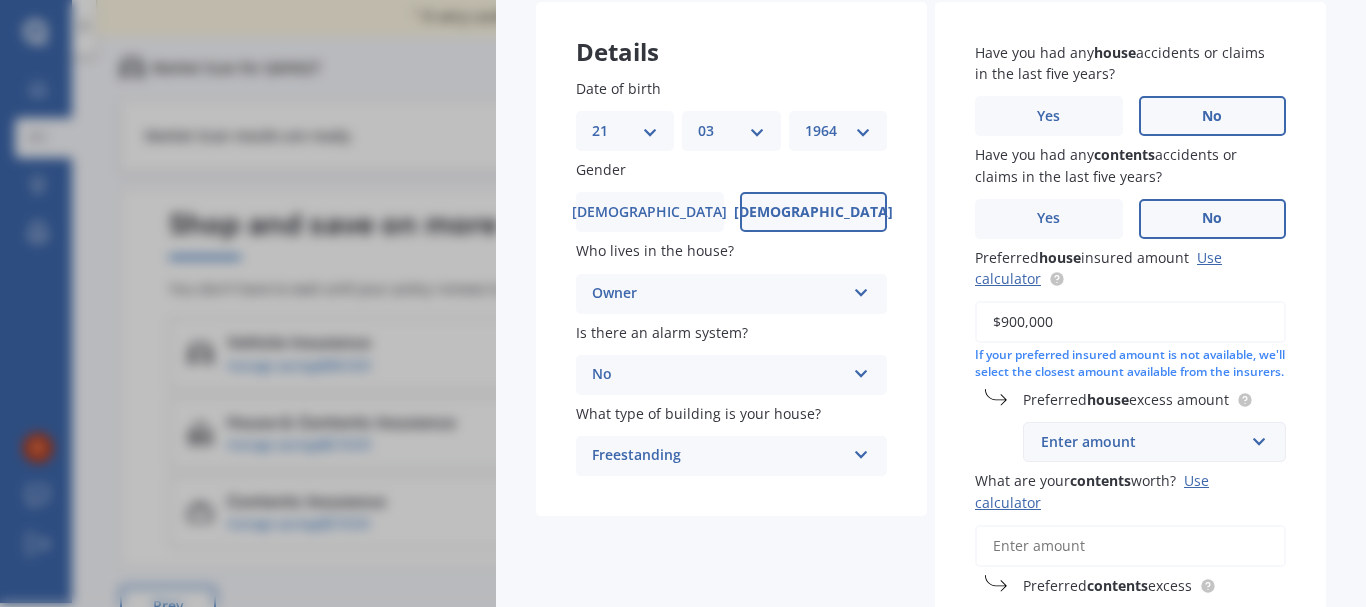 click on "Enter amount" at bounding box center [1142, 442] 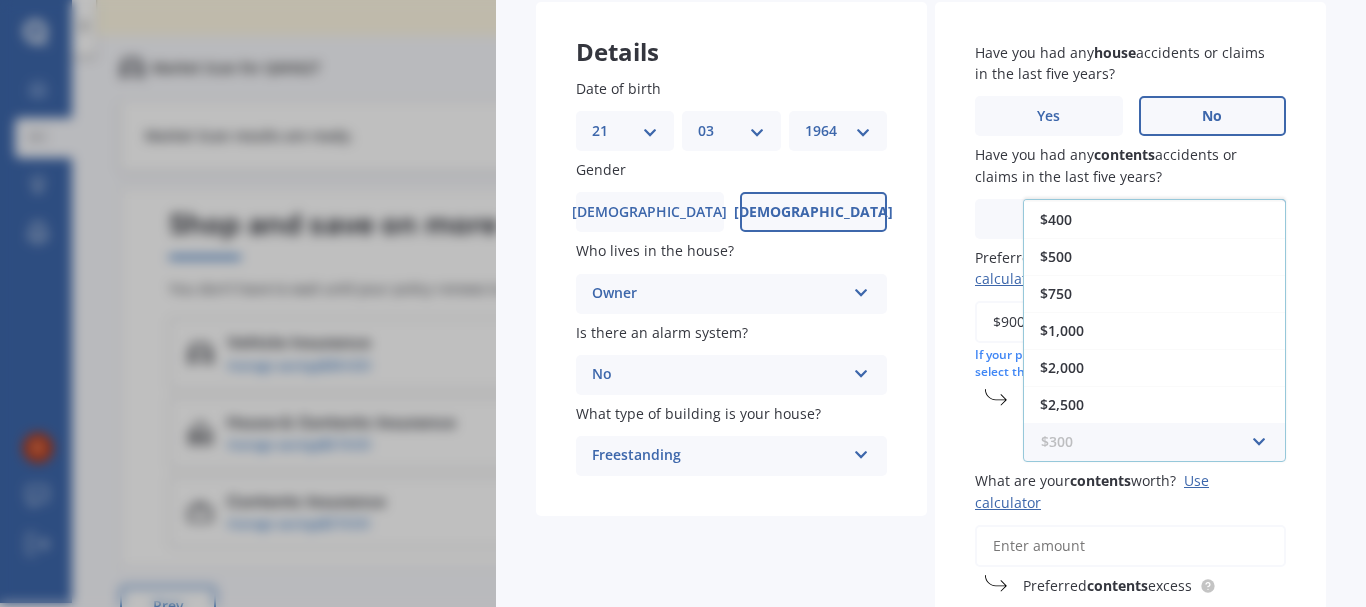 scroll, scrollTop: 34, scrollLeft: 0, axis: vertical 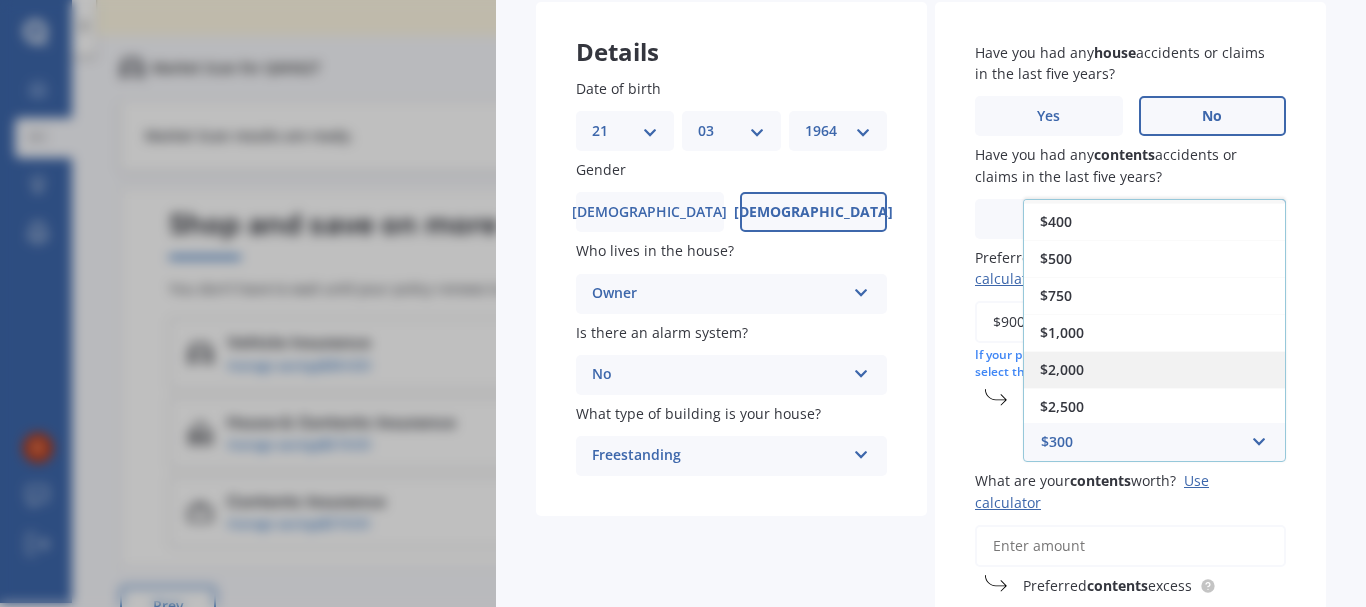 click on "$2,000" at bounding box center [1062, 369] 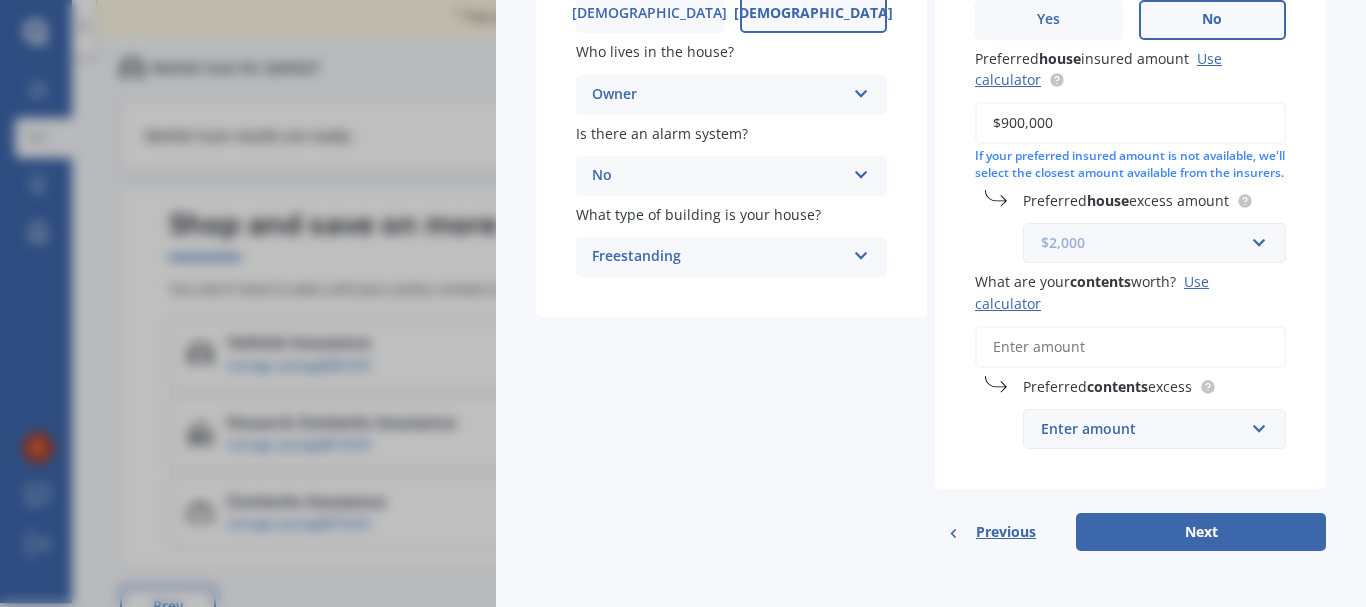scroll, scrollTop: 356, scrollLeft: 0, axis: vertical 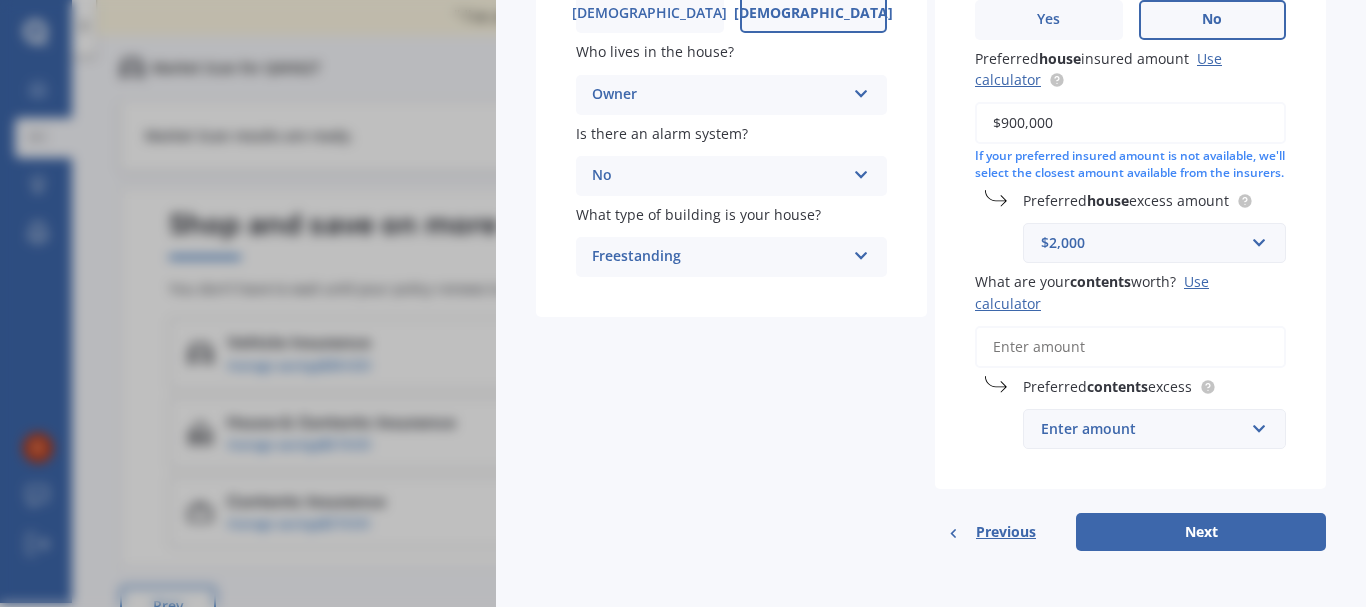 click on "Use calculator" at bounding box center [1092, 292] 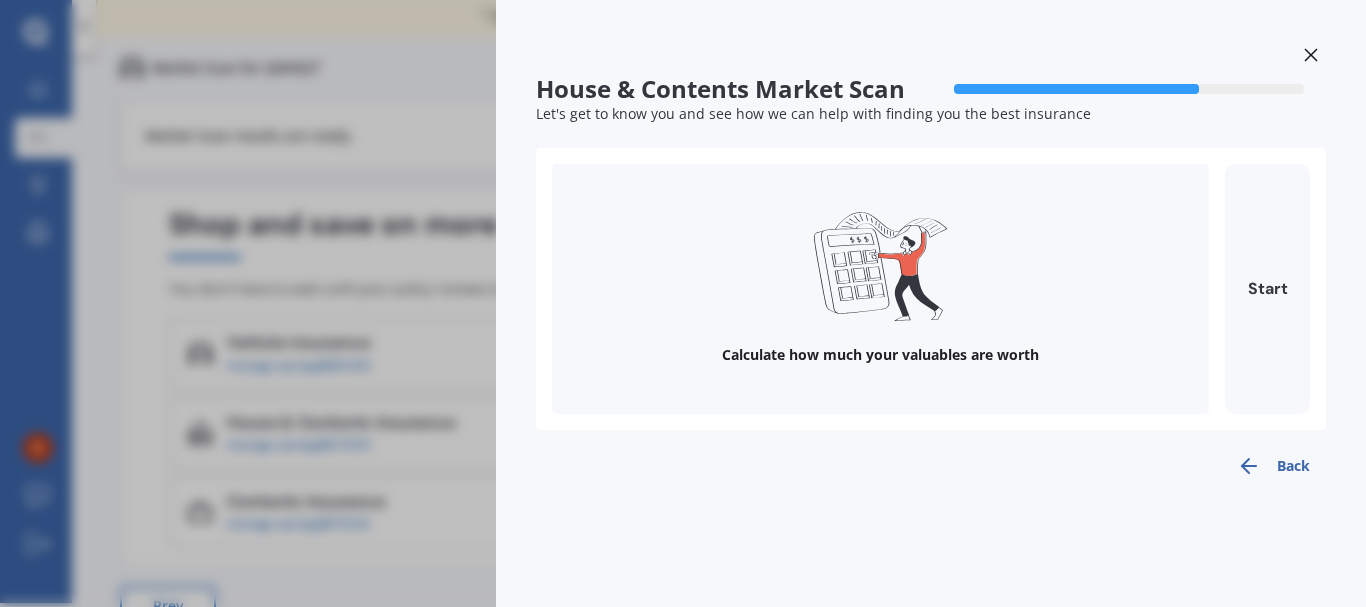 scroll, scrollTop: 0, scrollLeft: 0, axis: both 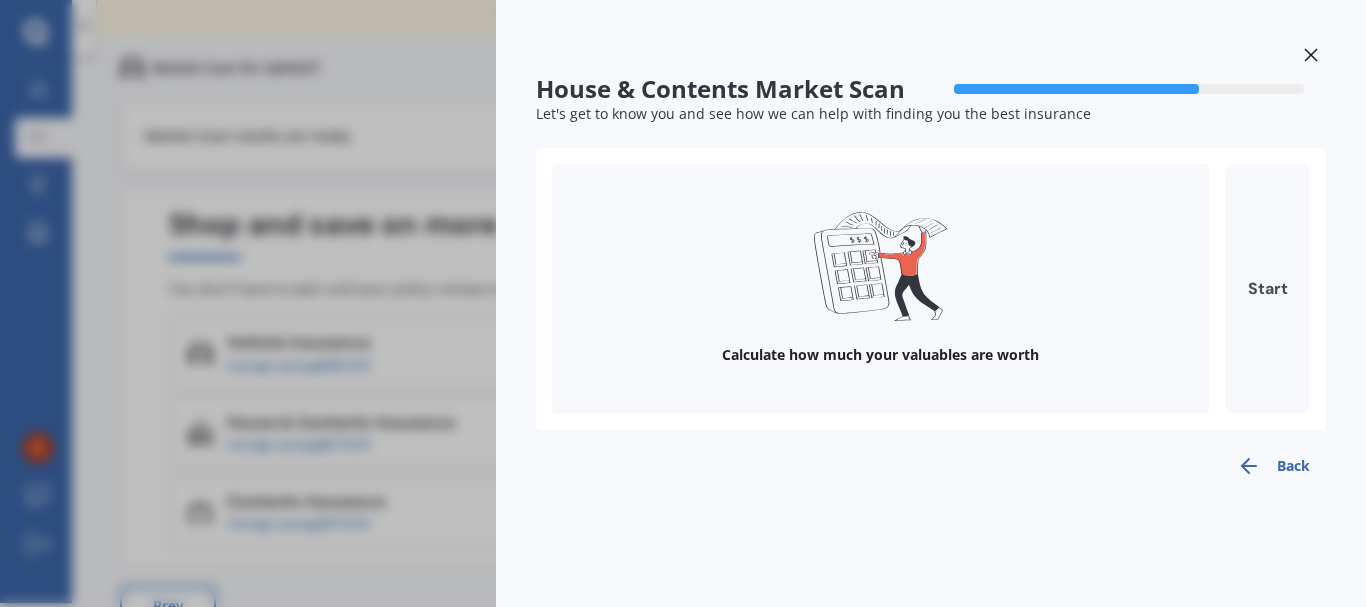 click on "Start" at bounding box center [1267, 289] 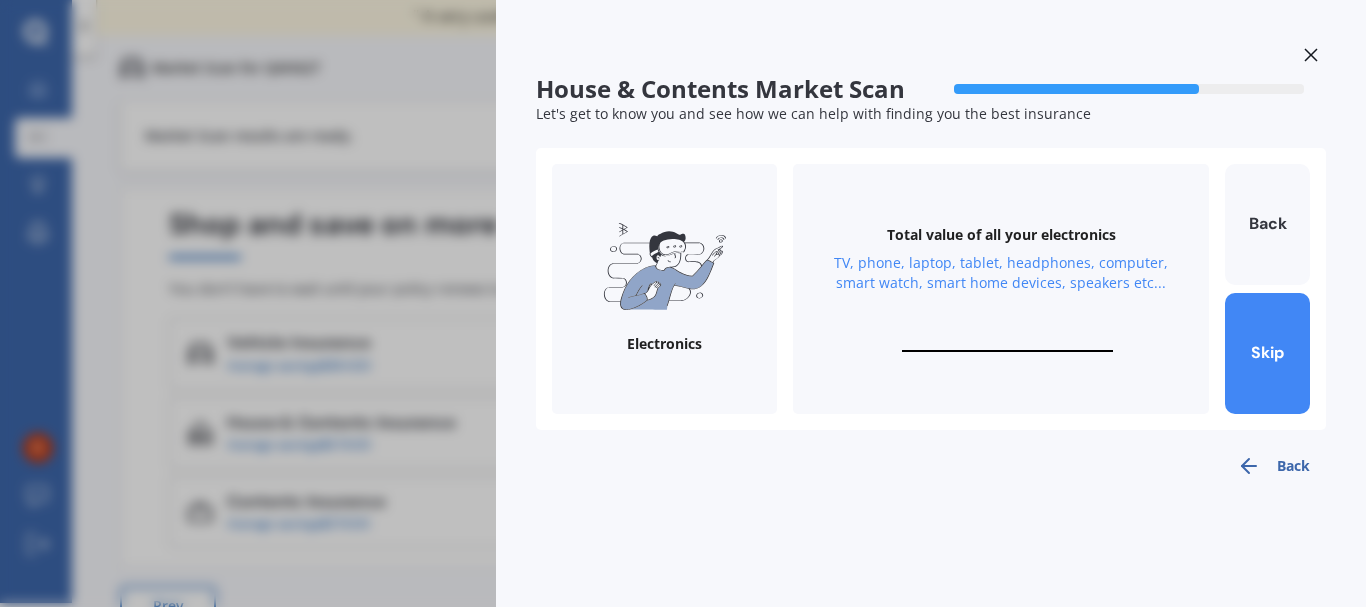click at bounding box center (1007, 342) 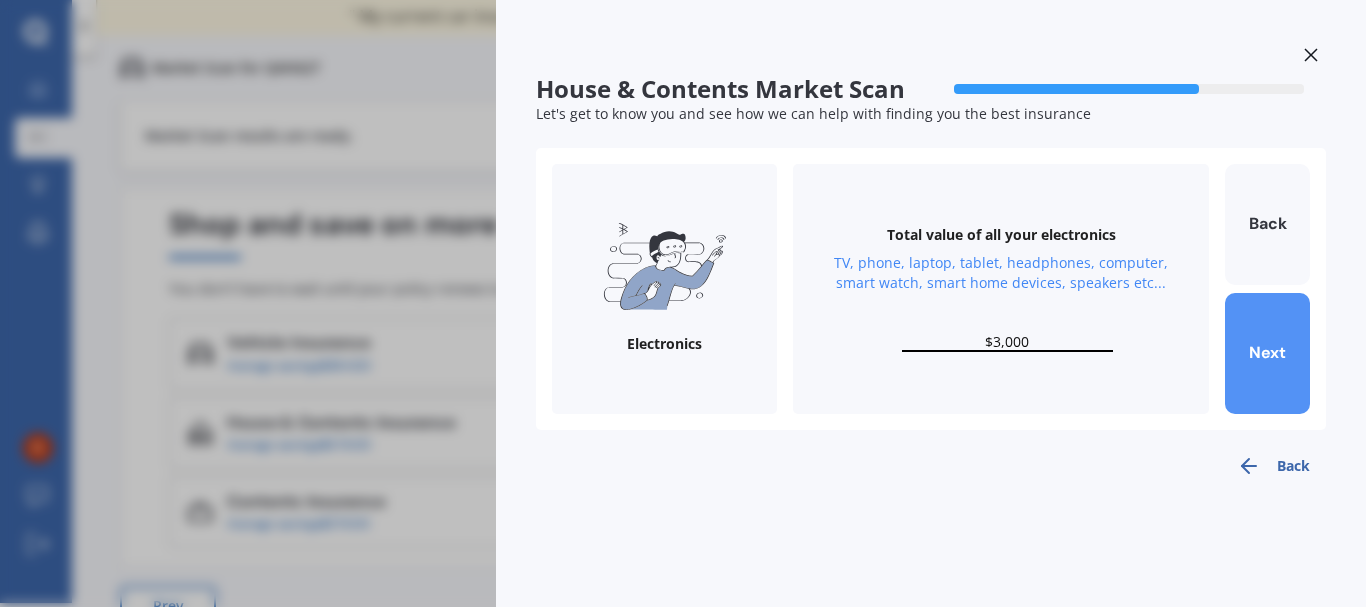 type on "$3,000" 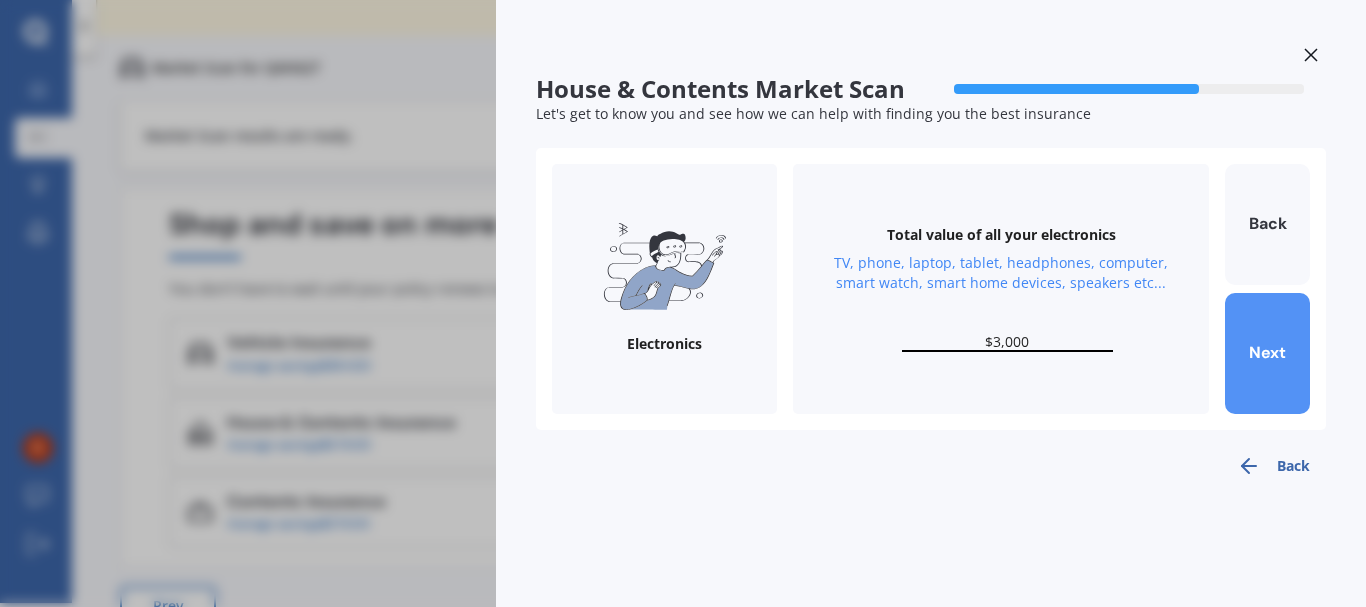 click on "Next" at bounding box center (1267, 353) 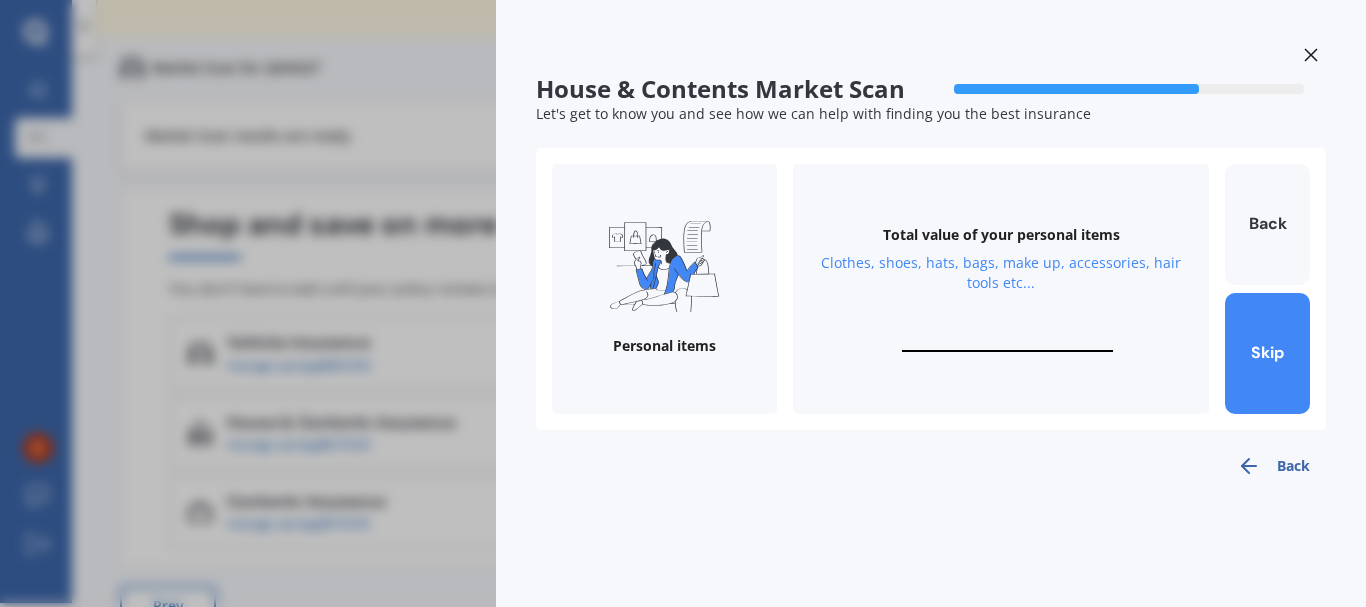 click on "Total value of your personal items Clothes, shoes, hats, bags, make up, accessories, hair tools etc..." at bounding box center [1001, 289] 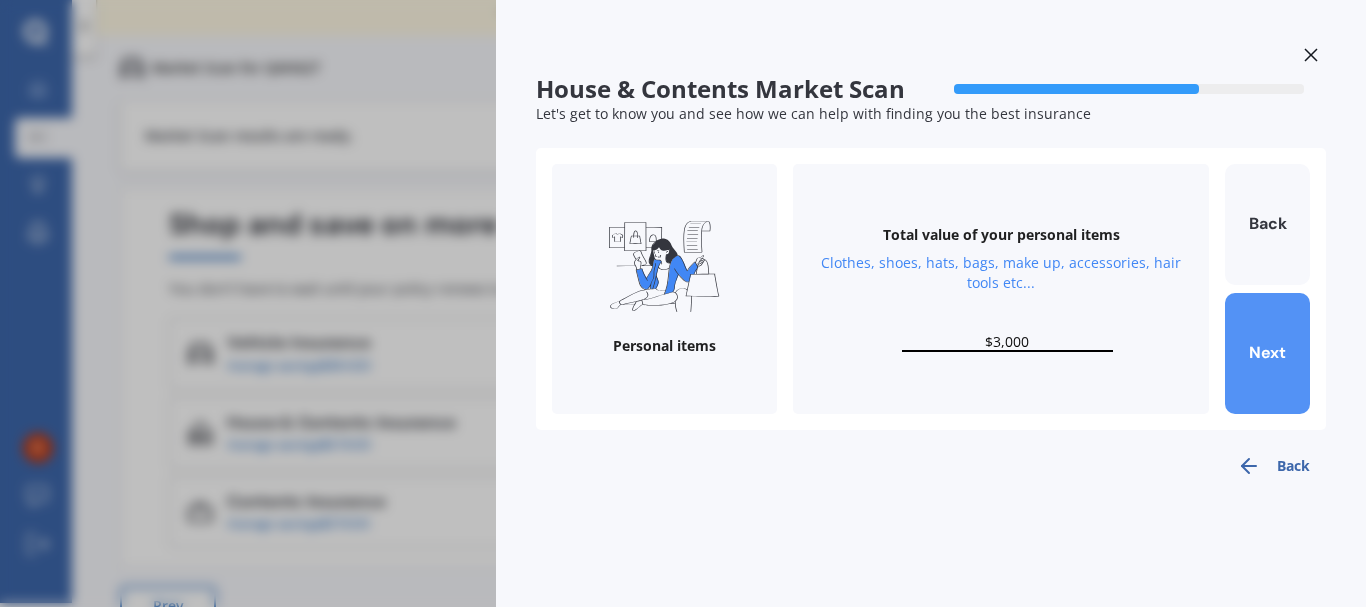 type on "$3,000" 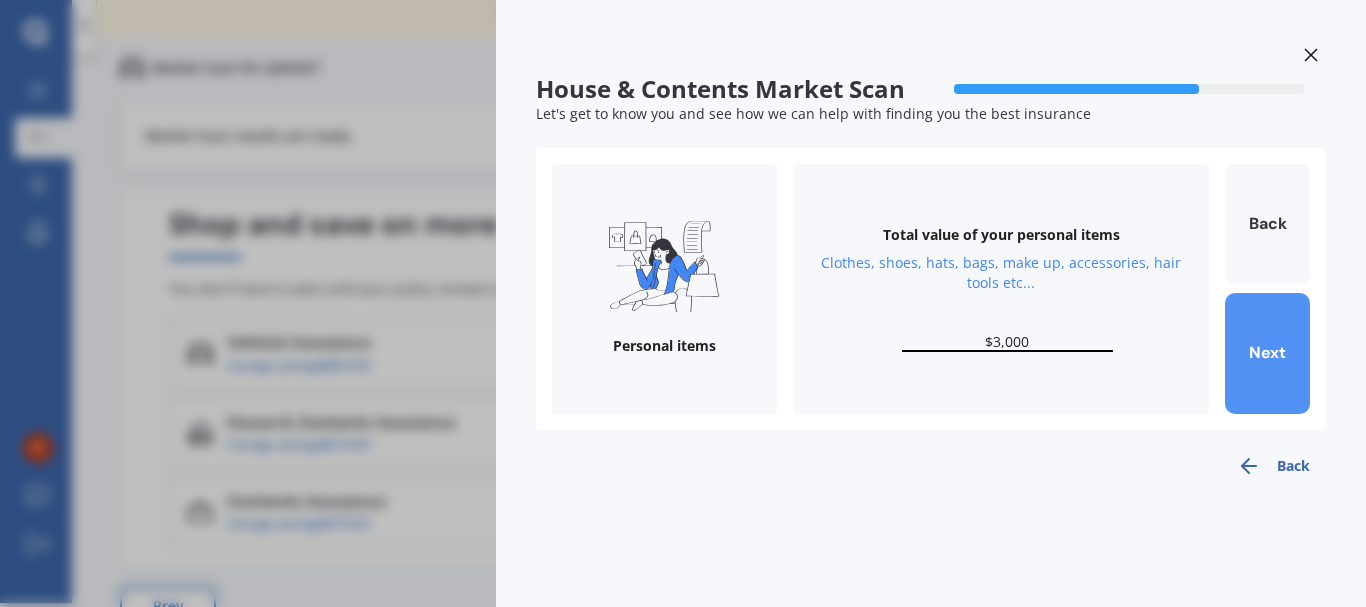 click on "Next" at bounding box center (1267, 353) 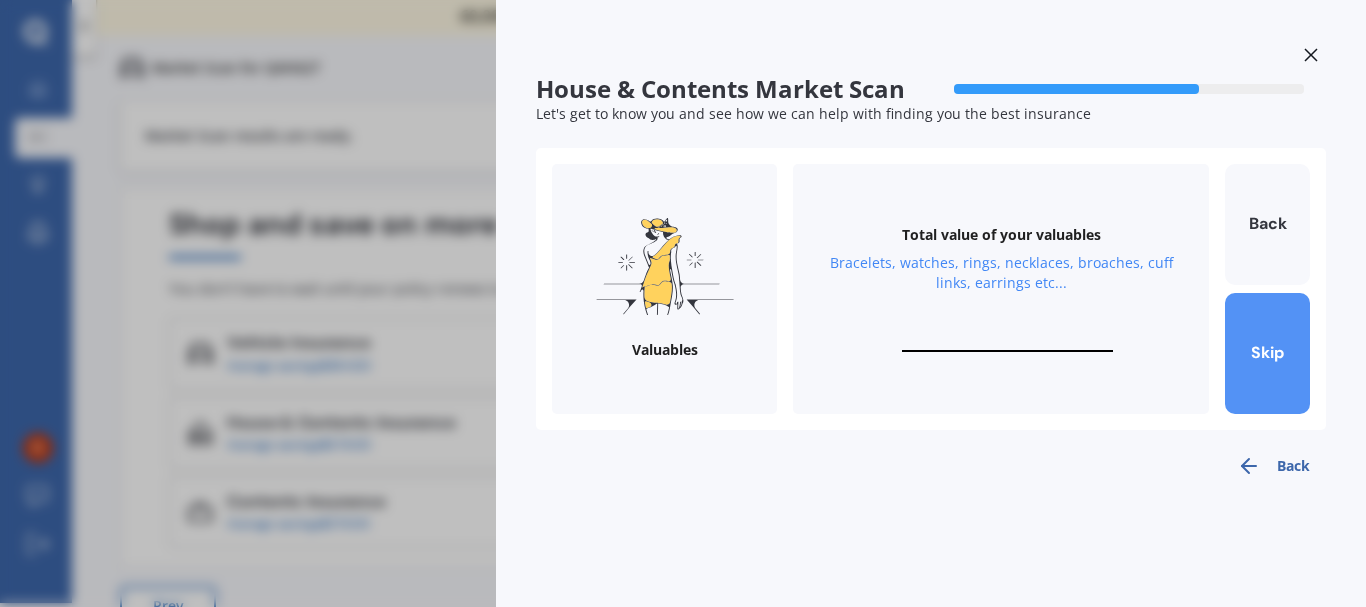 click on "Skip" at bounding box center [1267, 353] 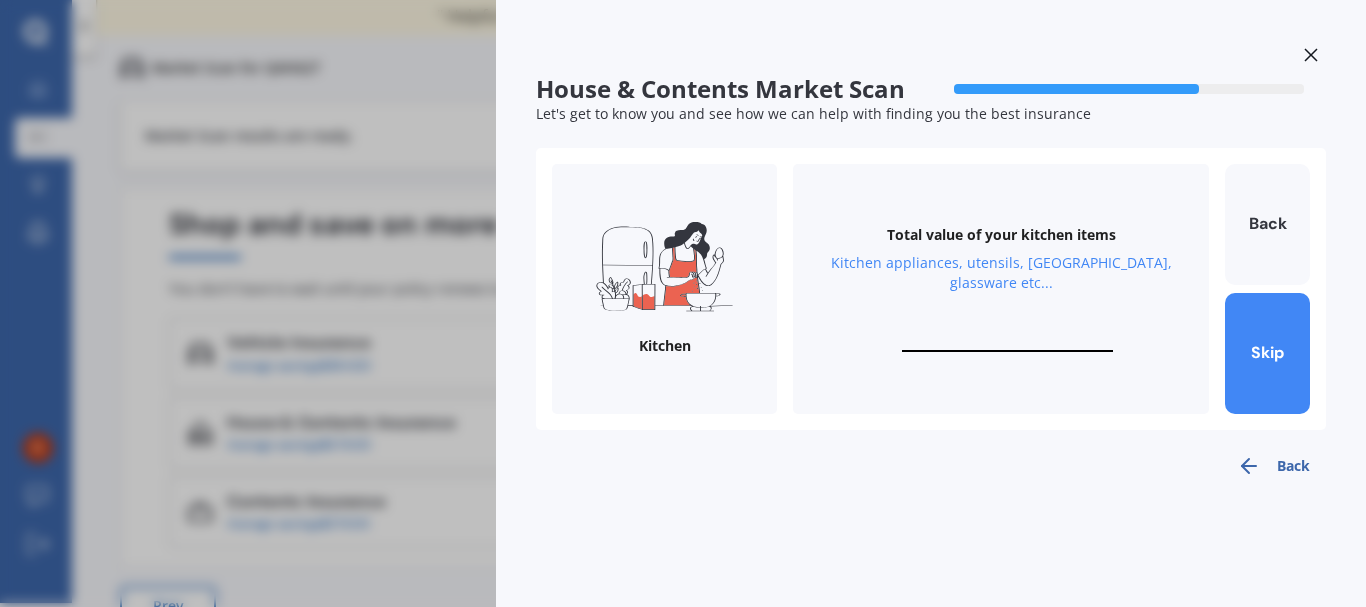 click on "Total value of your kitchen items Kitchen appliances, utensils, china, glassware etc..." at bounding box center (1001, 289) 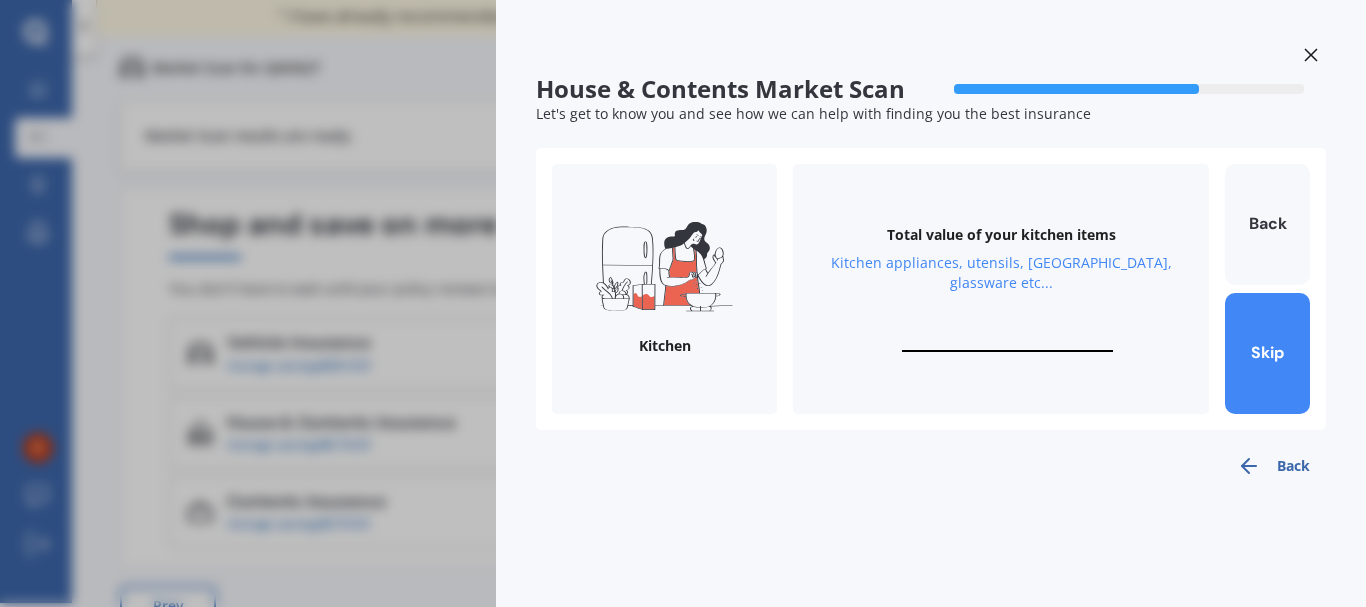 click at bounding box center (1007, 342) 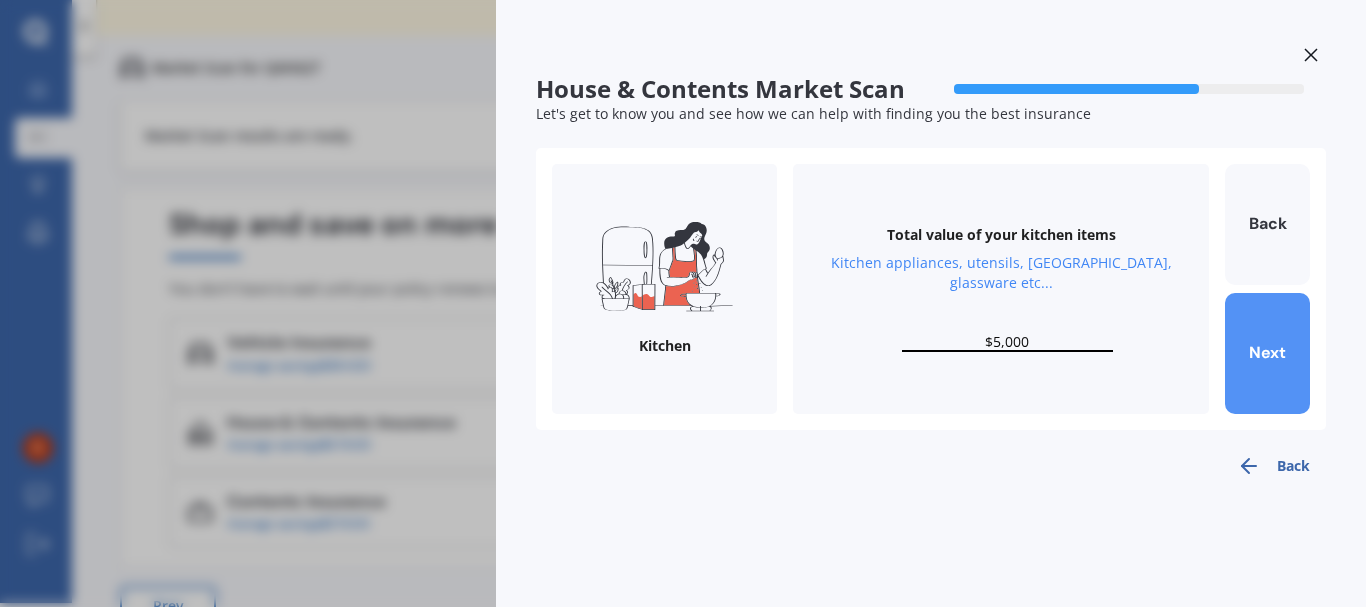 type on "$5,000" 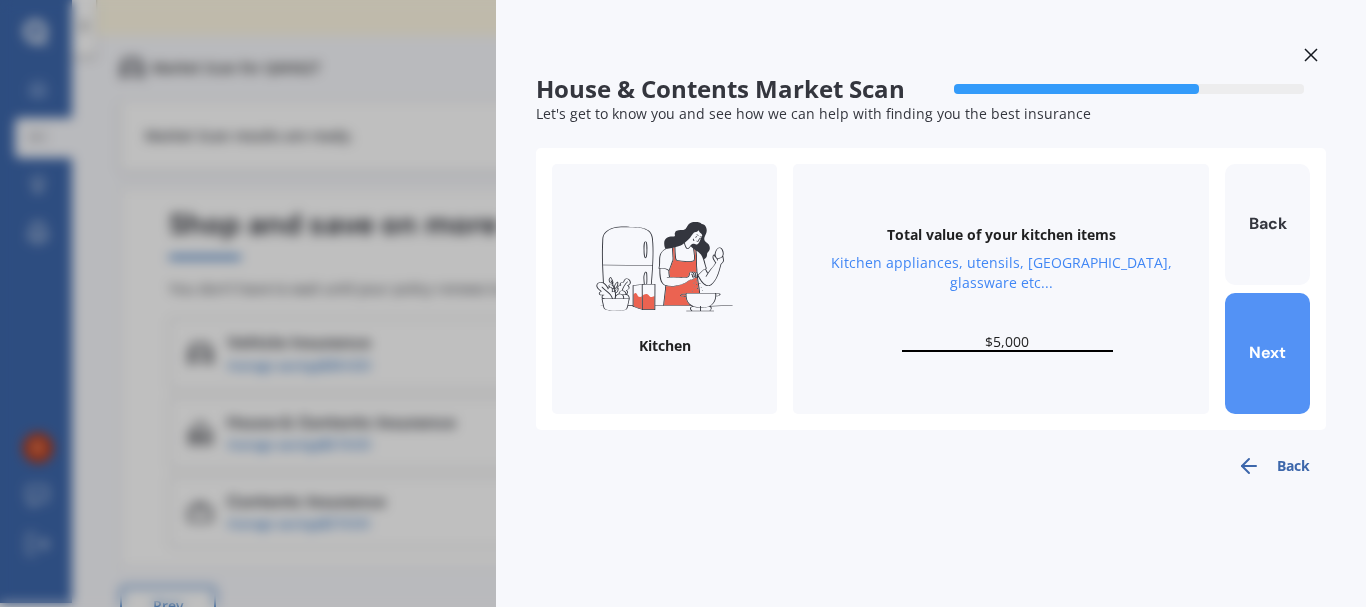 click on "Next" at bounding box center (1267, 353) 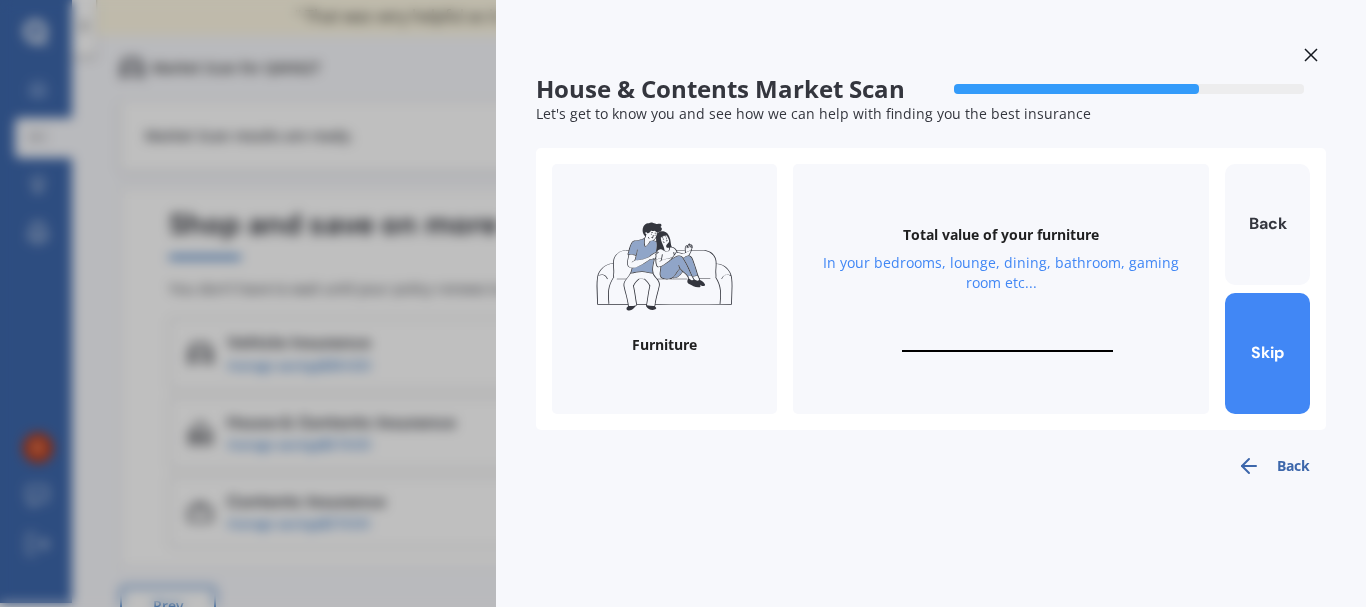 click at bounding box center [1007, 342] 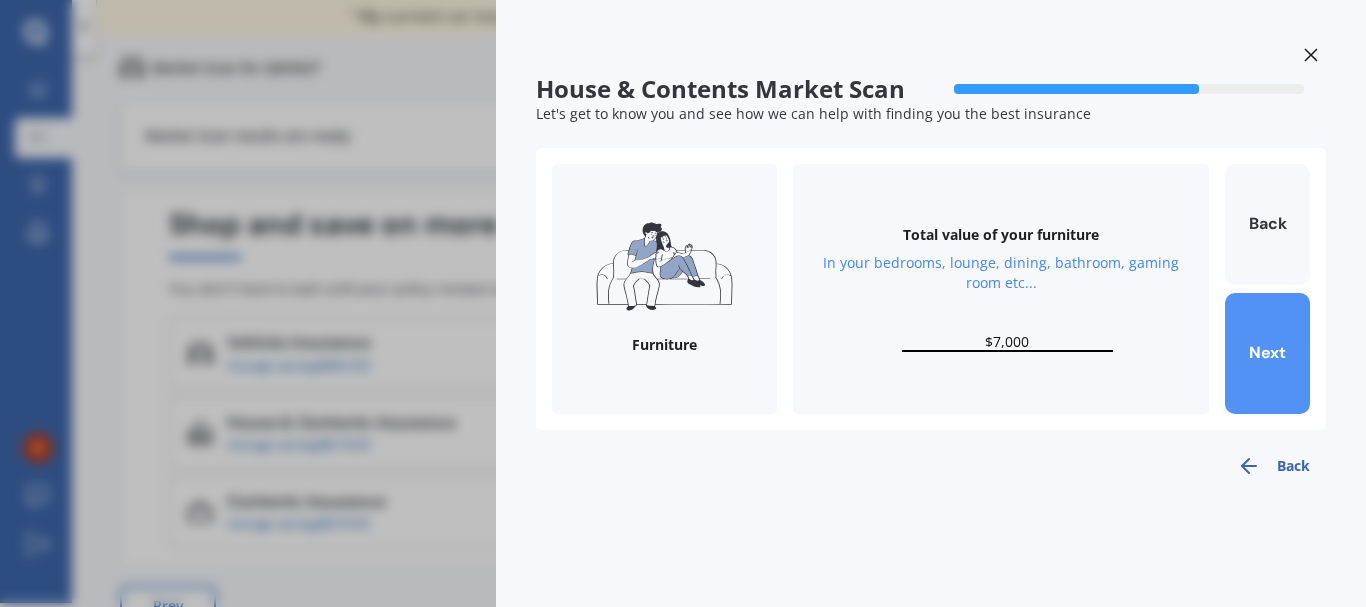 type on "$7,000" 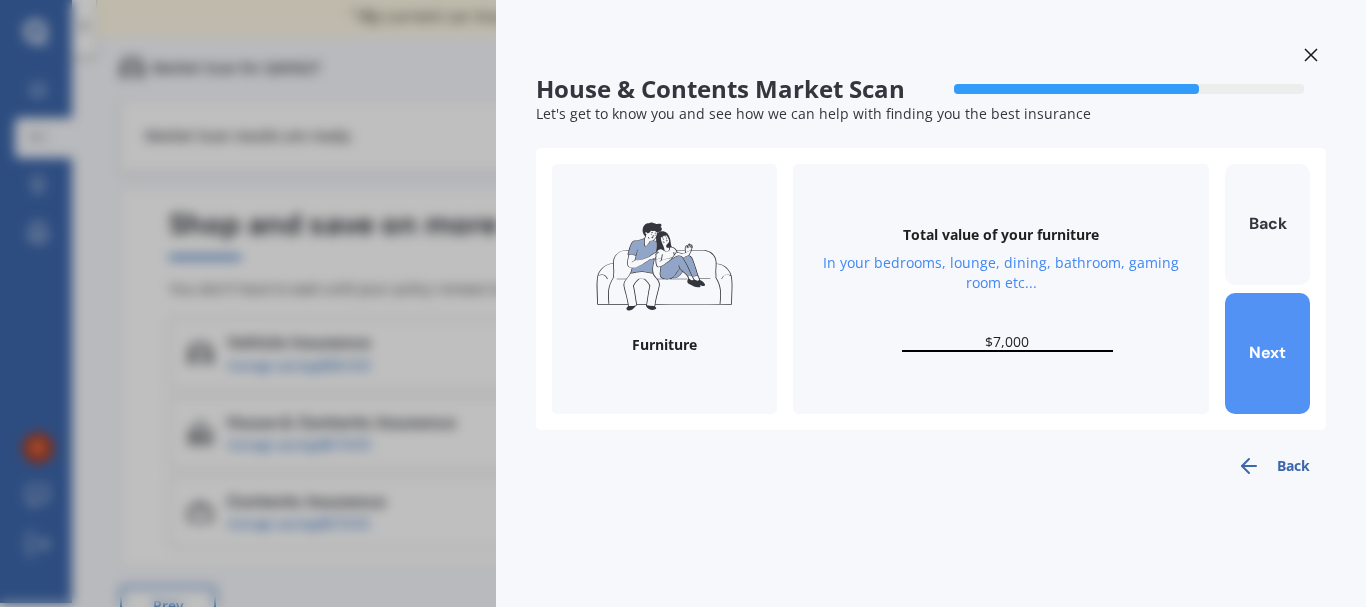click on "Next" at bounding box center [1267, 353] 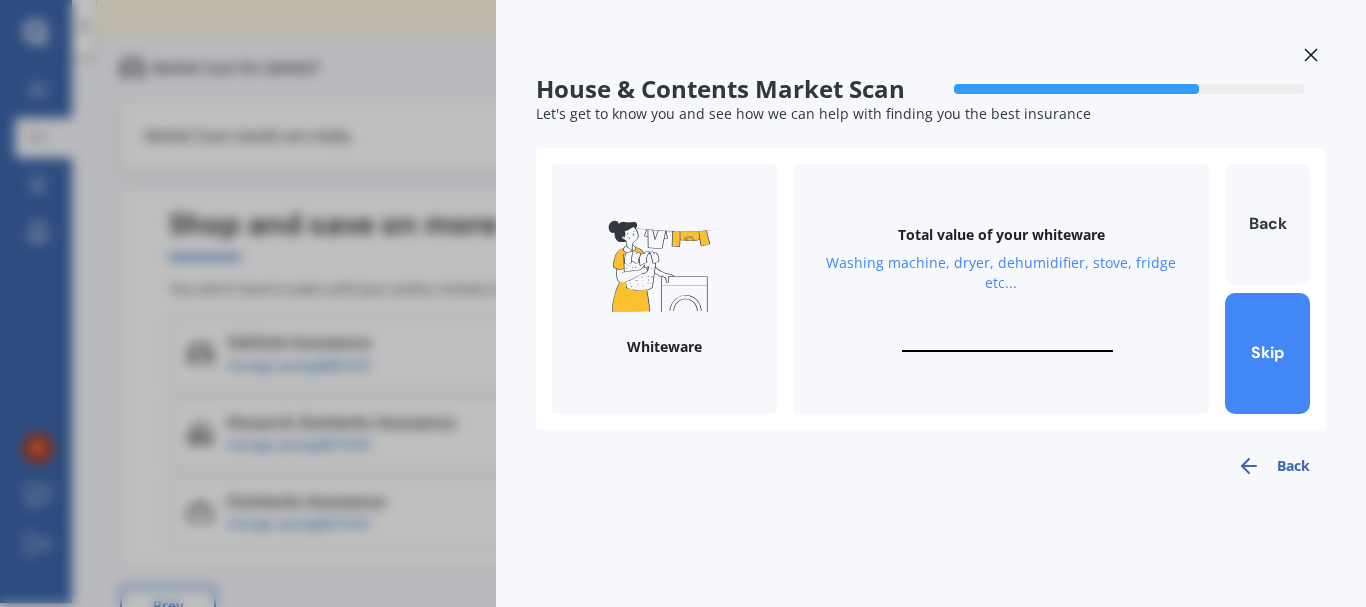 click at bounding box center (1007, 342) 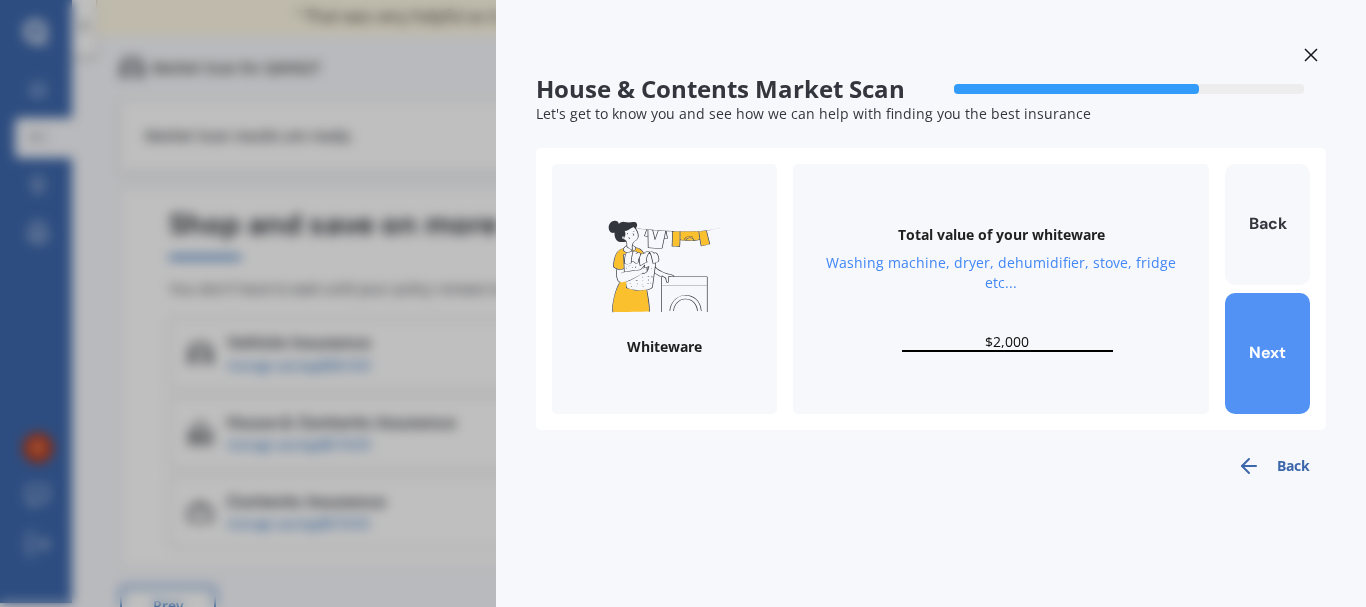 type on "$2,000" 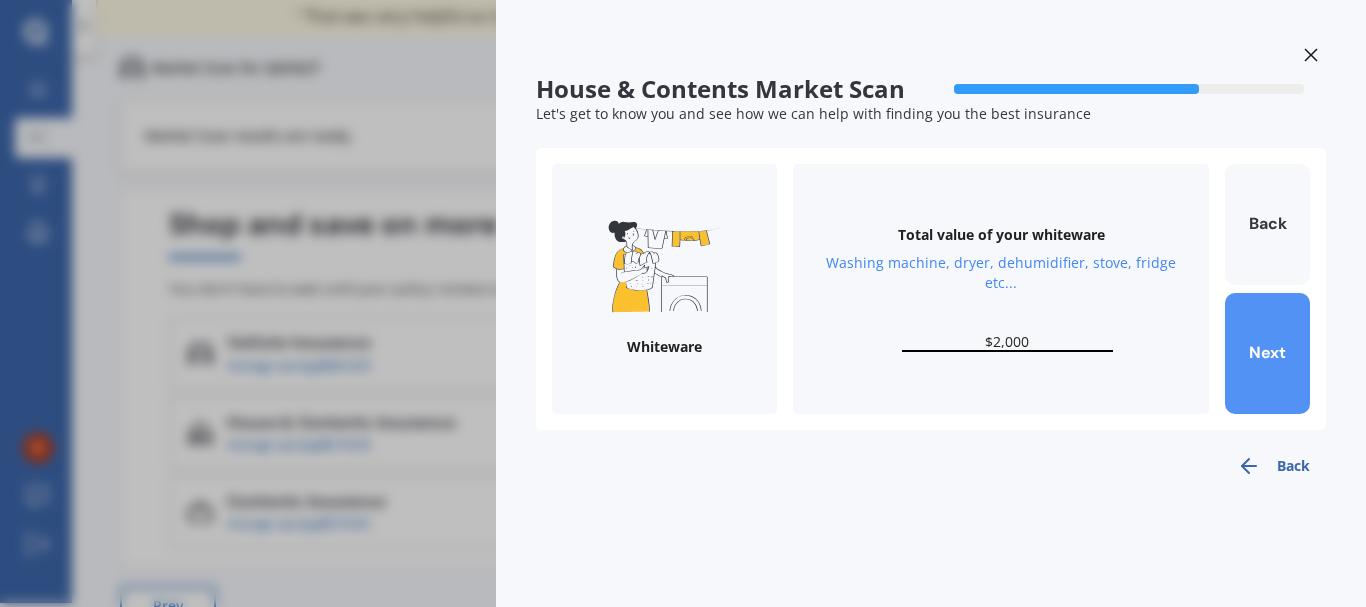 click on "Next" at bounding box center [1267, 353] 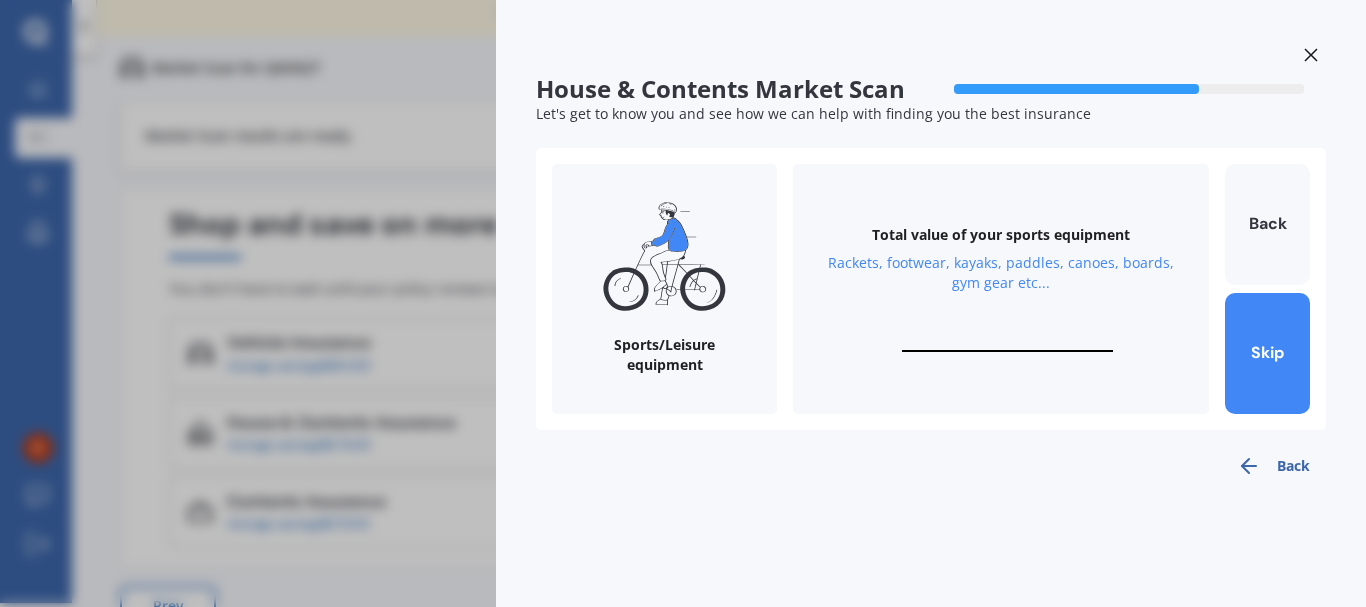 click at bounding box center [1007, 342] 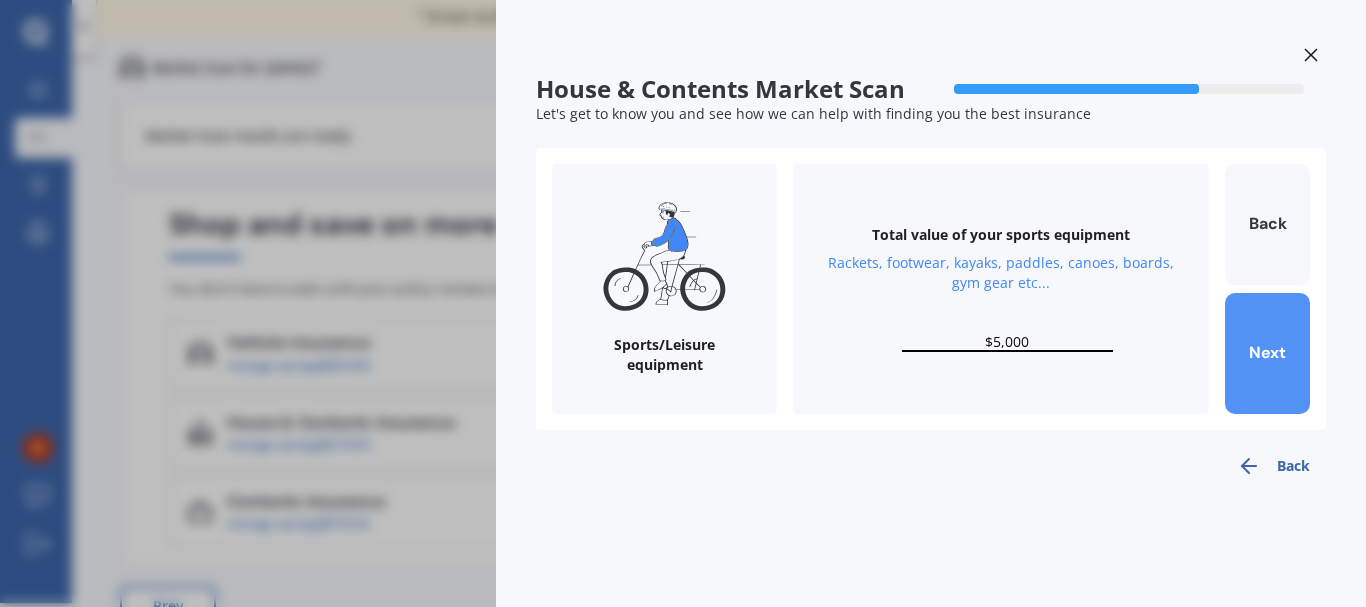 type on "$5,000" 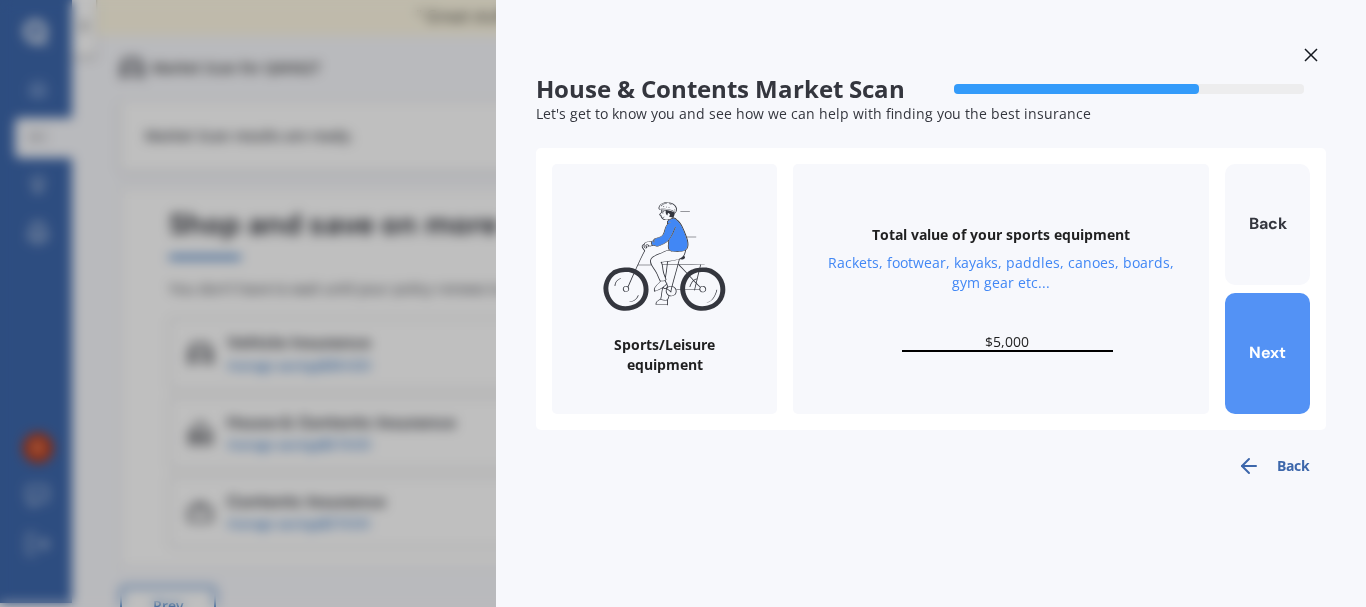 click on "Next" at bounding box center (1267, 353) 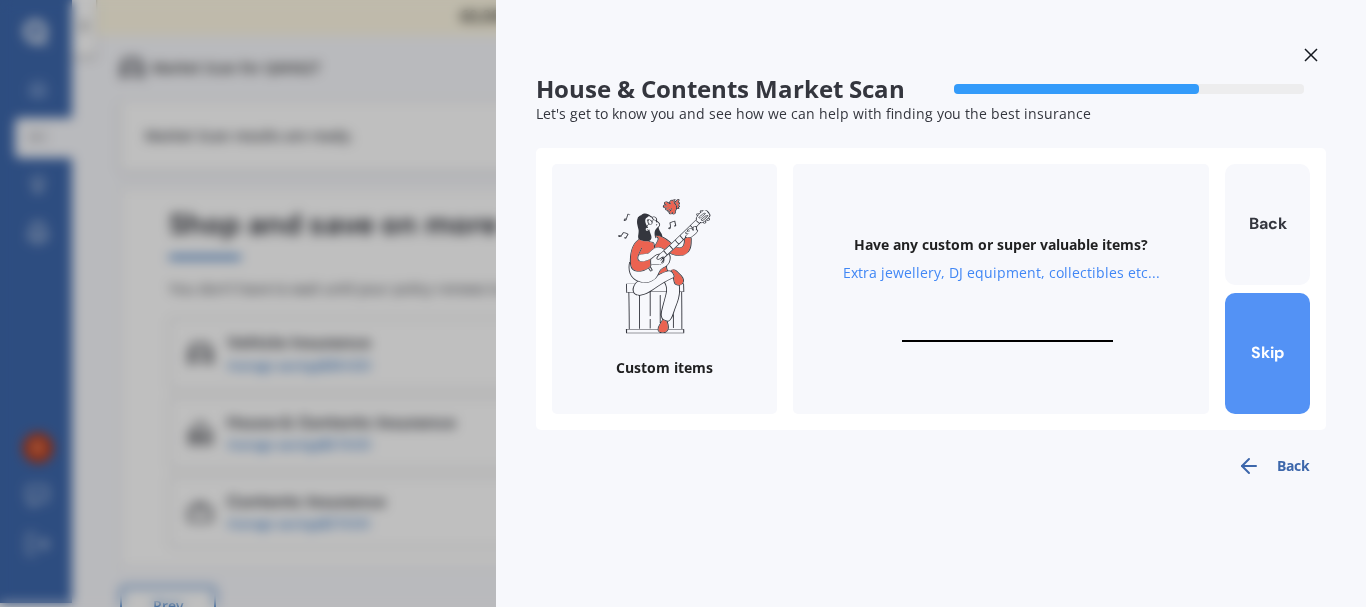 click on "Skip" at bounding box center (1267, 353) 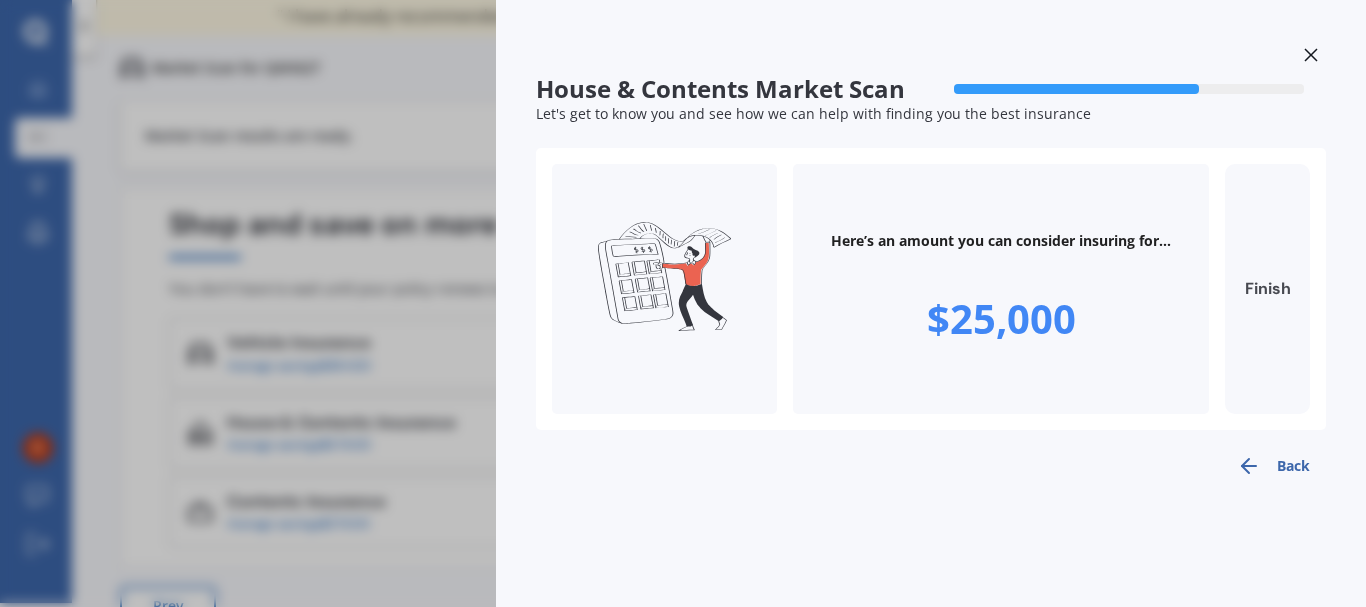 click on "Finish" at bounding box center (1267, 289) 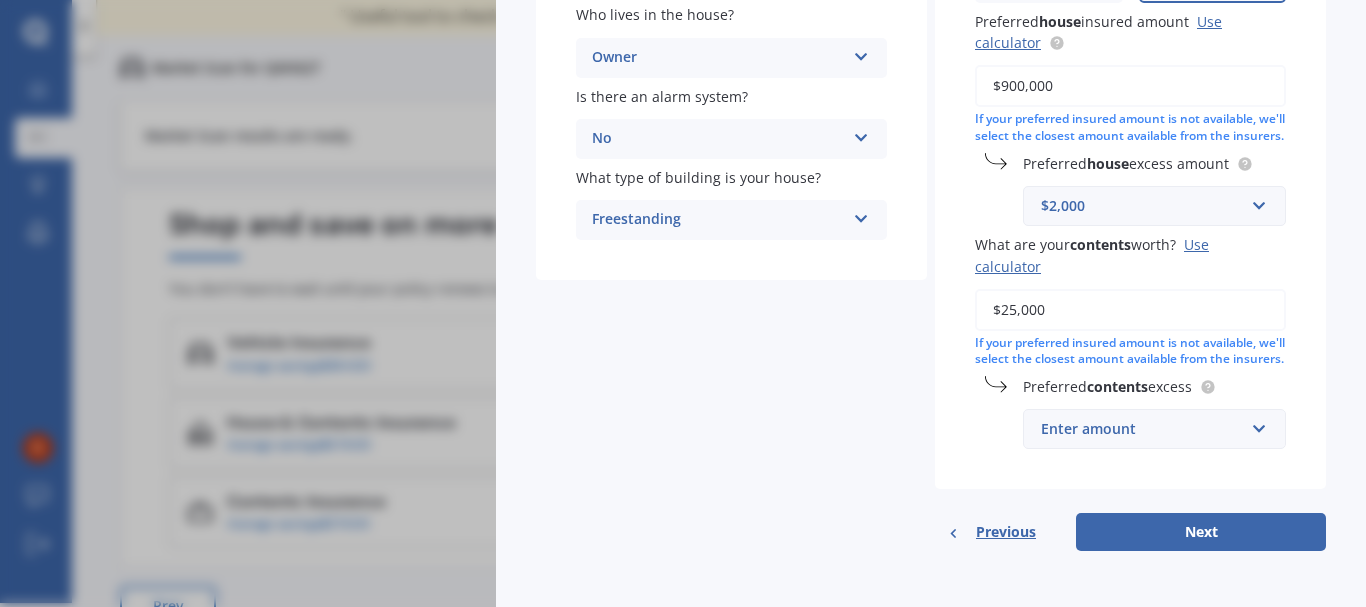 scroll, scrollTop: 416, scrollLeft: 0, axis: vertical 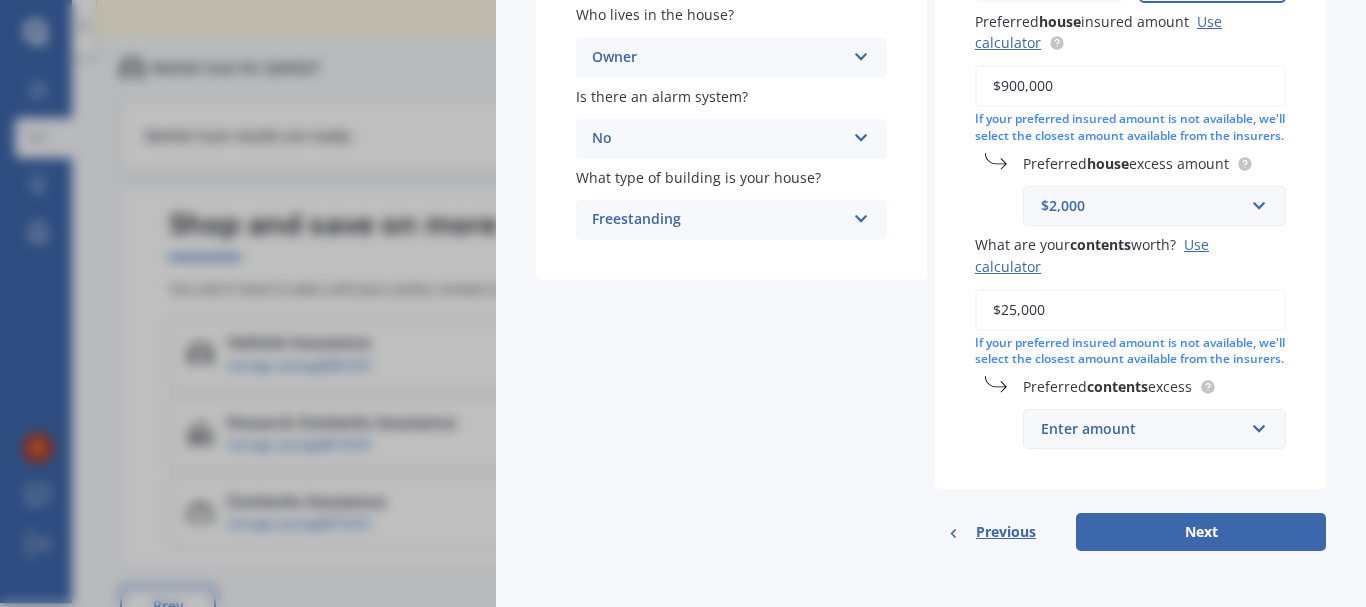 click on "Enter amount" at bounding box center [1142, 429] 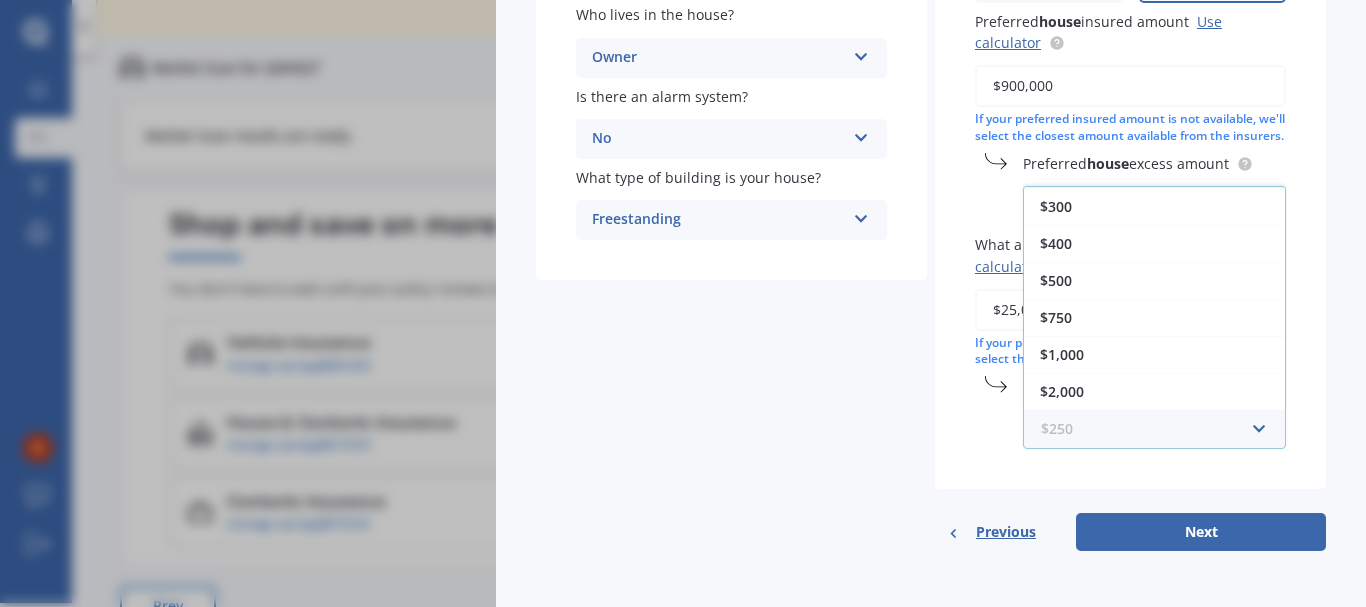 scroll, scrollTop: 0, scrollLeft: 0, axis: both 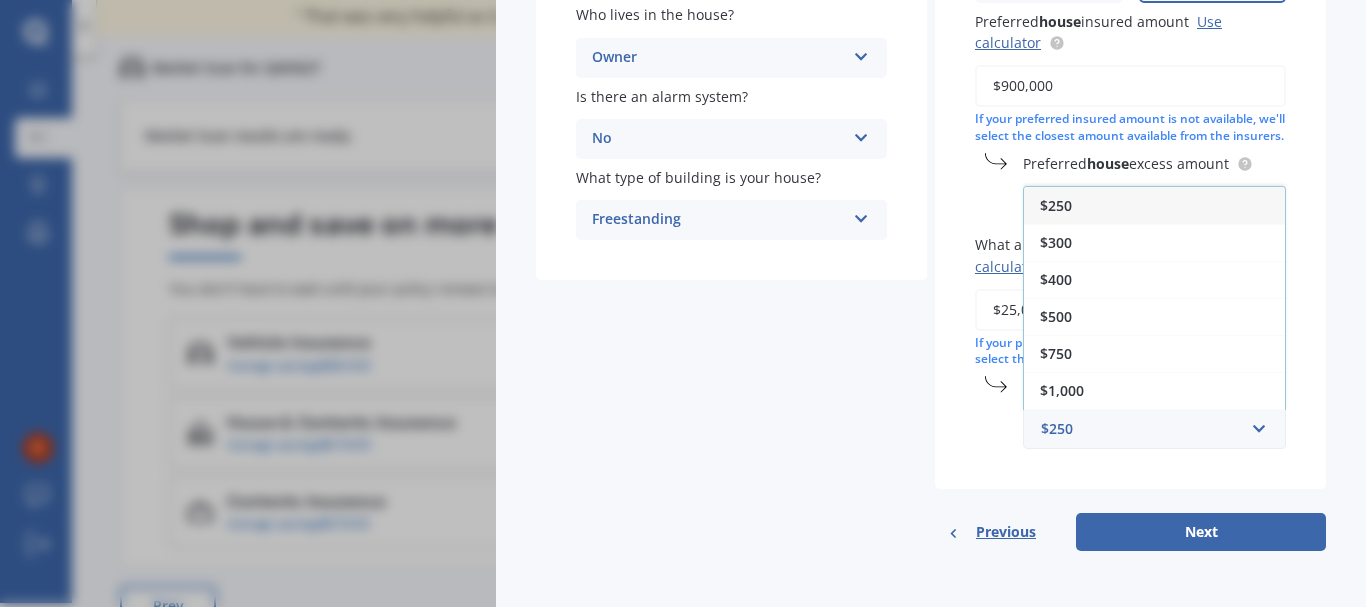click on "Have you had any  house  accidents or claims in the last five years? Yes No Have you had any  contents  accidents or claims in the last five years? Yes No Preferred  house  insured amount Use calculator $900,000 If your preferred insured amount is not available, we'll select the closest amount available from the insurers. Preferred  house  excess amount $2,000 $300 $400 $500 $750 $1,000 $2,000 $2,500 What are your  contents  worth? Use calculator $25,000 If your preferred insured amount is not available, we'll select the closest amount available from the insurers. Preferred  contents  excess $250 $250 $300 $400 $500 $750 $1,000 $2,000" at bounding box center (1130, 128) 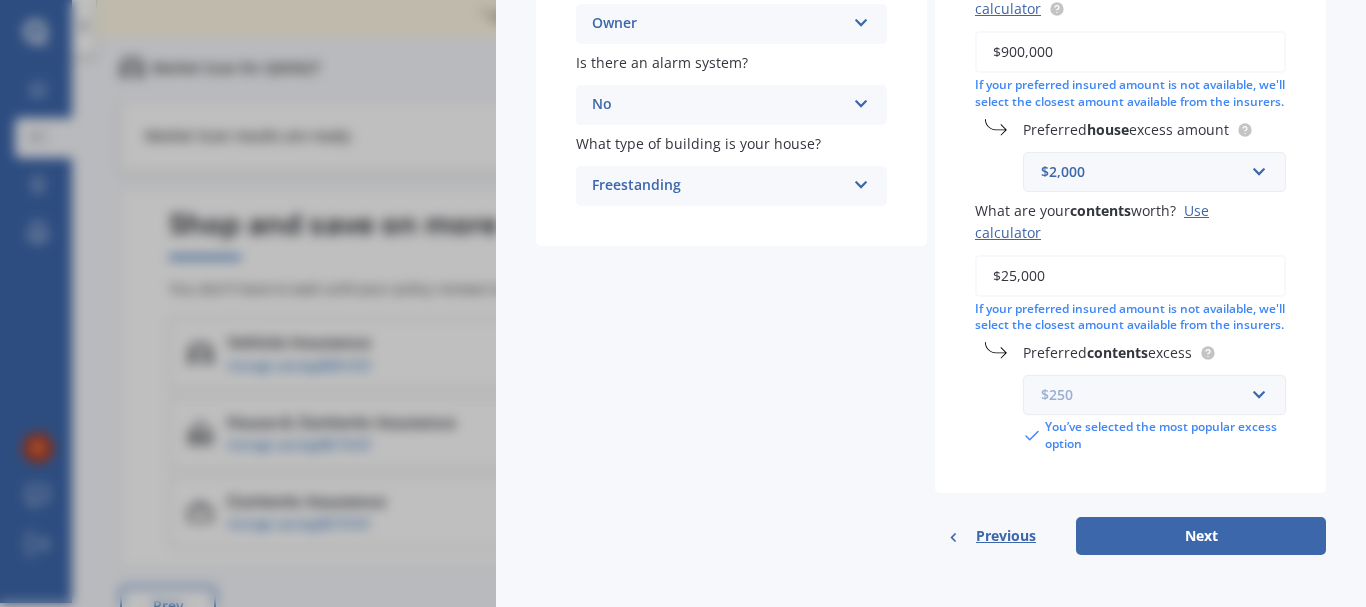 click at bounding box center (1147, 395) 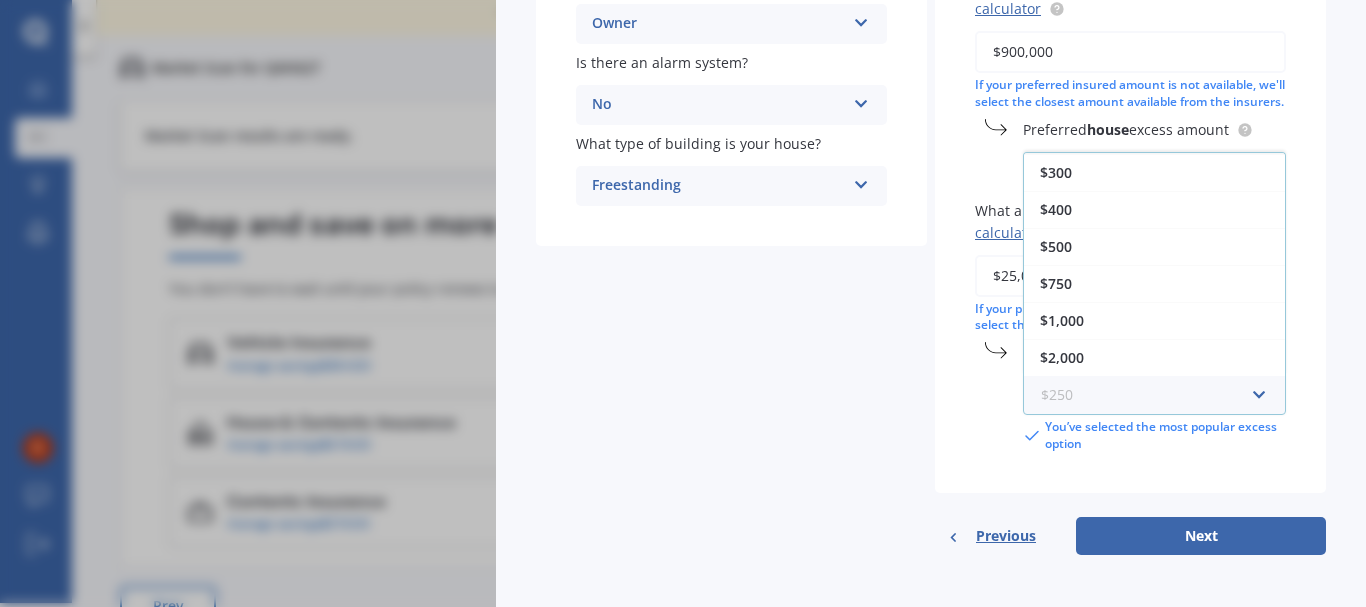 scroll, scrollTop: 34, scrollLeft: 0, axis: vertical 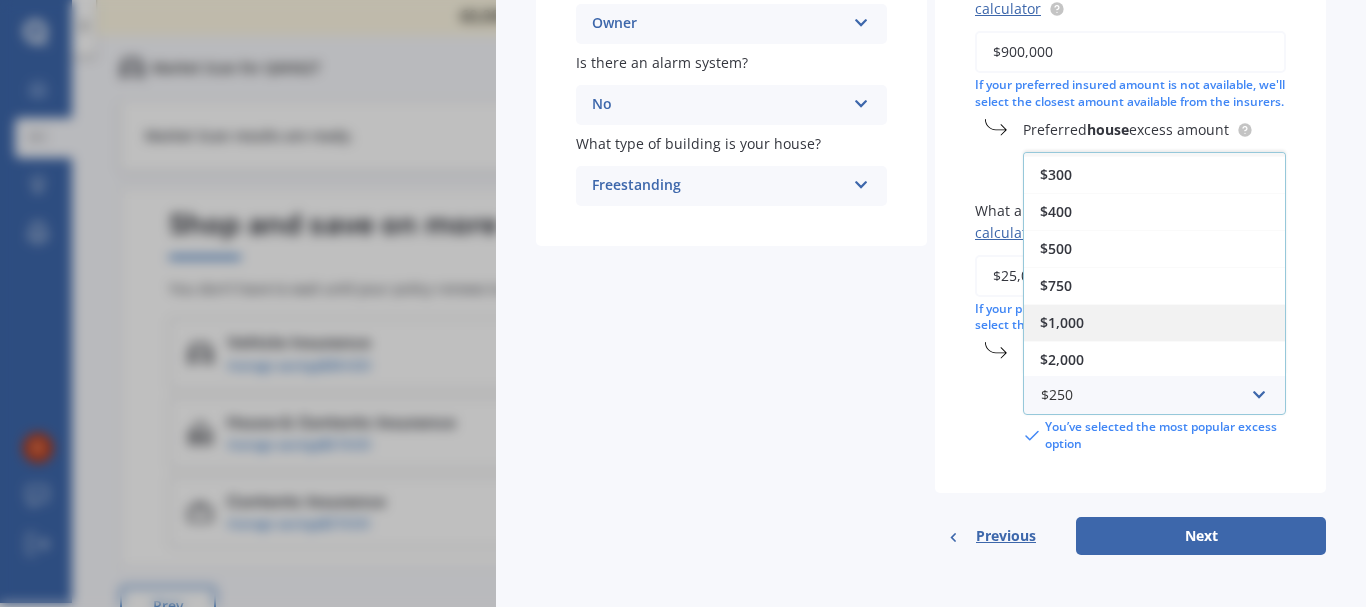 click on "$1,000" at bounding box center (1062, 322) 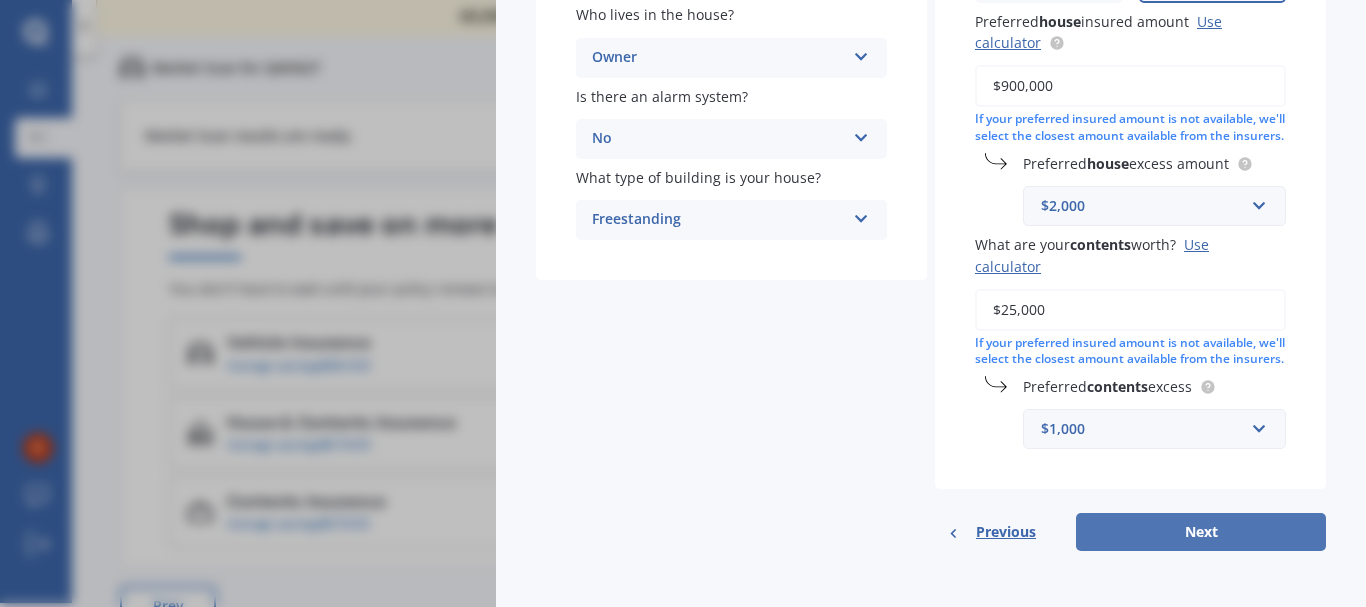 click on "Next" at bounding box center (1201, 532) 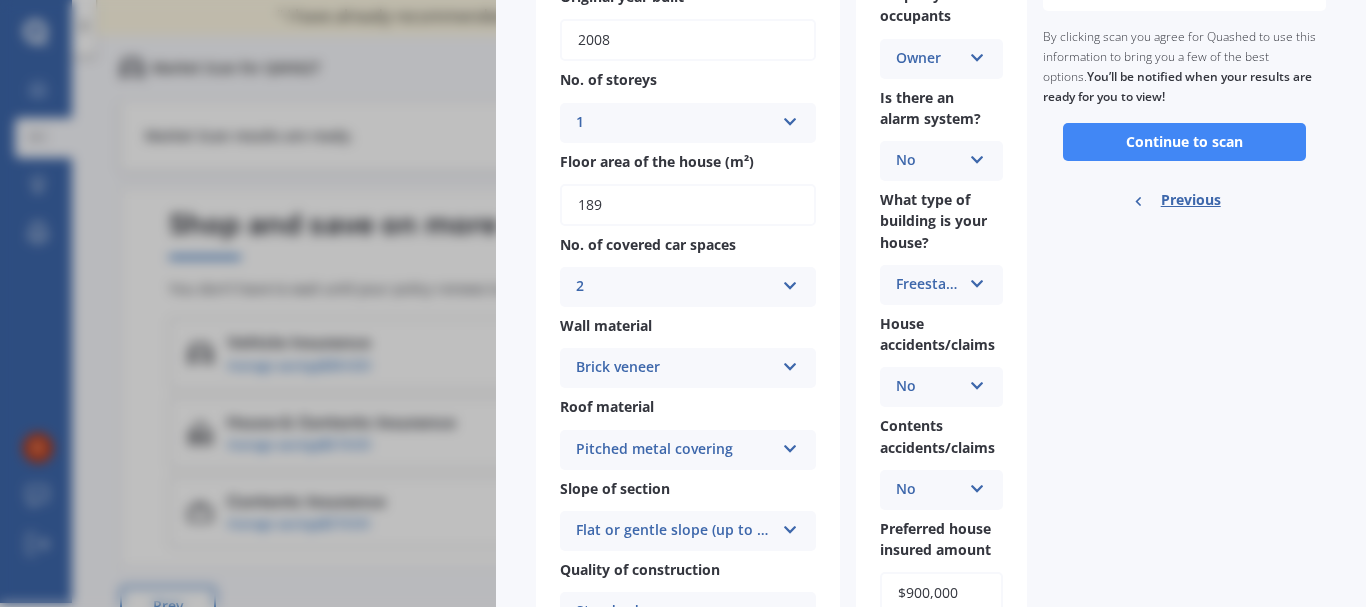 scroll, scrollTop: 232, scrollLeft: 0, axis: vertical 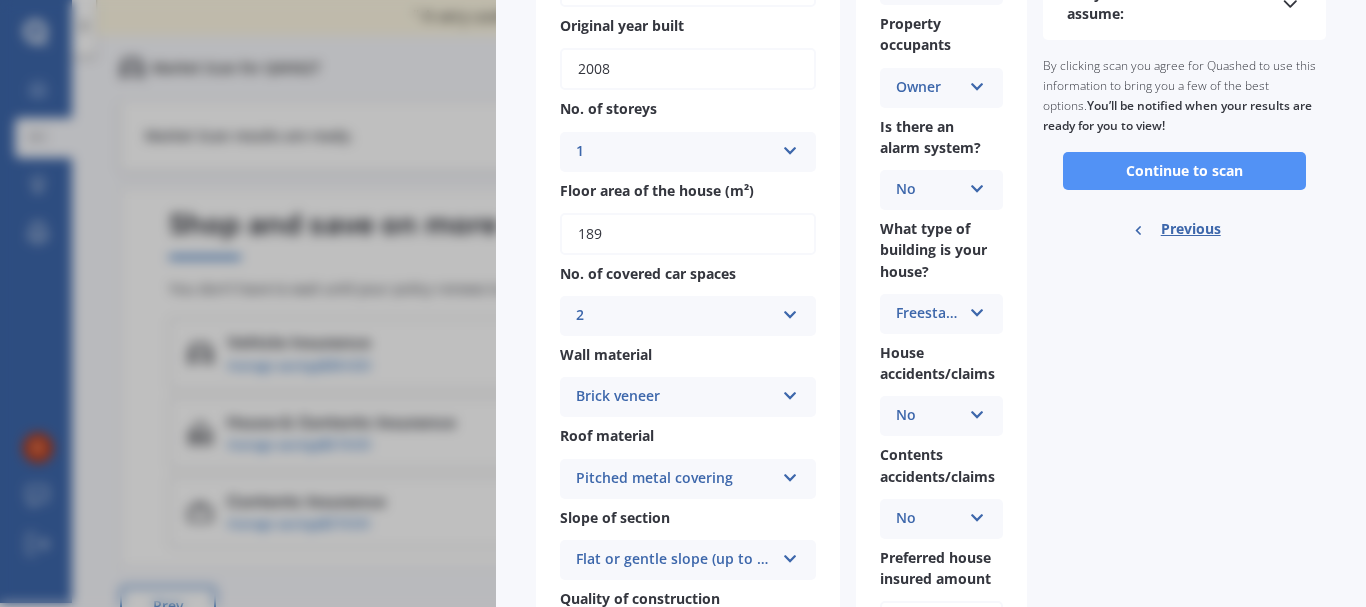 click on "Continue to scan" at bounding box center [1184, 171] 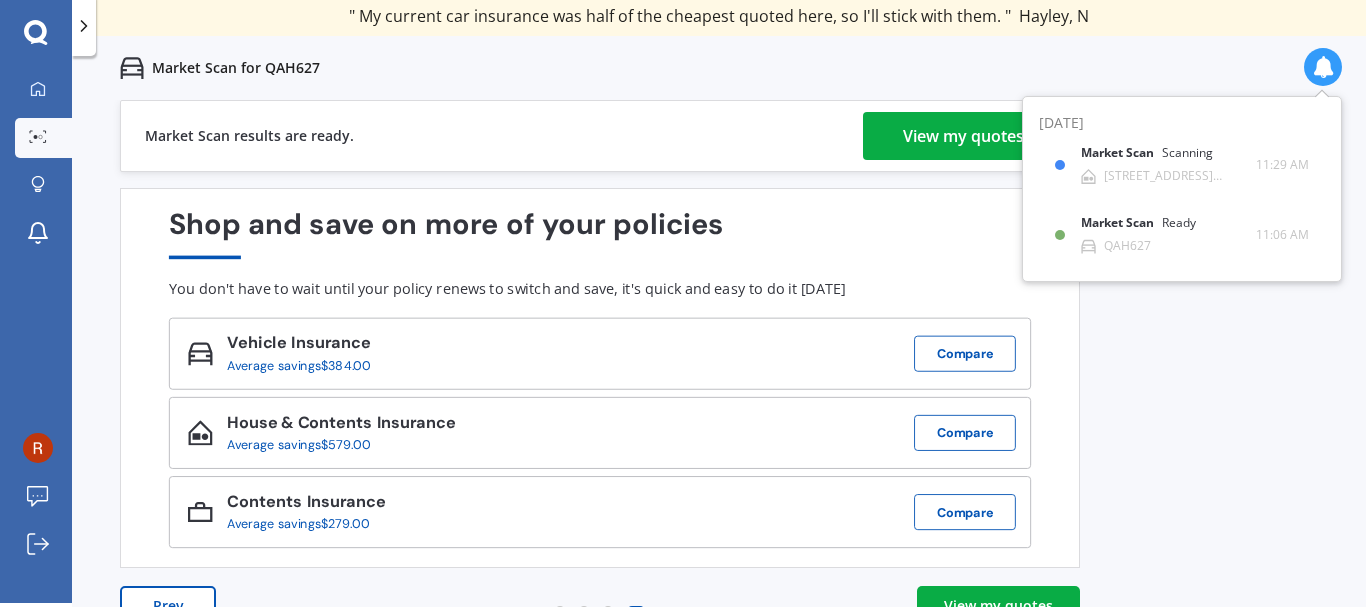 scroll, scrollTop: 43, scrollLeft: 0, axis: vertical 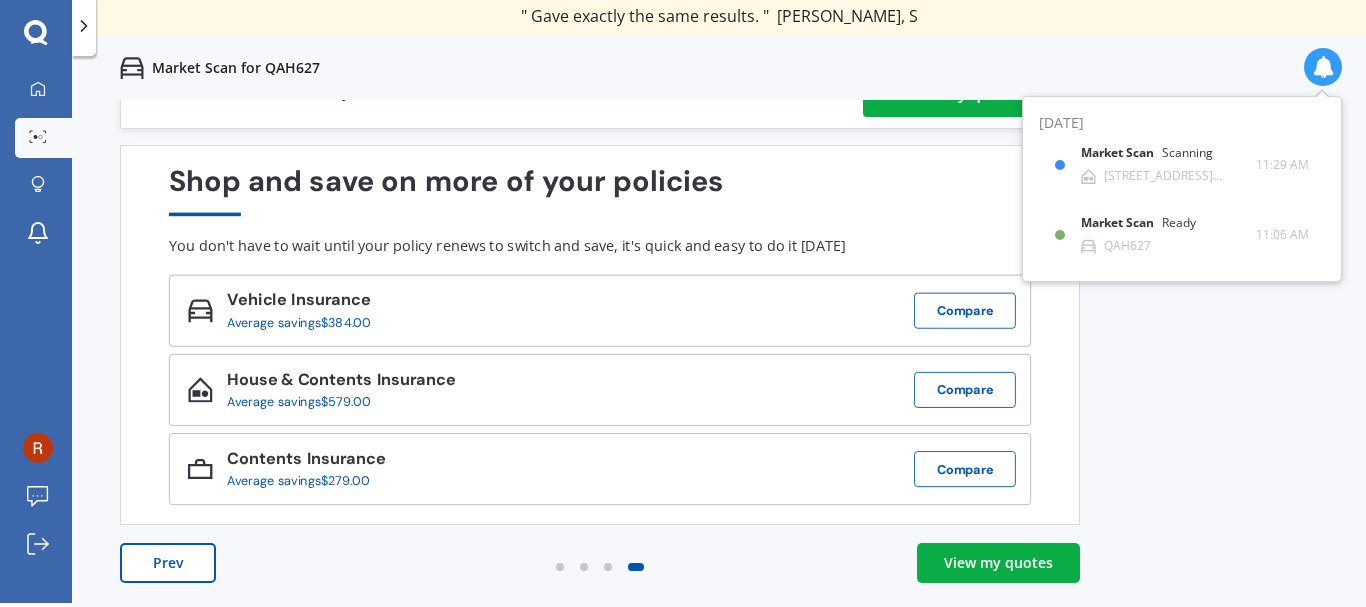 click on "View my quotes" at bounding box center [998, 563] 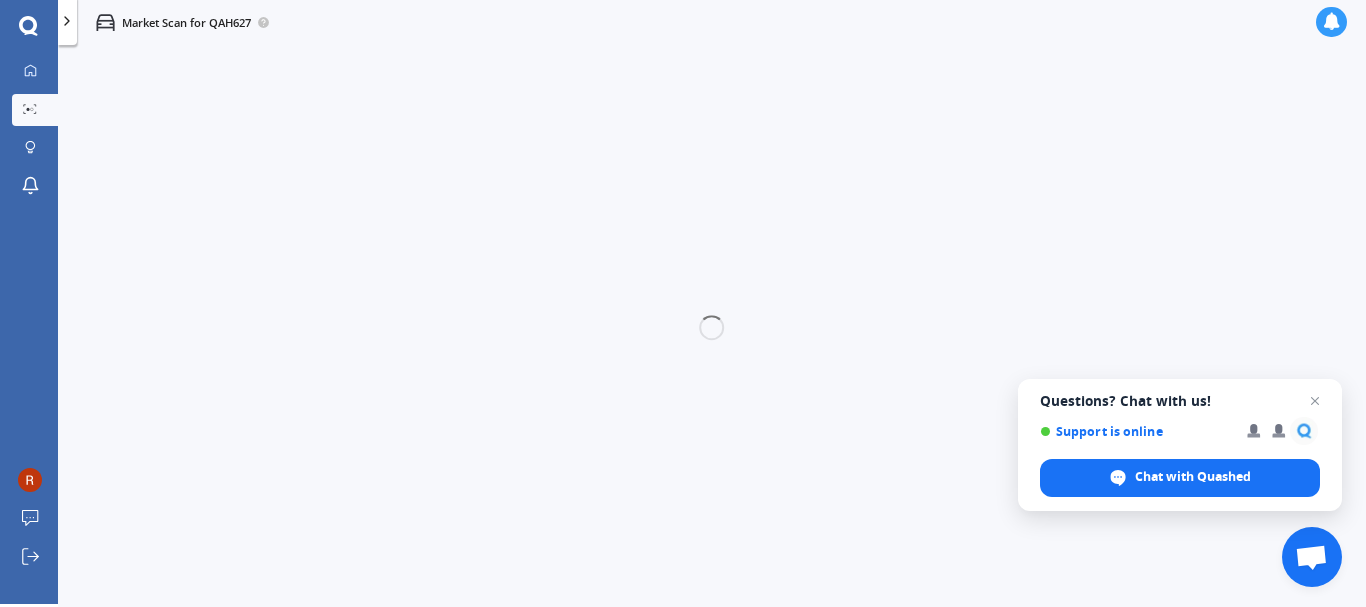 scroll, scrollTop: 3, scrollLeft: 0, axis: vertical 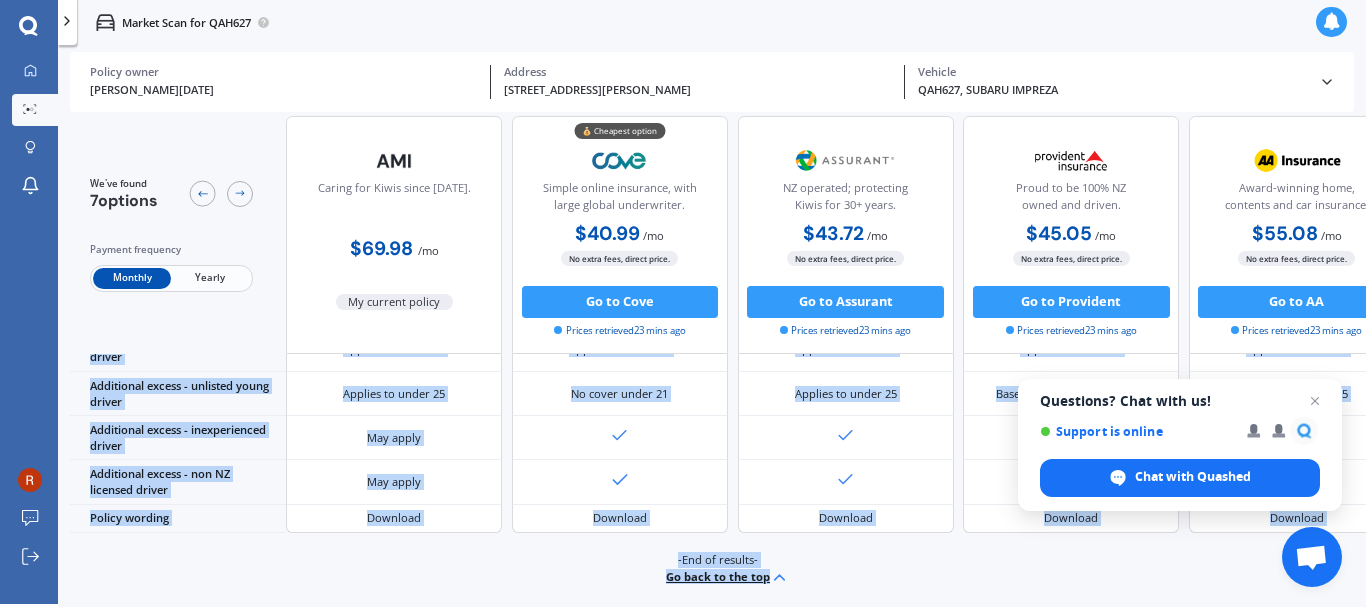 drag, startPoint x: 550, startPoint y: 597, endPoint x: 560, endPoint y: 606, distance: 13.453624 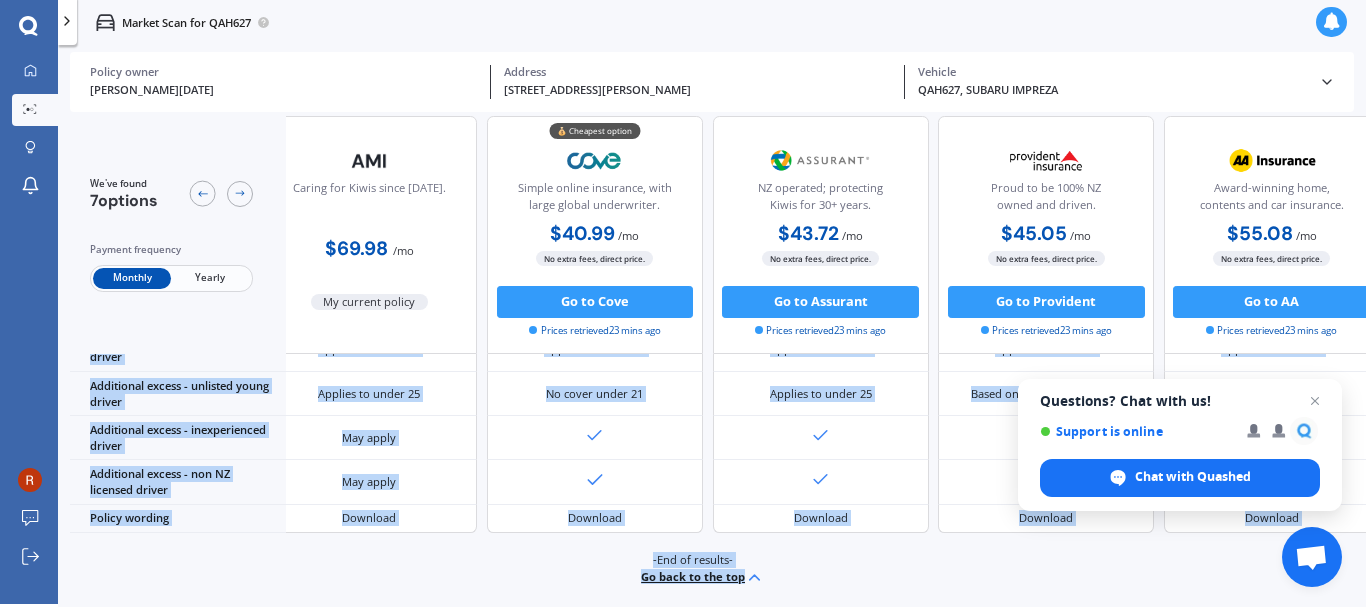 scroll, scrollTop: 1040, scrollLeft: 0, axis: vertical 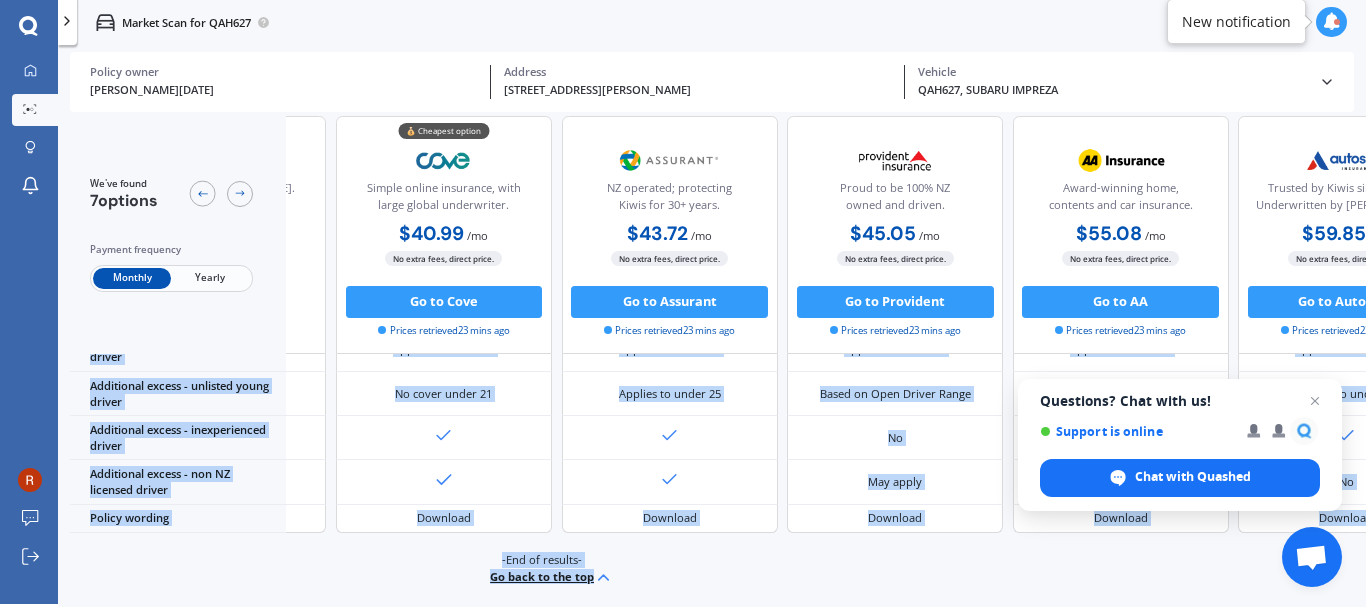 click on "Go back to the top" at bounding box center [551, 577] 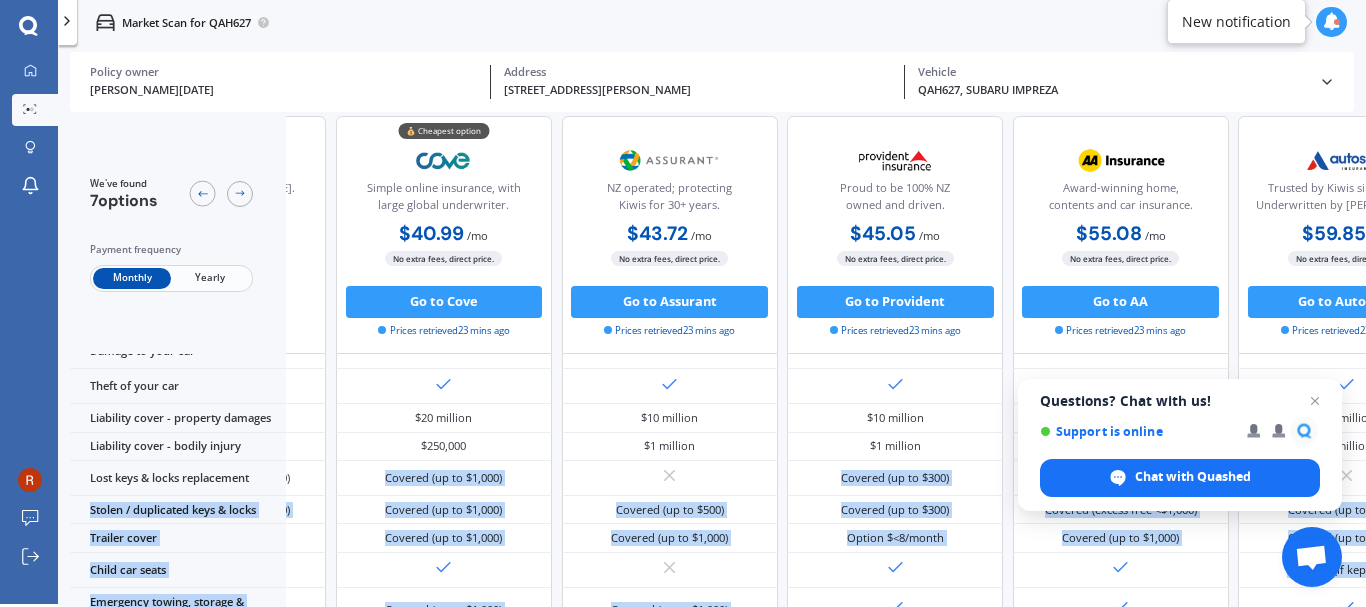scroll, scrollTop: 0, scrollLeft: 220, axis: horizontal 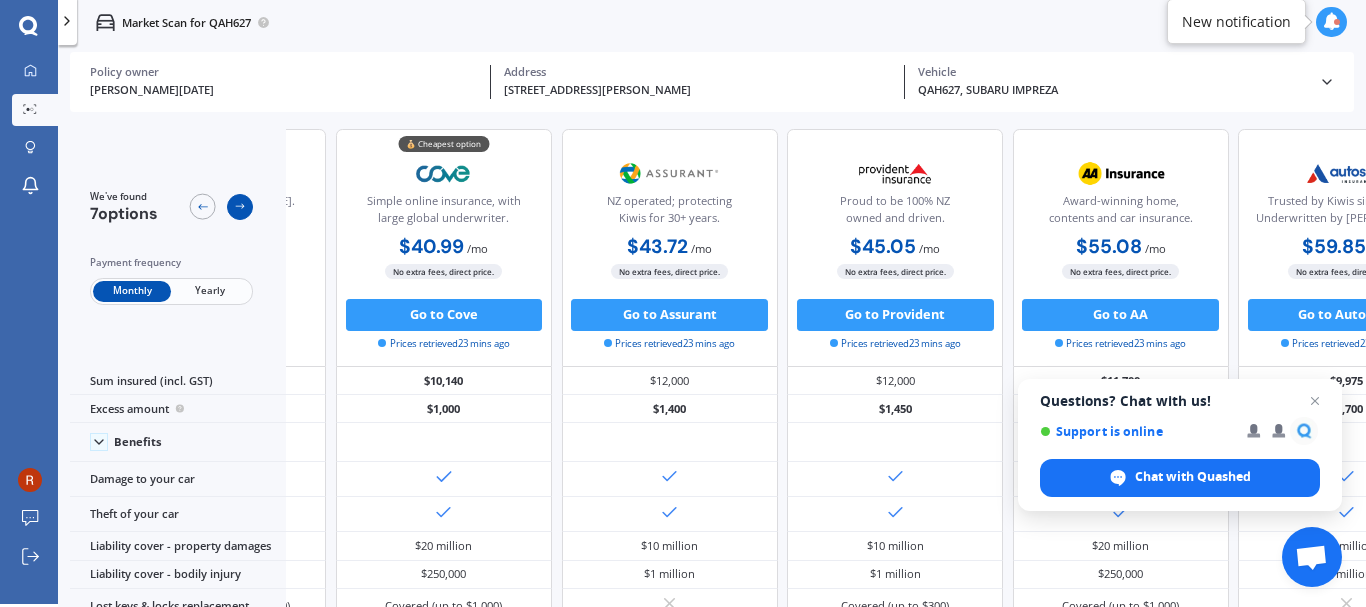 click at bounding box center (240, 207) 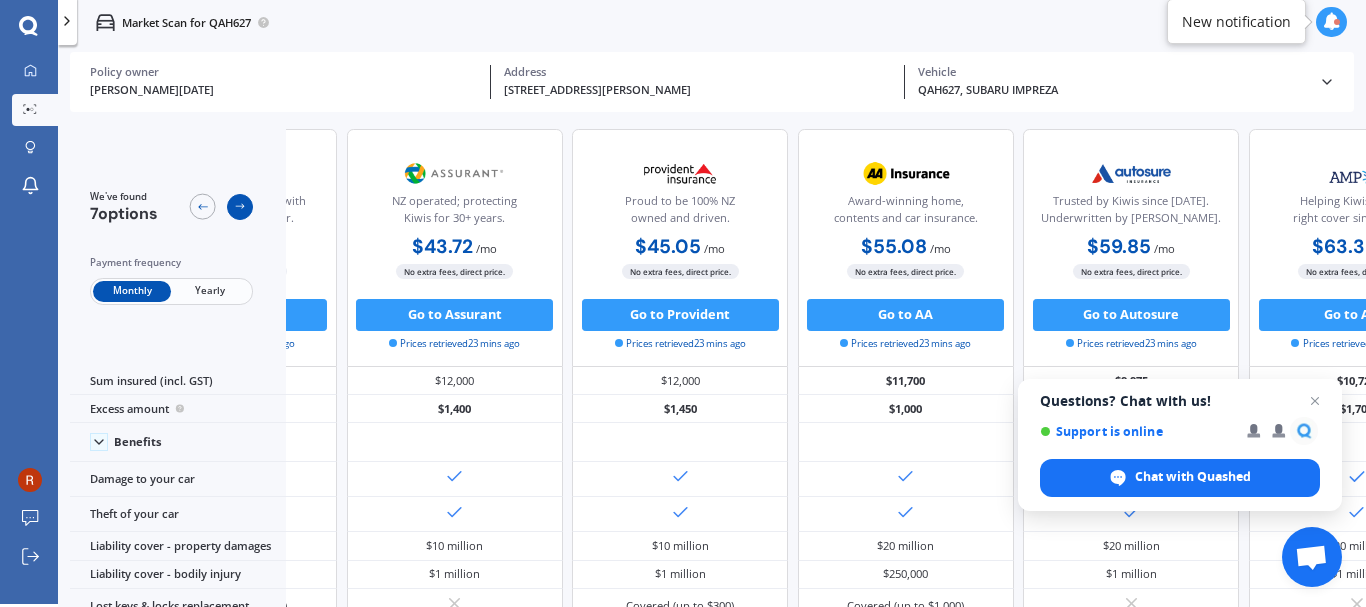 scroll, scrollTop: 0, scrollLeft: 490, axis: horizontal 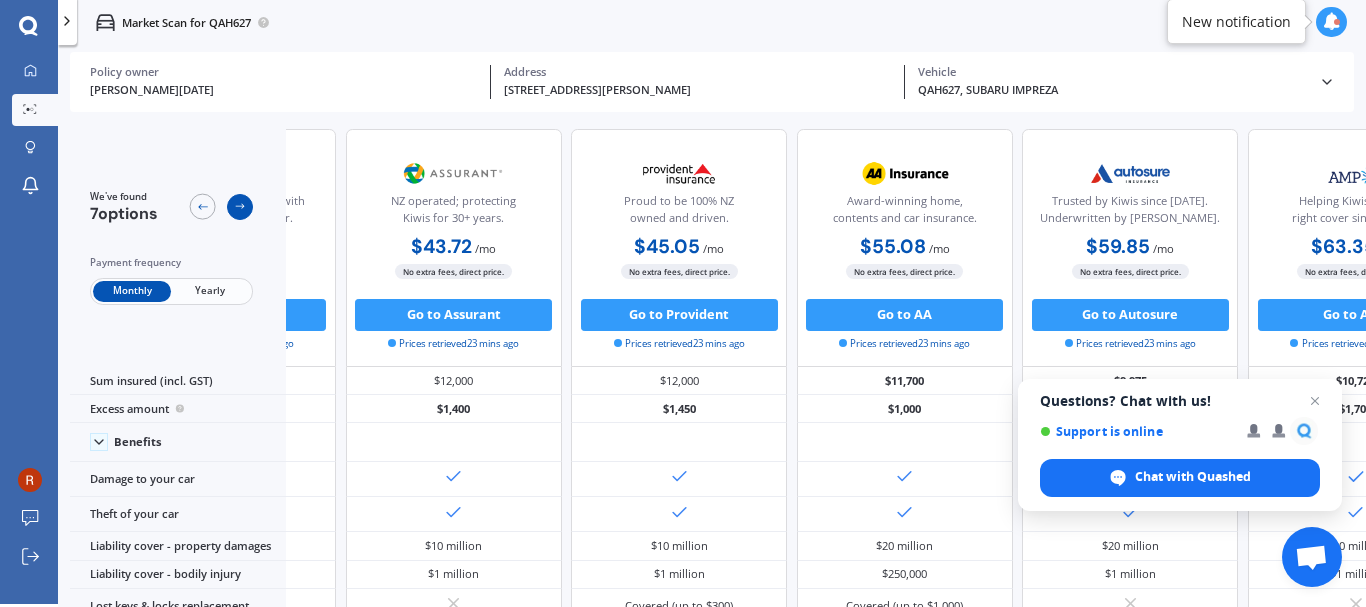 click at bounding box center (240, 207) 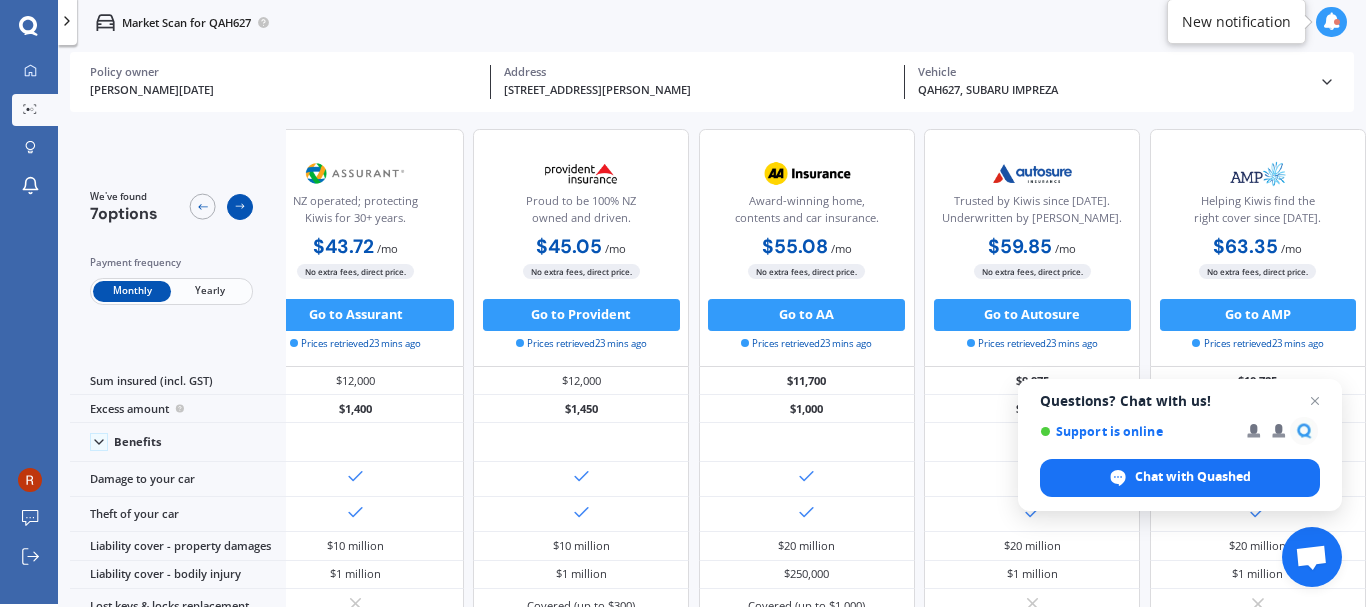 click at bounding box center (240, 207) 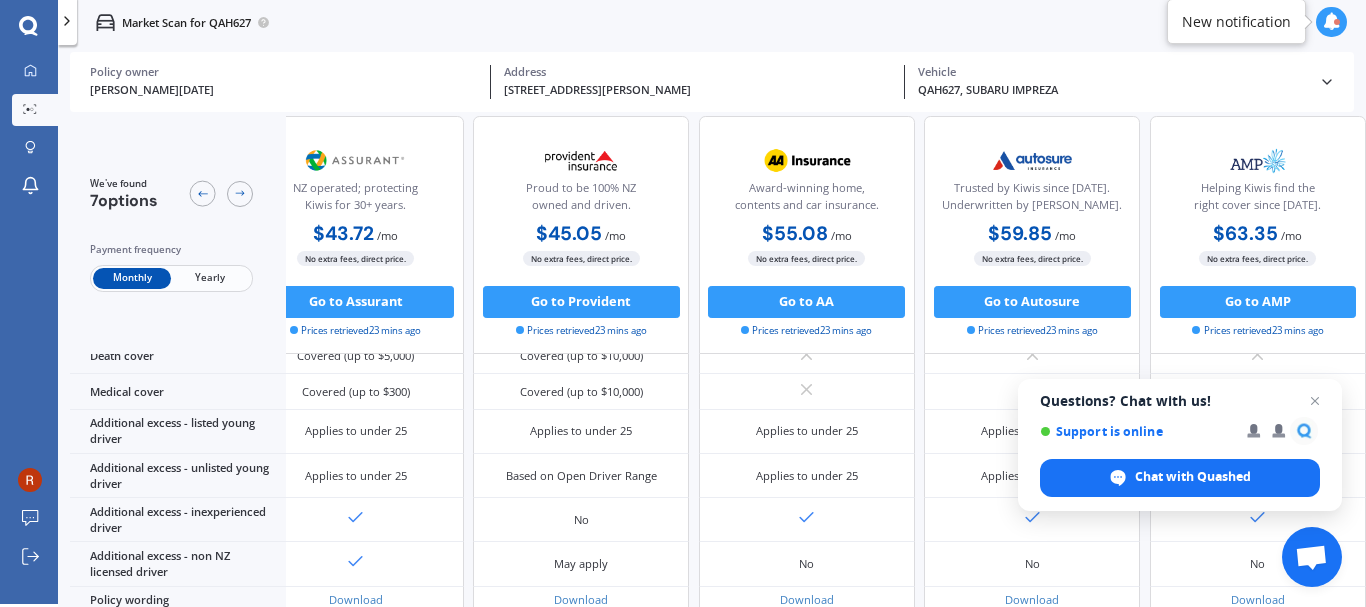 scroll, scrollTop: 921, scrollLeft: 622, axis: both 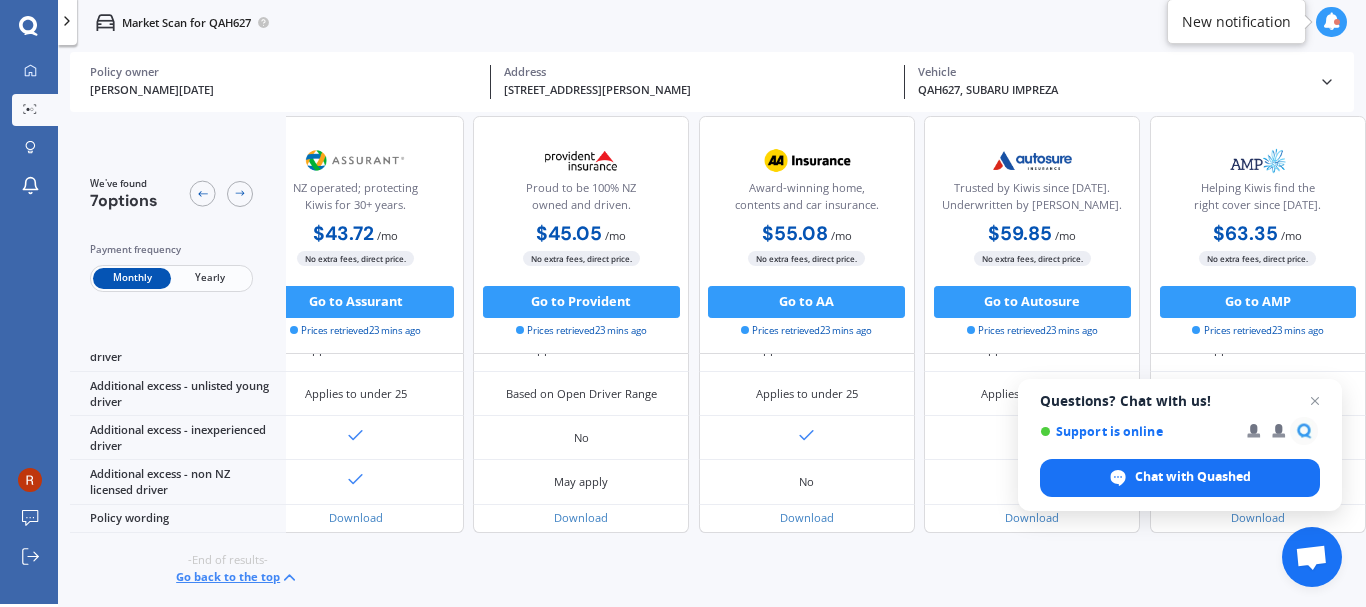 click on "Go back to the top" at bounding box center (237, 577) 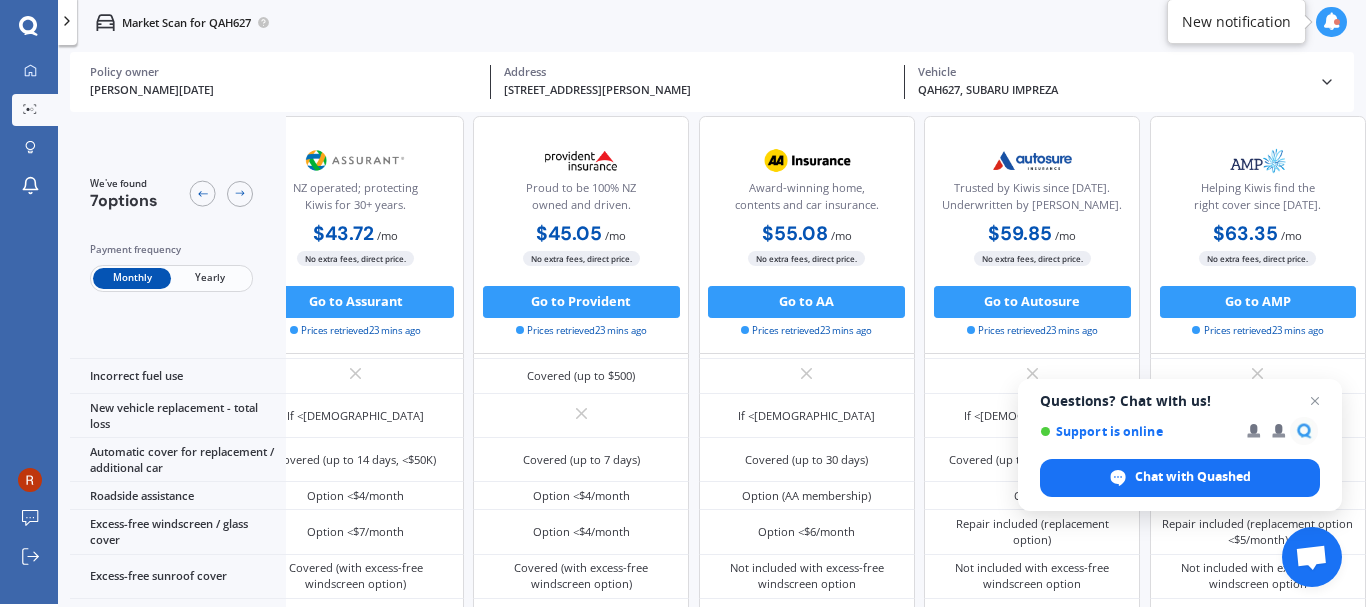 scroll, scrollTop: 0, scrollLeft: 622, axis: horizontal 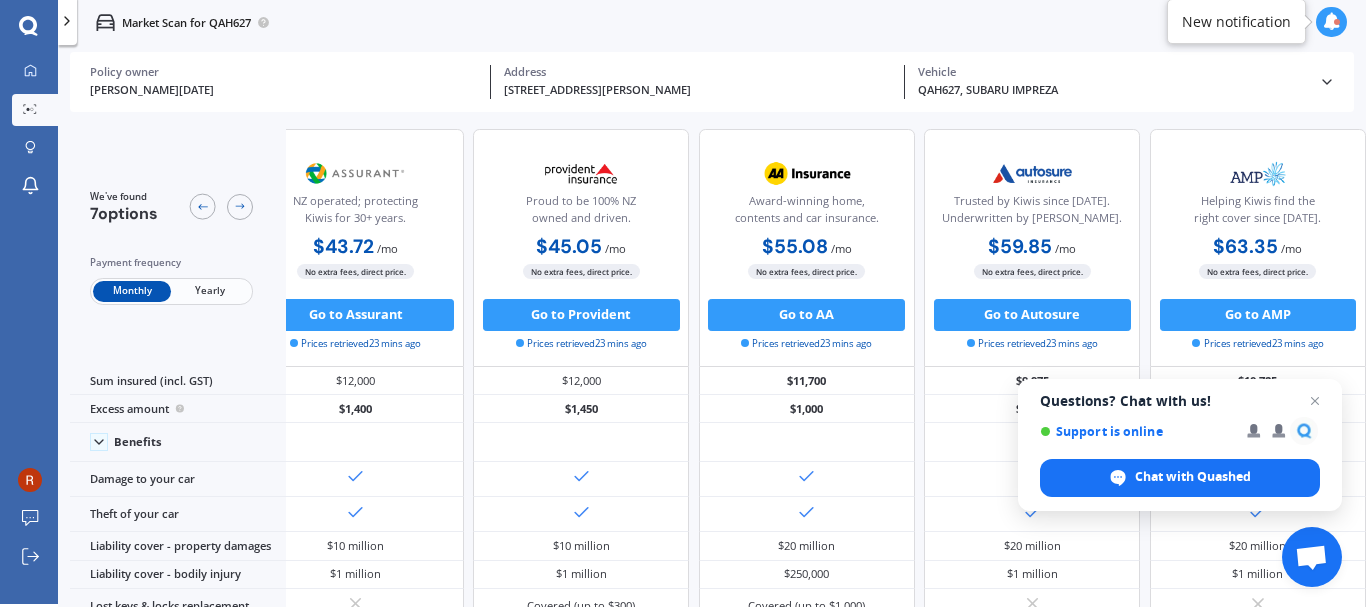 click 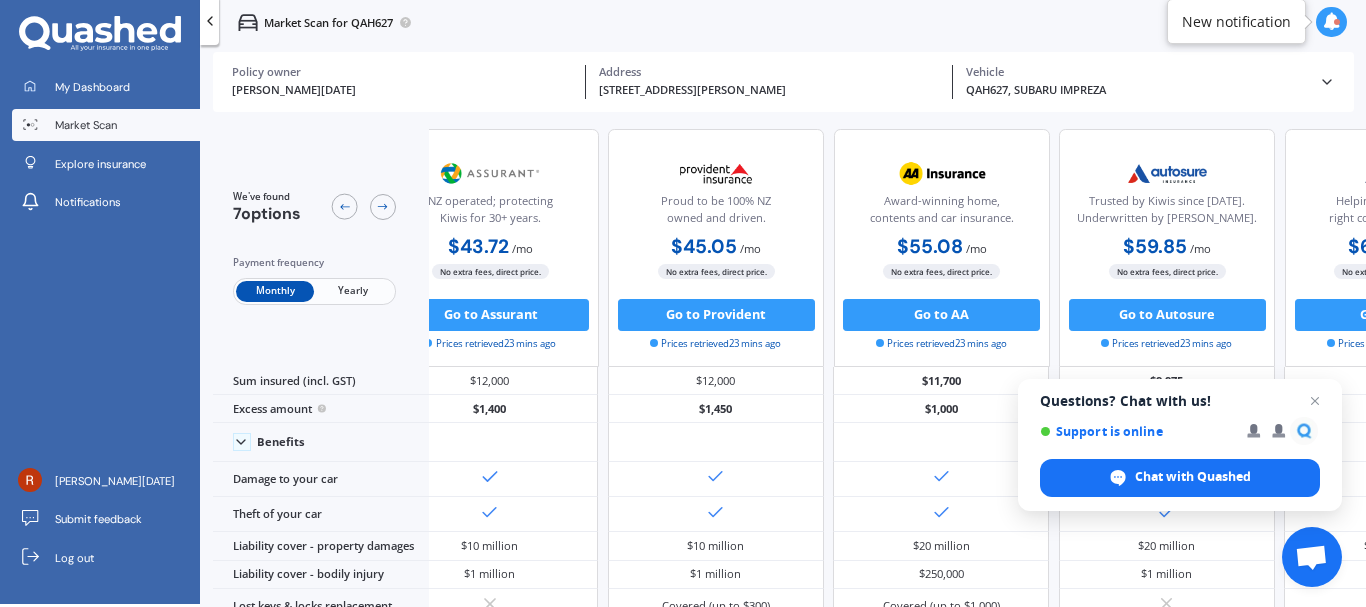 click 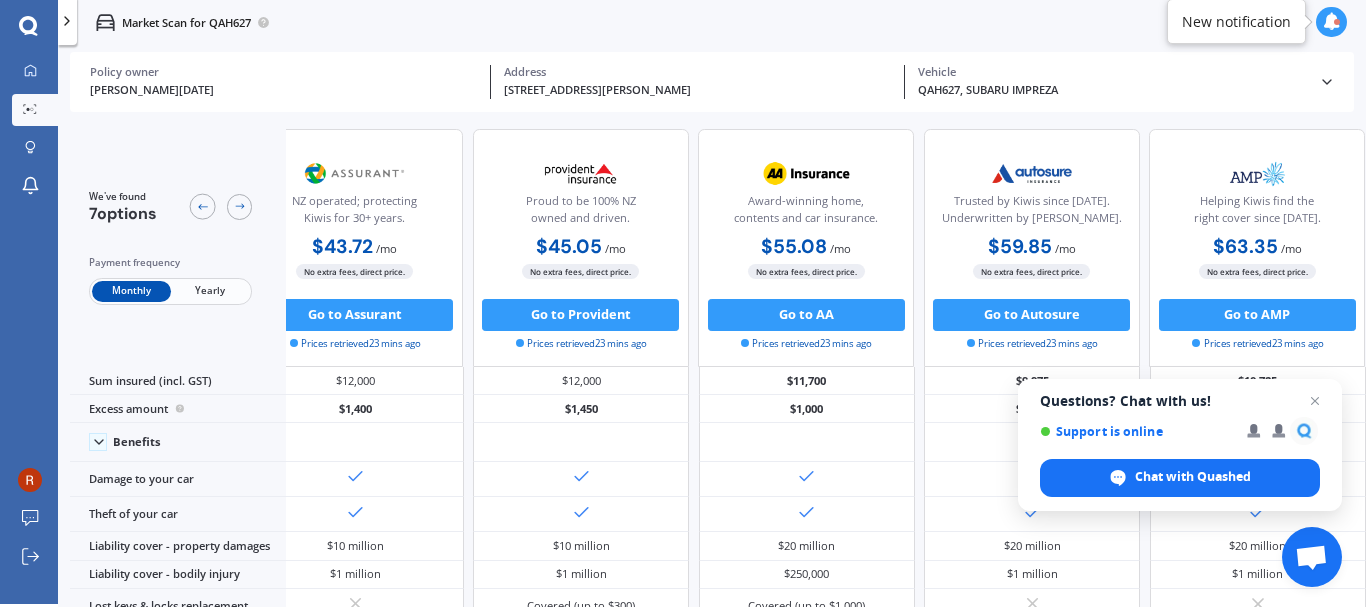 click 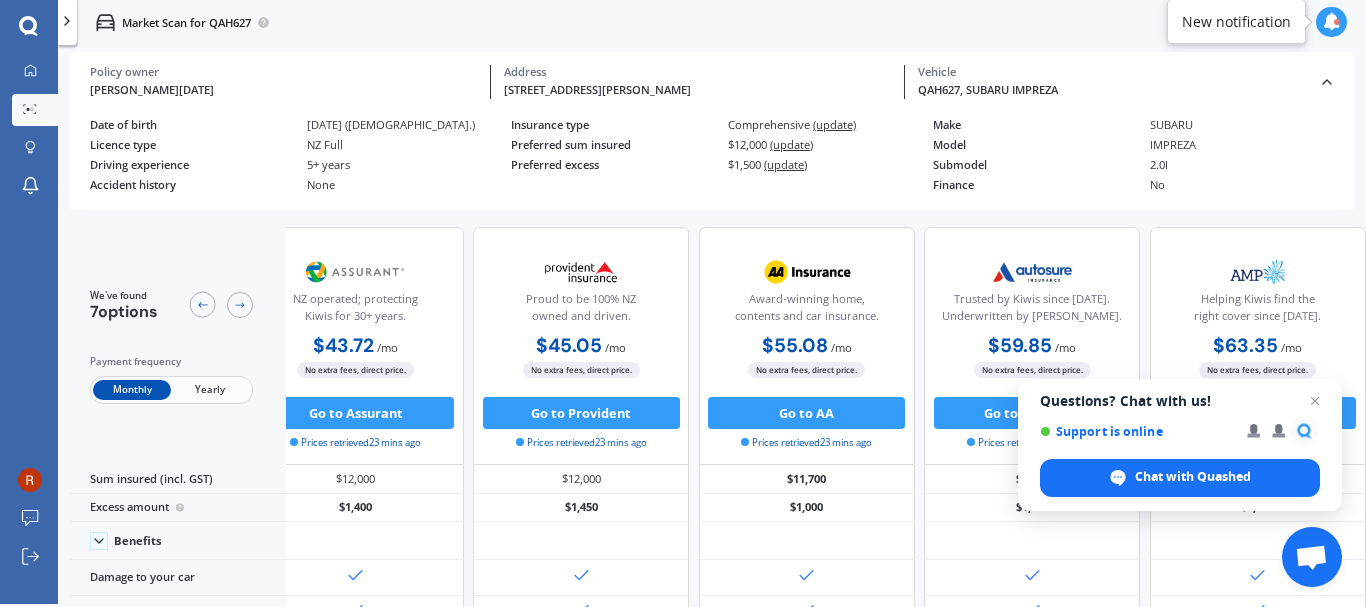 click 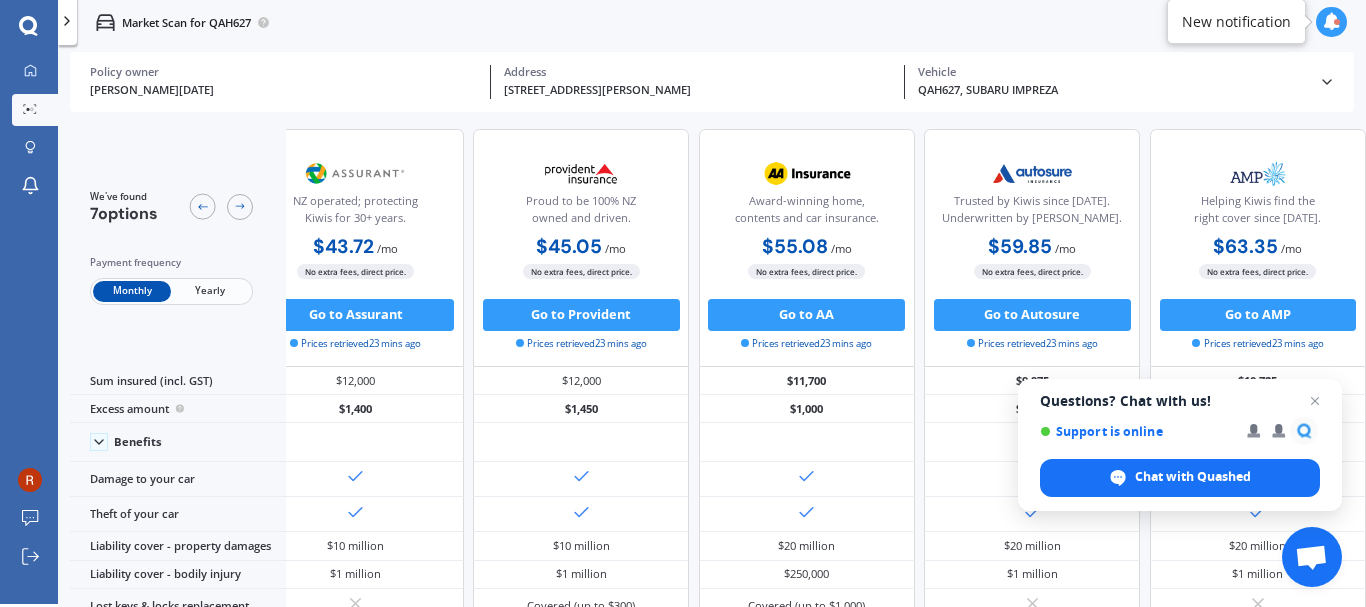scroll, scrollTop: 67, scrollLeft: 622, axis: both 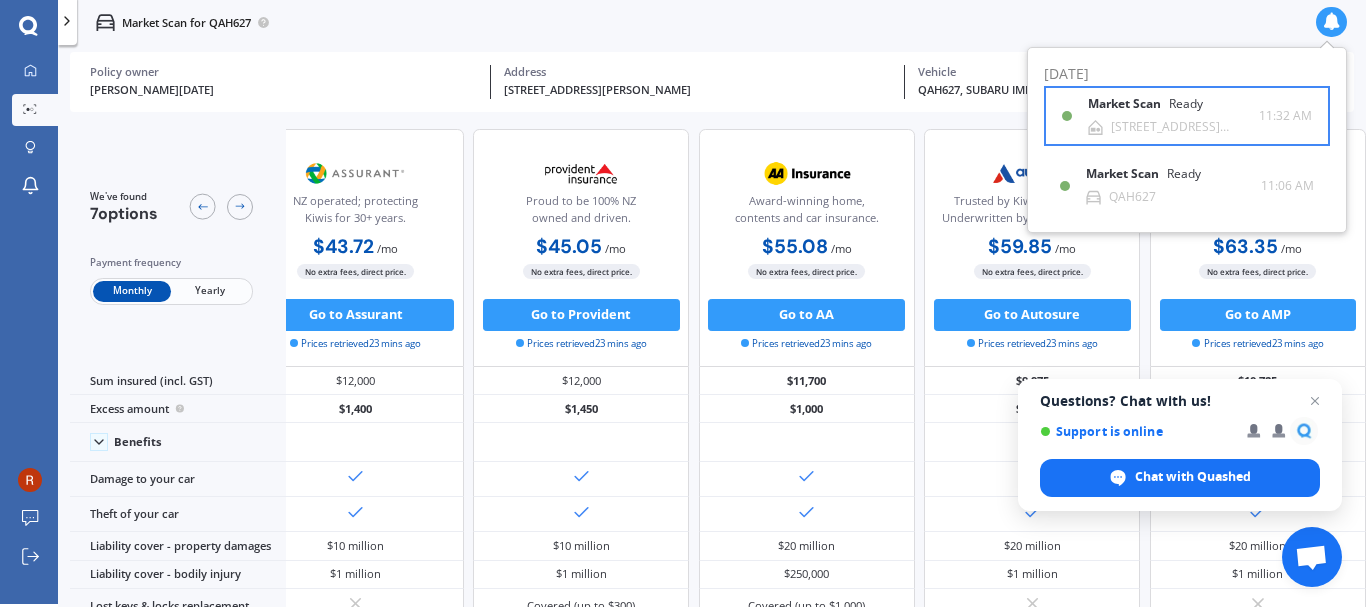click on "[STREET_ADDRESS][PERSON_NAME]" at bounding box center (1185, 127) 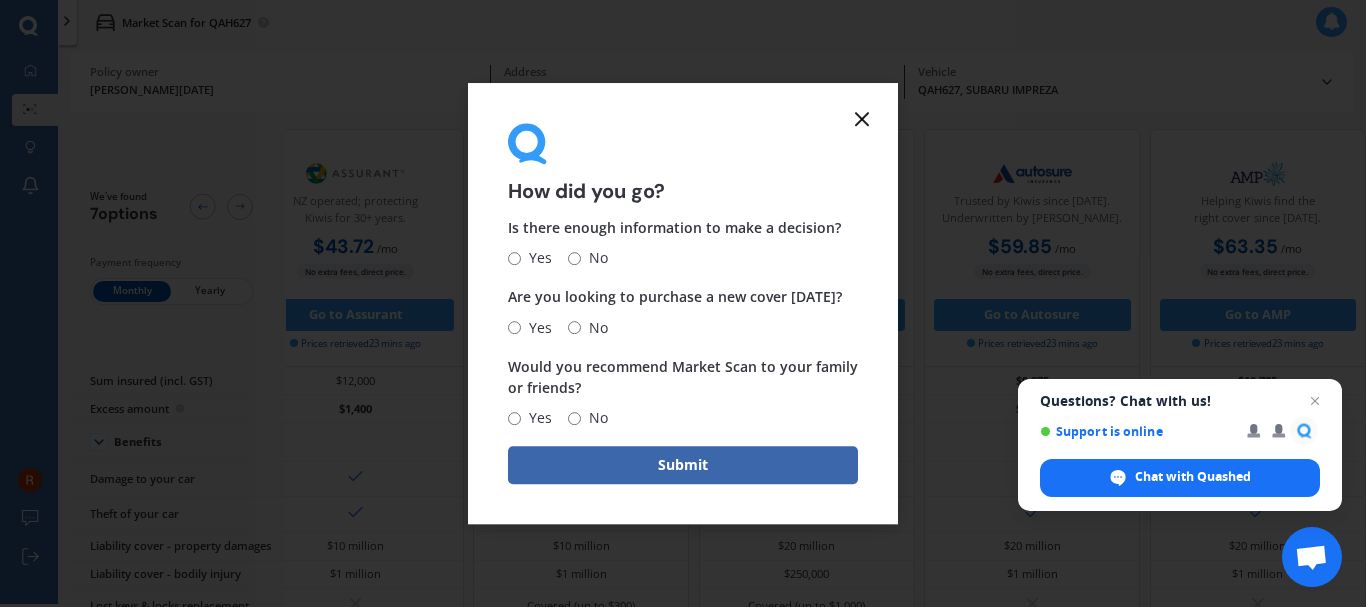 click on "Yes" at bounding box center (514, 258) 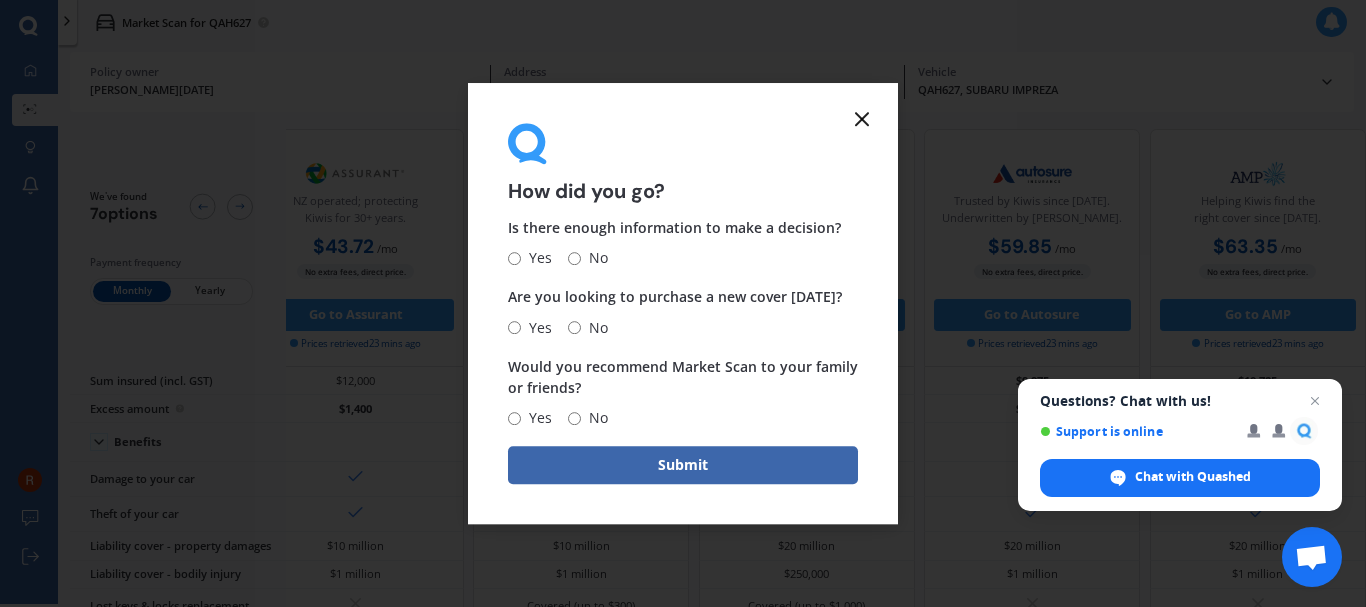 radio on "true" 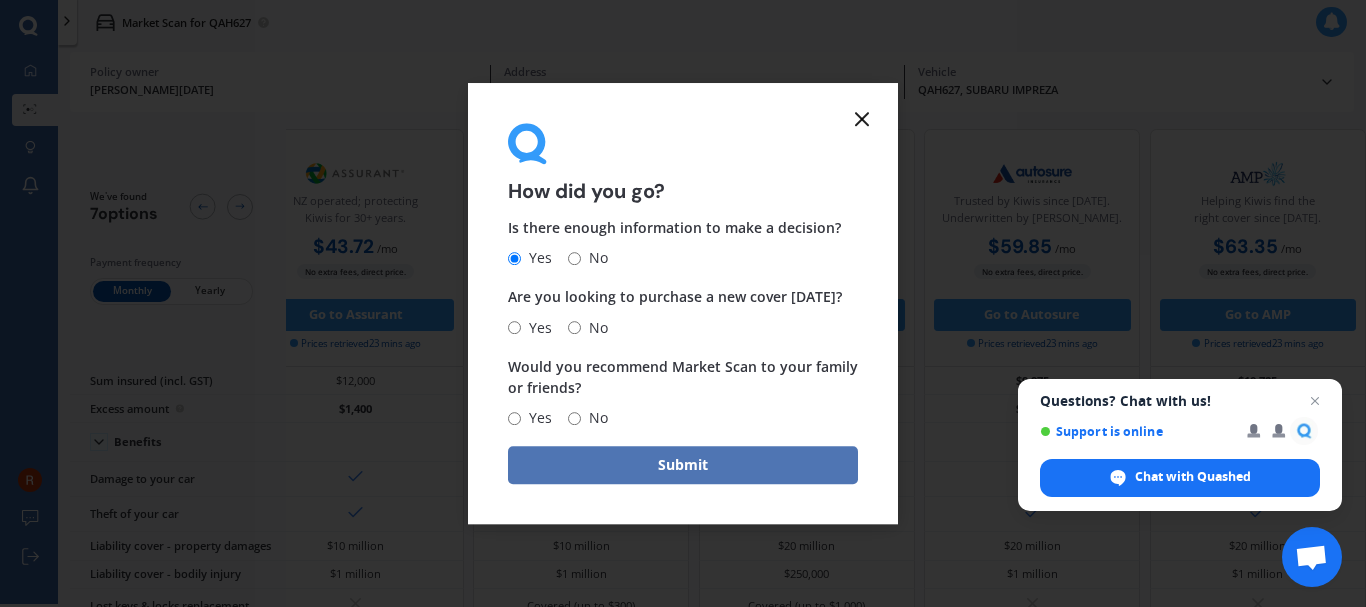 click on "Submit" at bounding box center (683, 465) 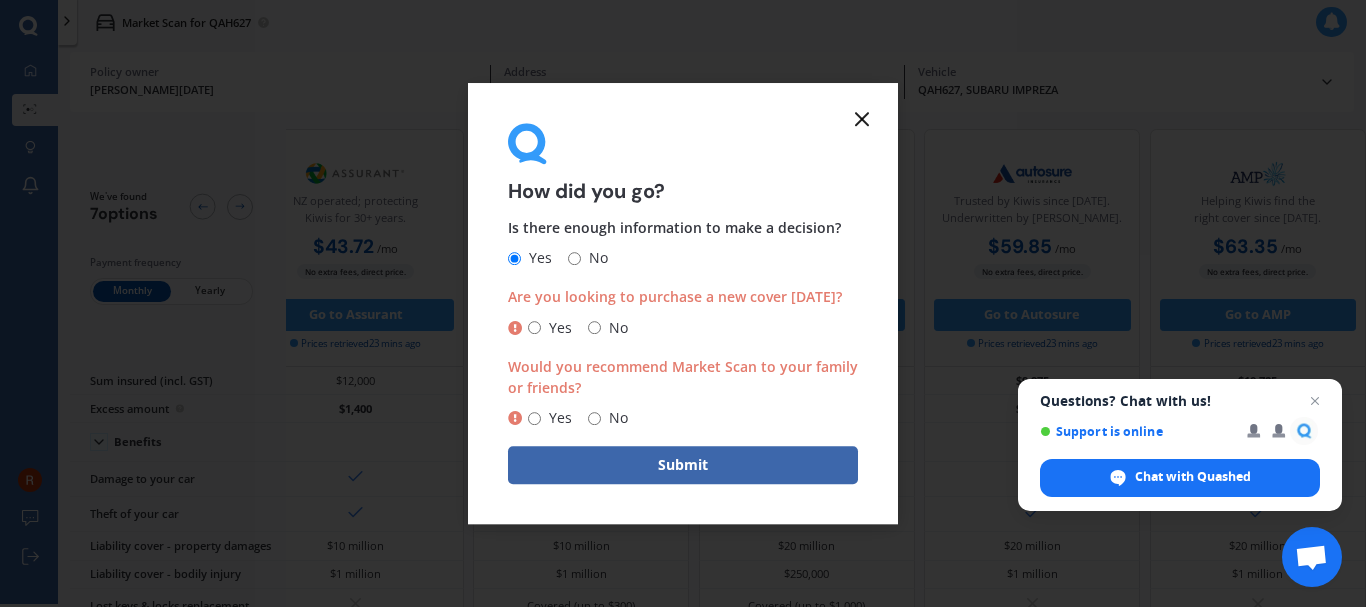 click 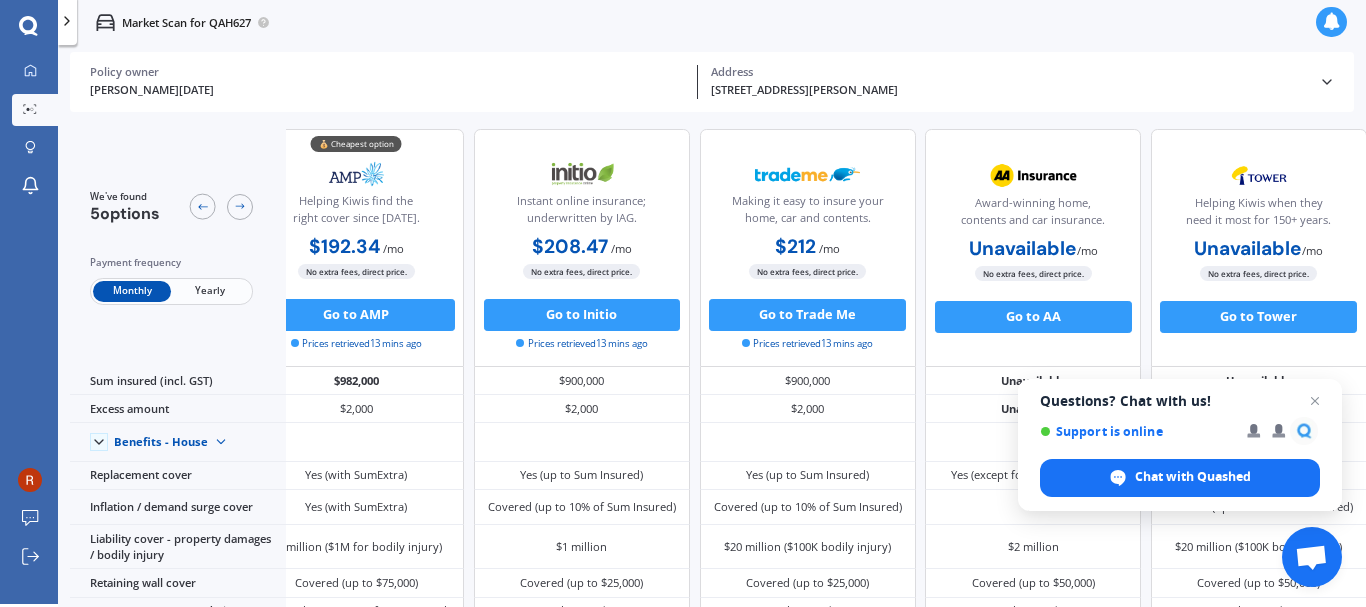scroll, scrollTop: 0, scrollLeft: 57, axis: horizontal 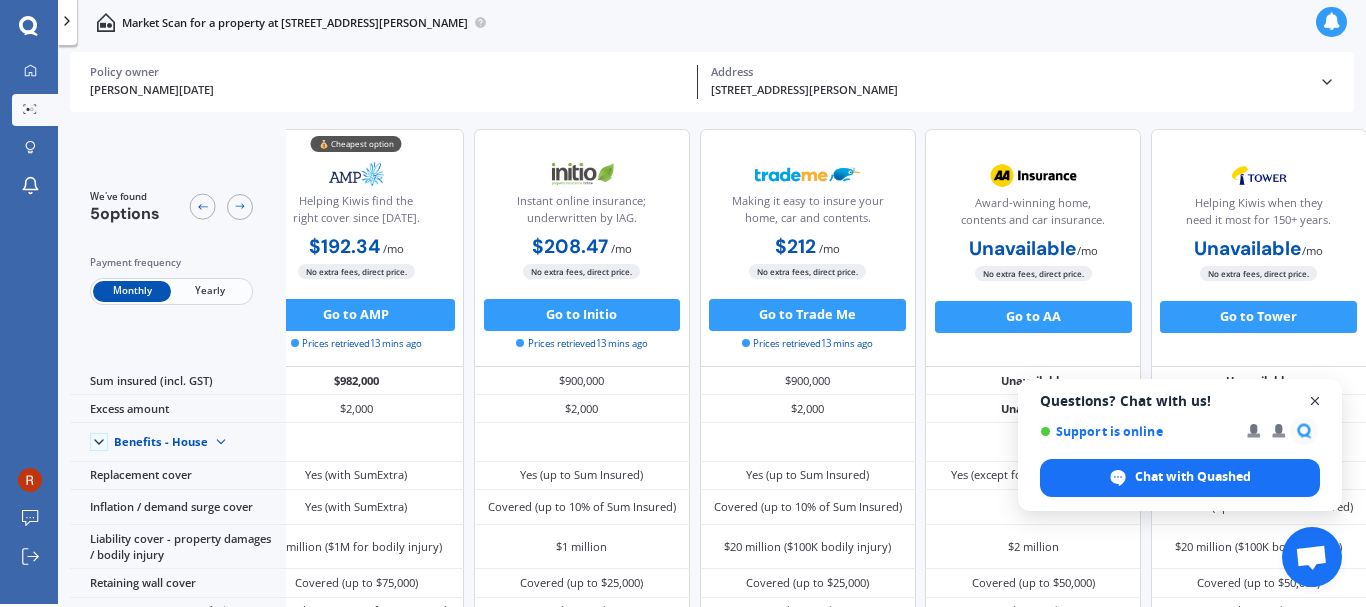 click at bounding box center (1315, 401) 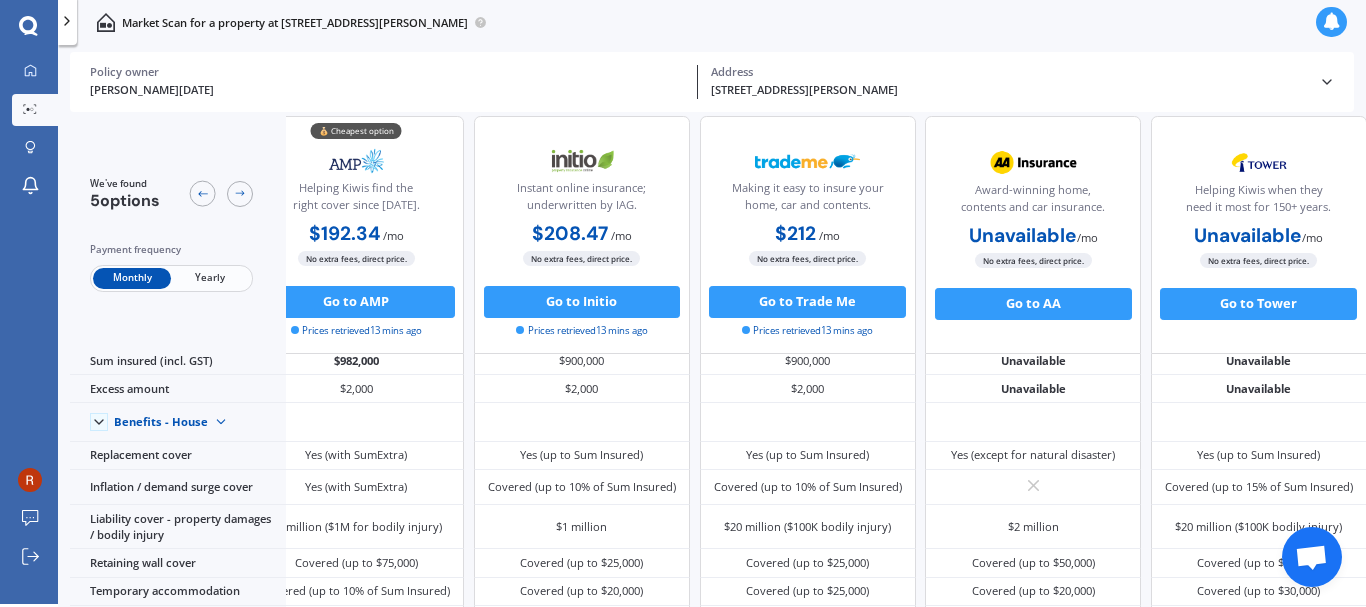 scroll, scrollTop: 0, scrollLeft: 57, axis: horizontal 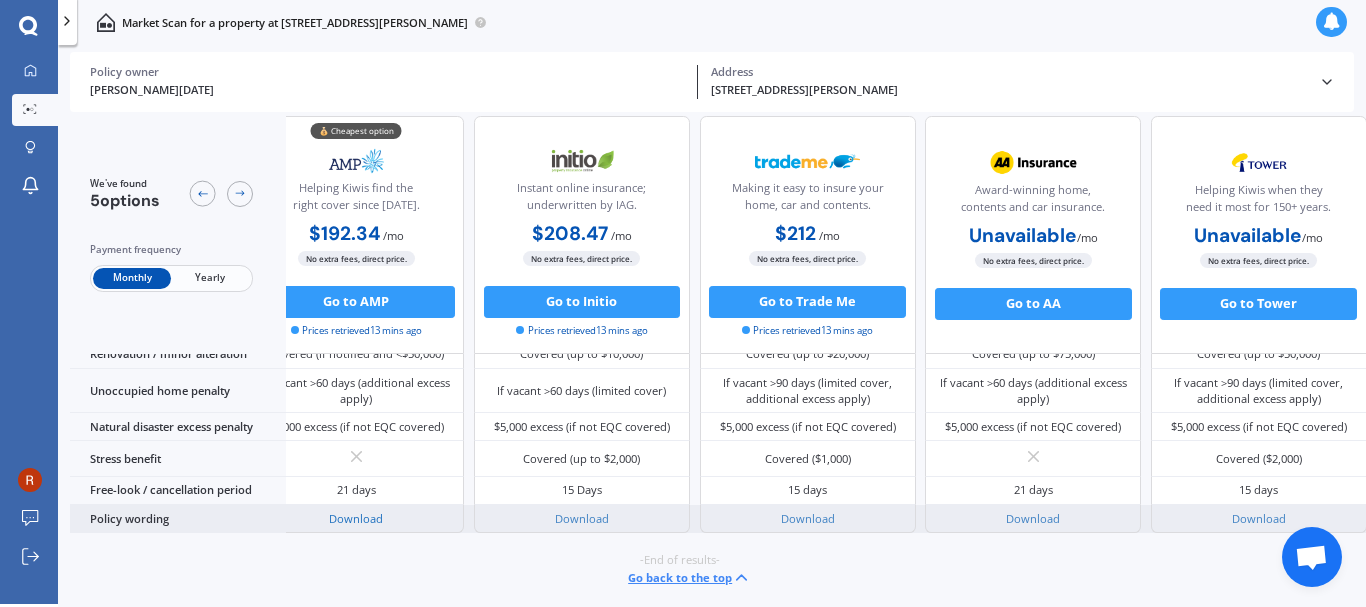 click on "Download" at bounding box center (356, 518) 